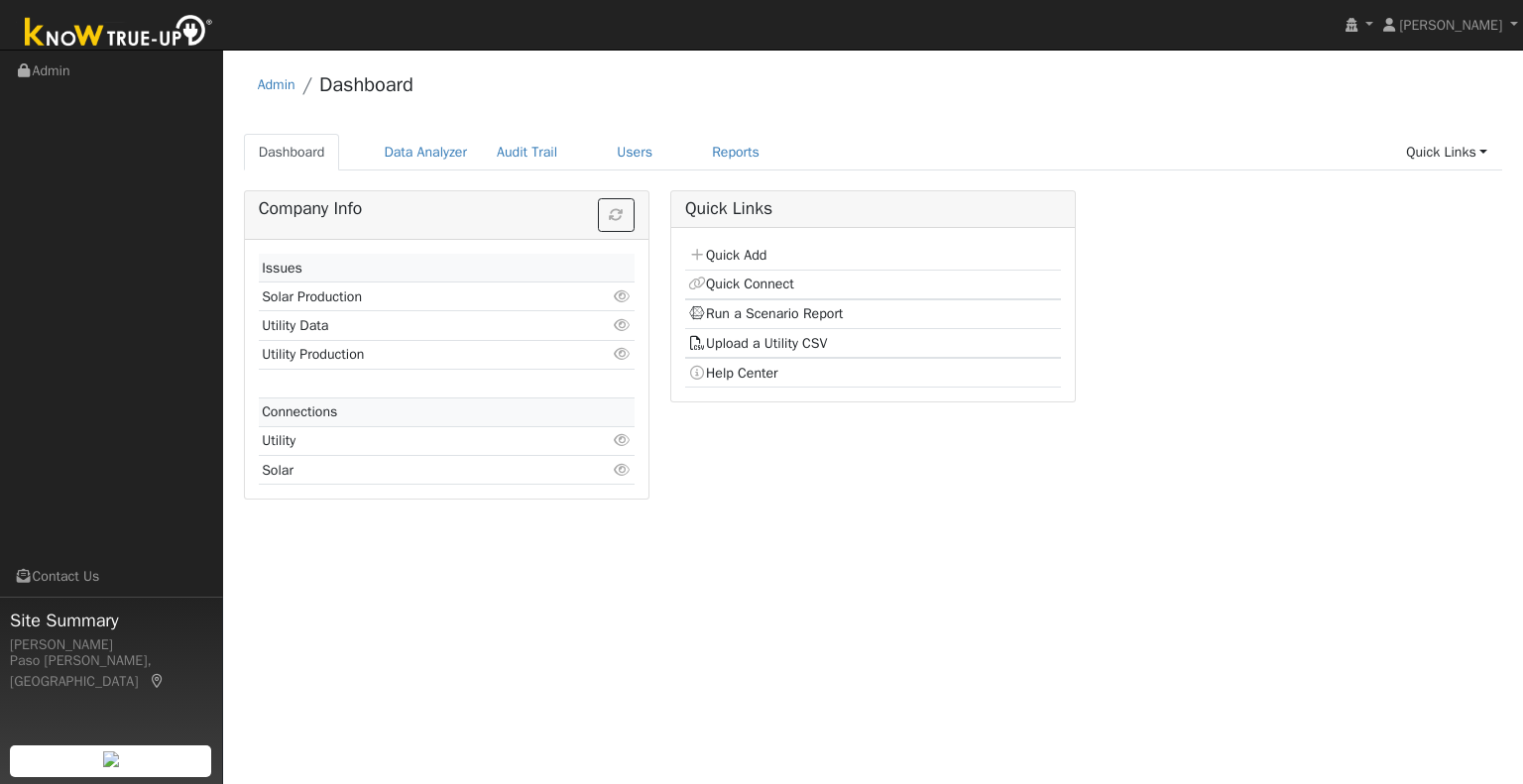 scroll, scrollTop: 0, scrollLeft: 0, axis: both 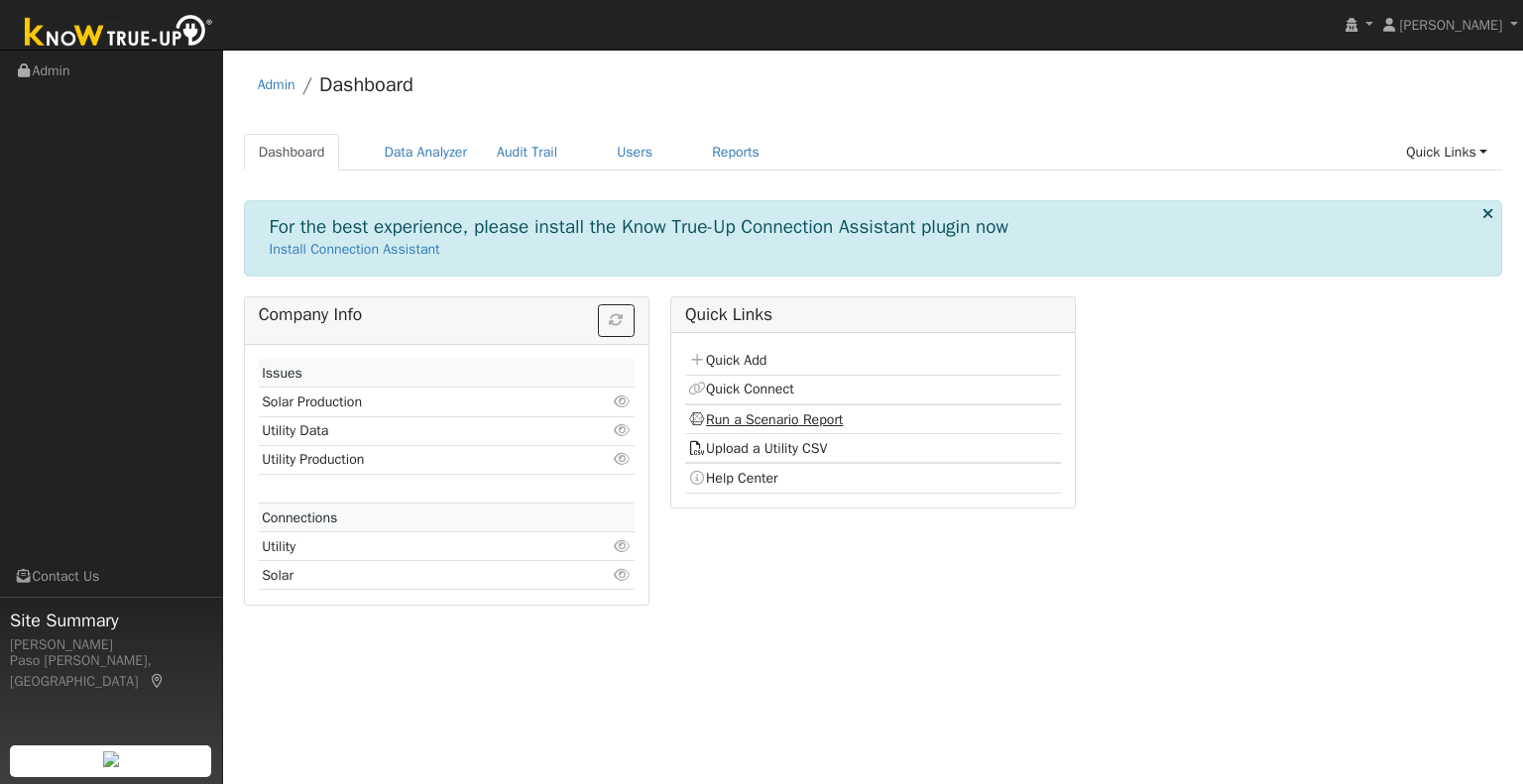 click on "Run a Scenario Report" at bounding box center [765, 419] 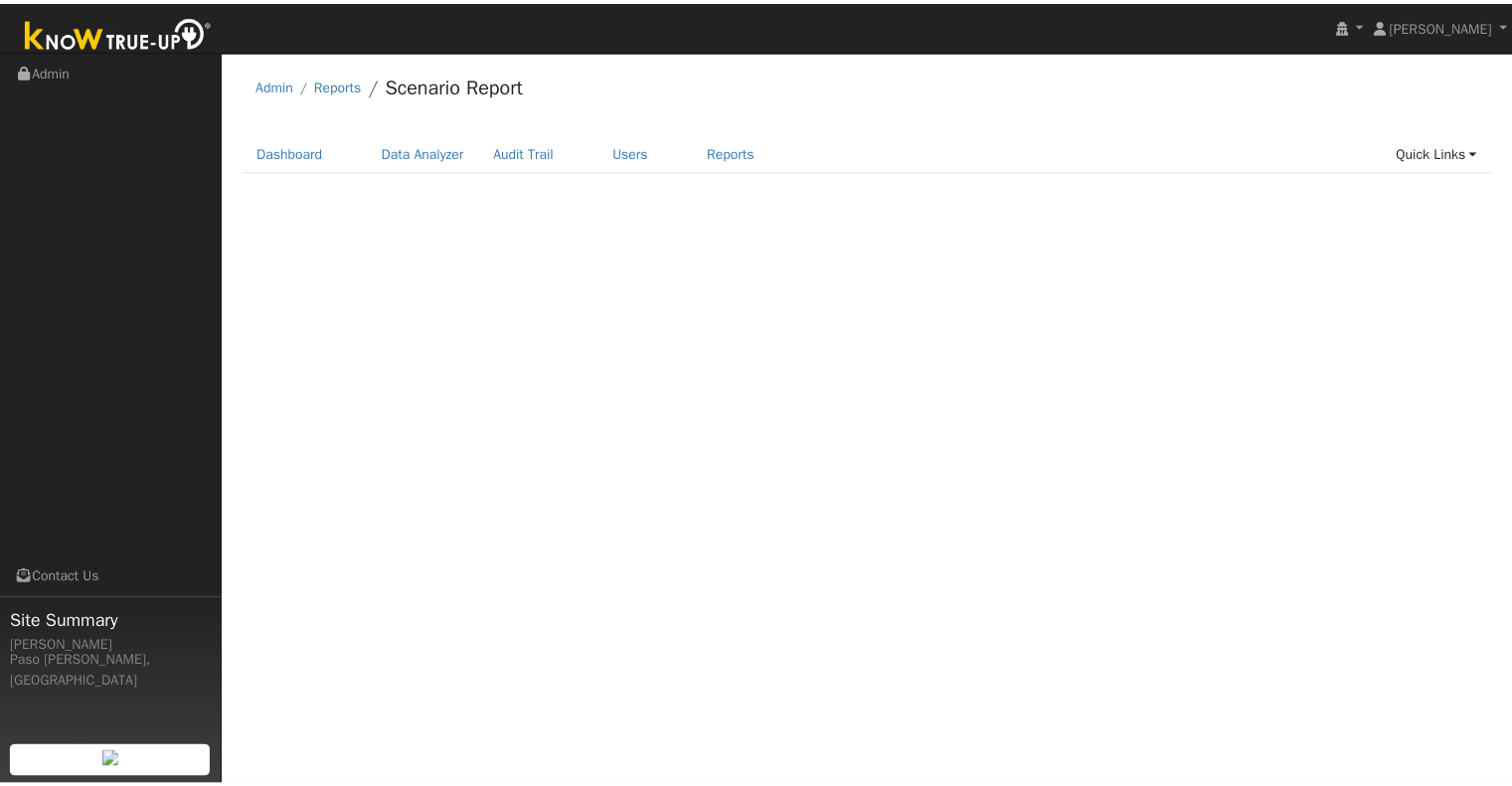 scroll, scrollTop: 0, scrollLeft: 0, axis: both 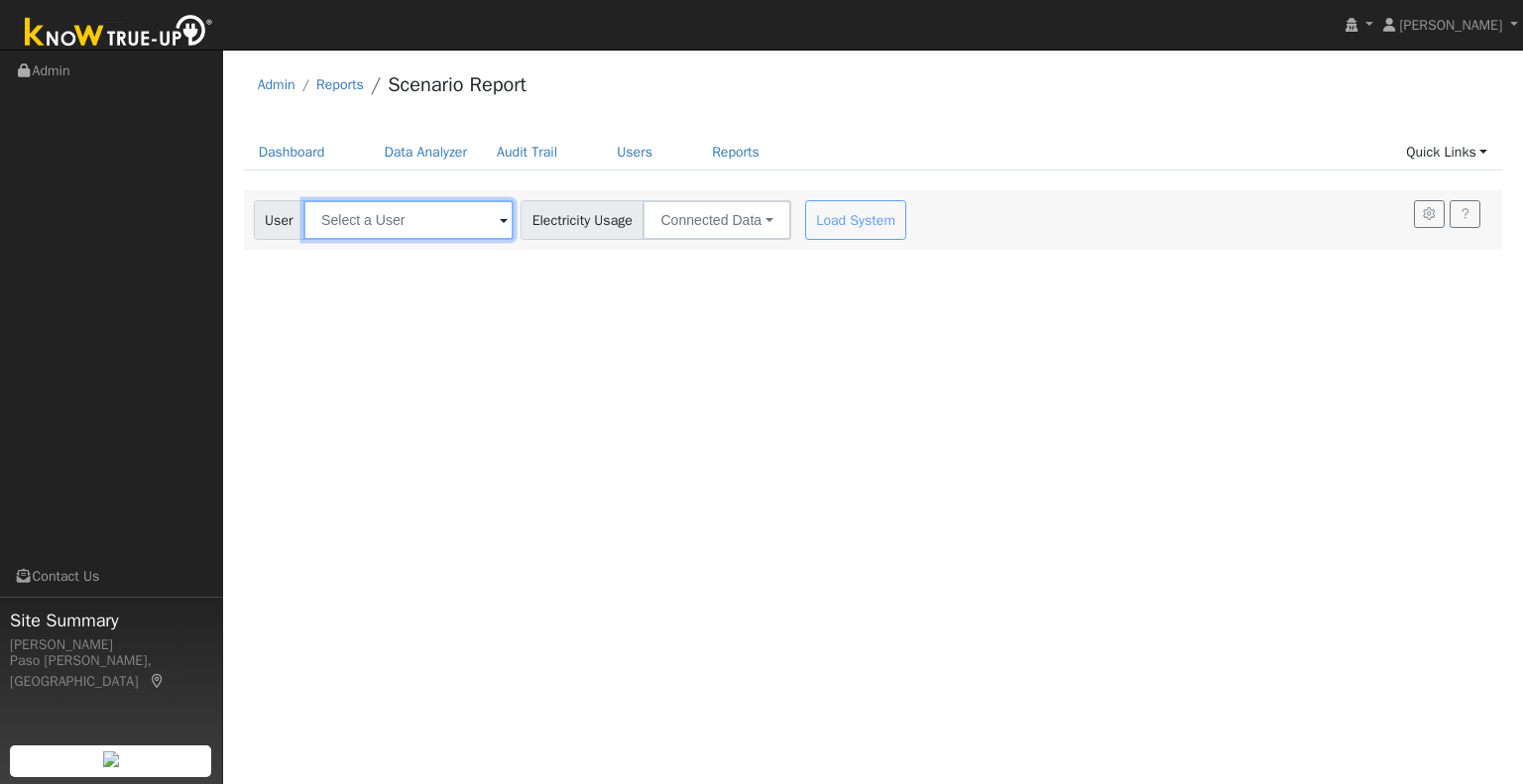 click at bounding box center (409, 220) 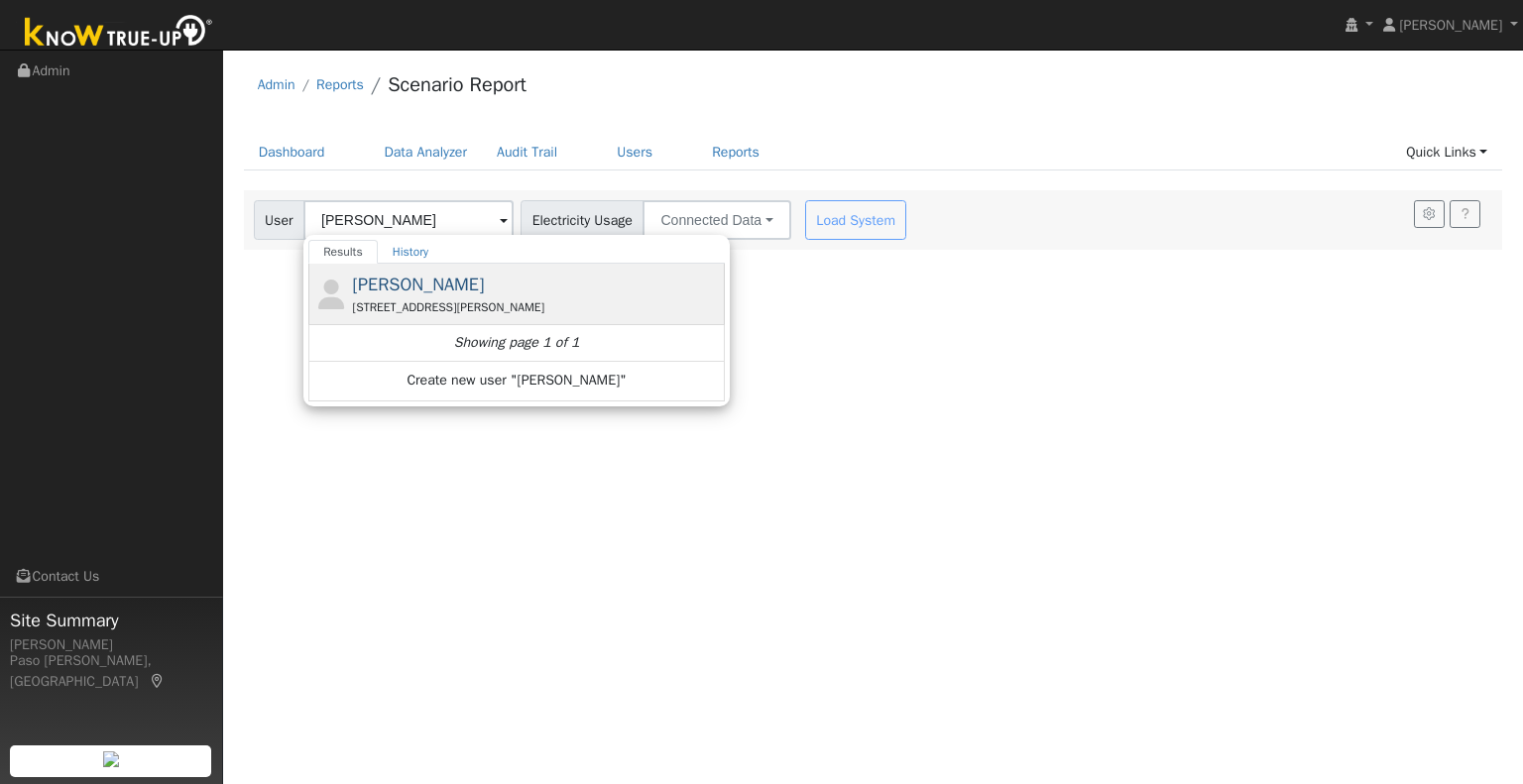 click on "[PERSON_NAME] [STREET_ADDRESS][PERSON_NAME][PERSON_NAME]" at bounding box center (536, 293) 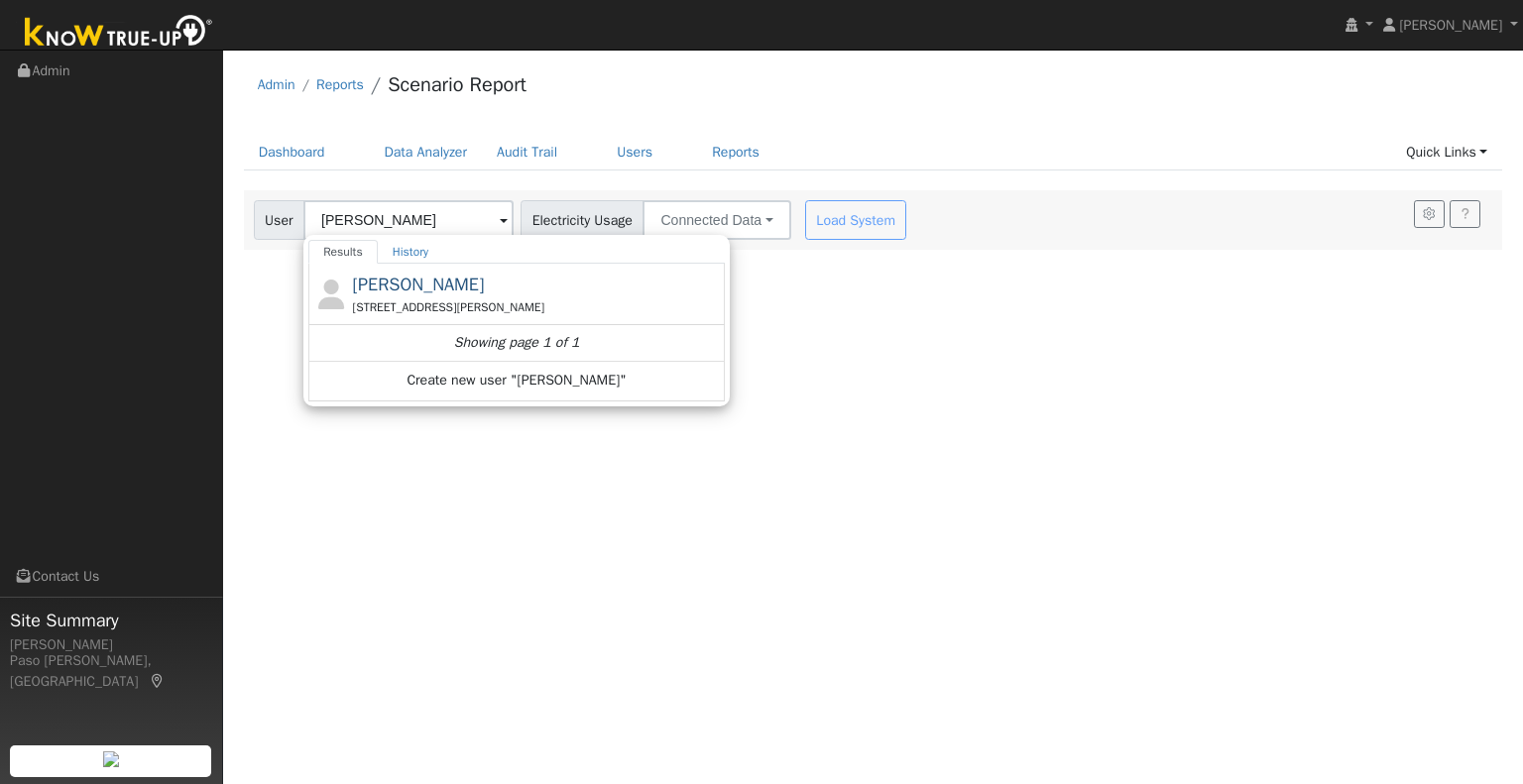 type on "[PERSON_NAME]" 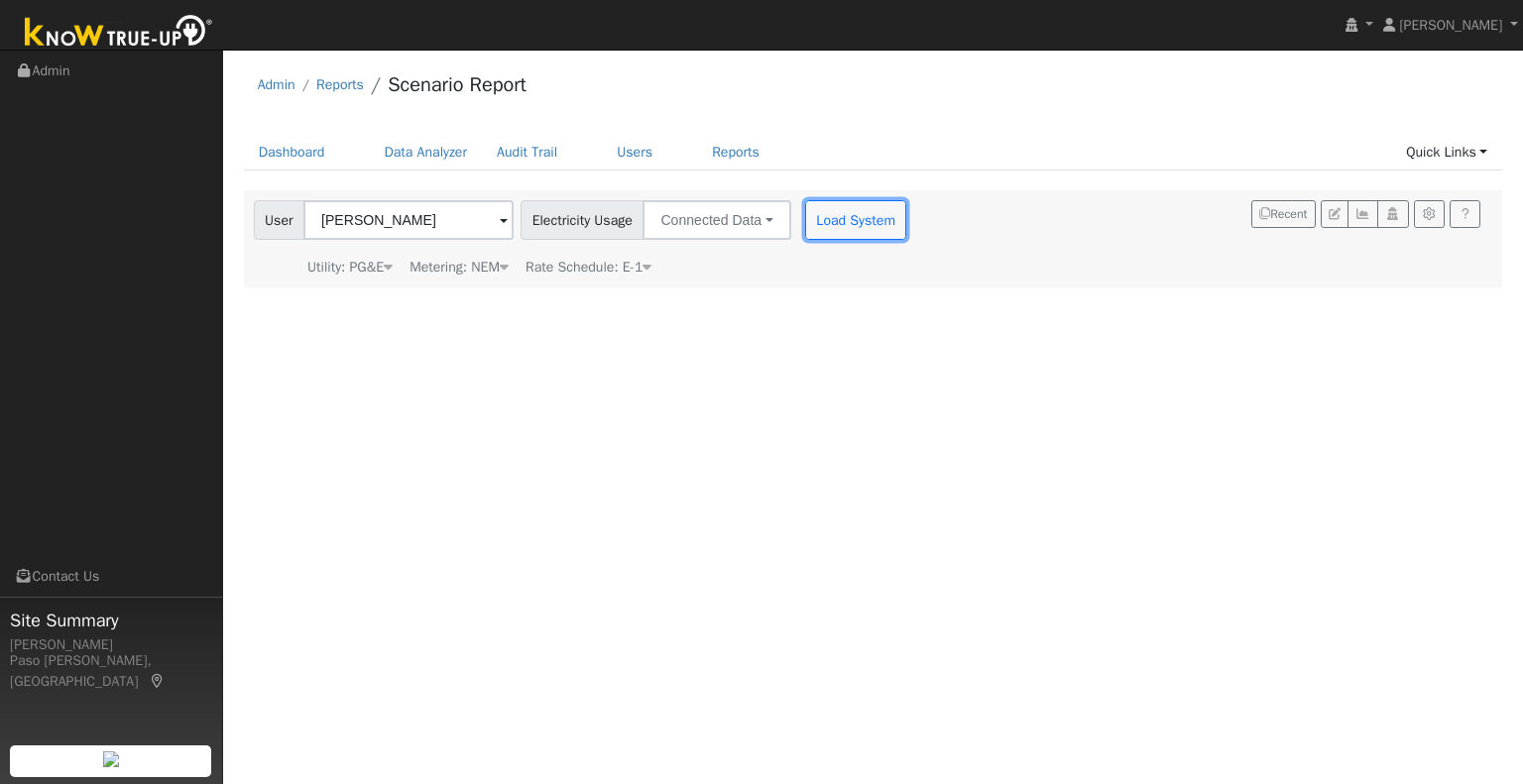 click on "Load System" at bounding box center (856, 220) 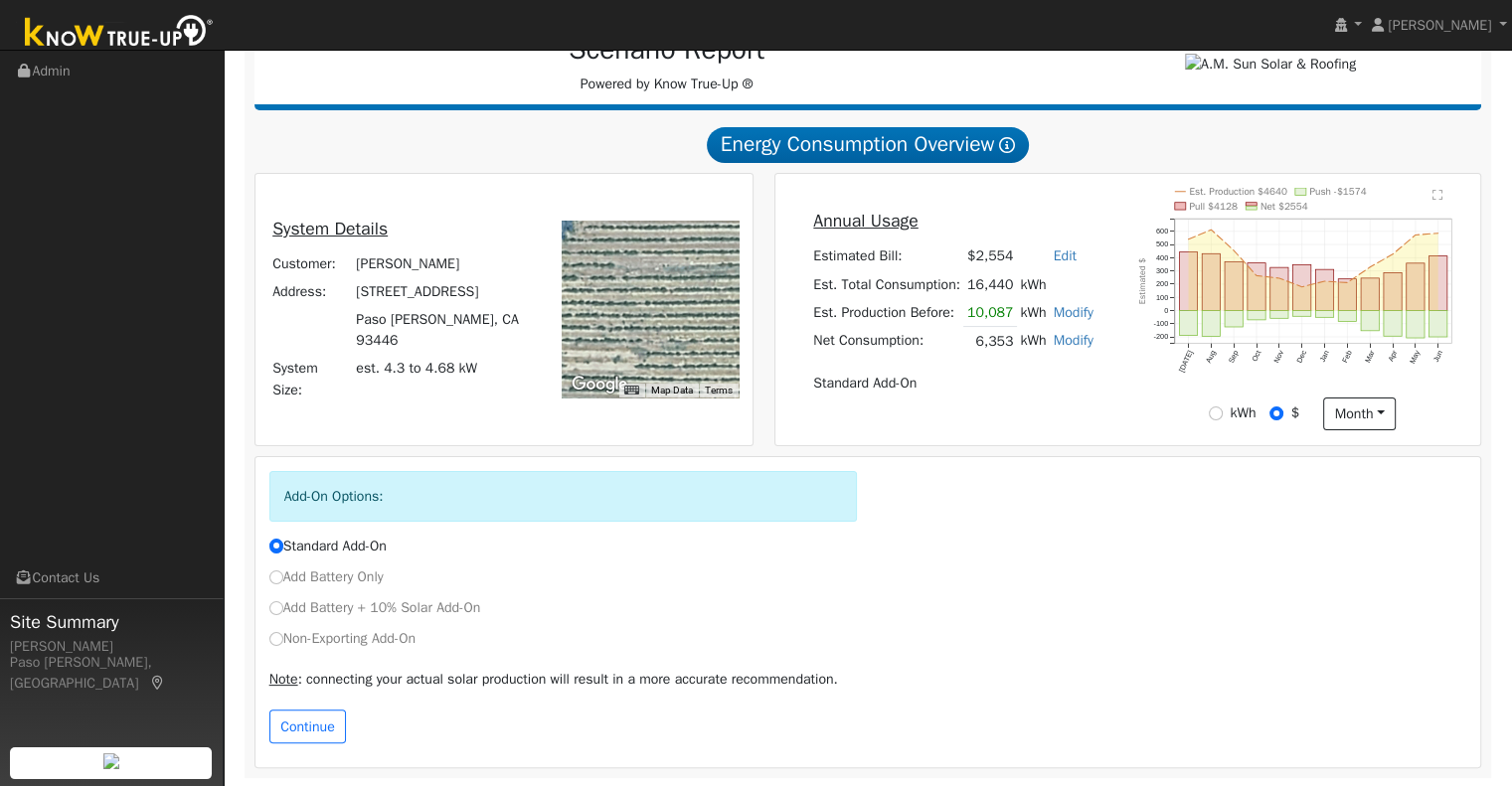 scroll, scrollTop: 287, scrollLeft: 0, axis: vertical 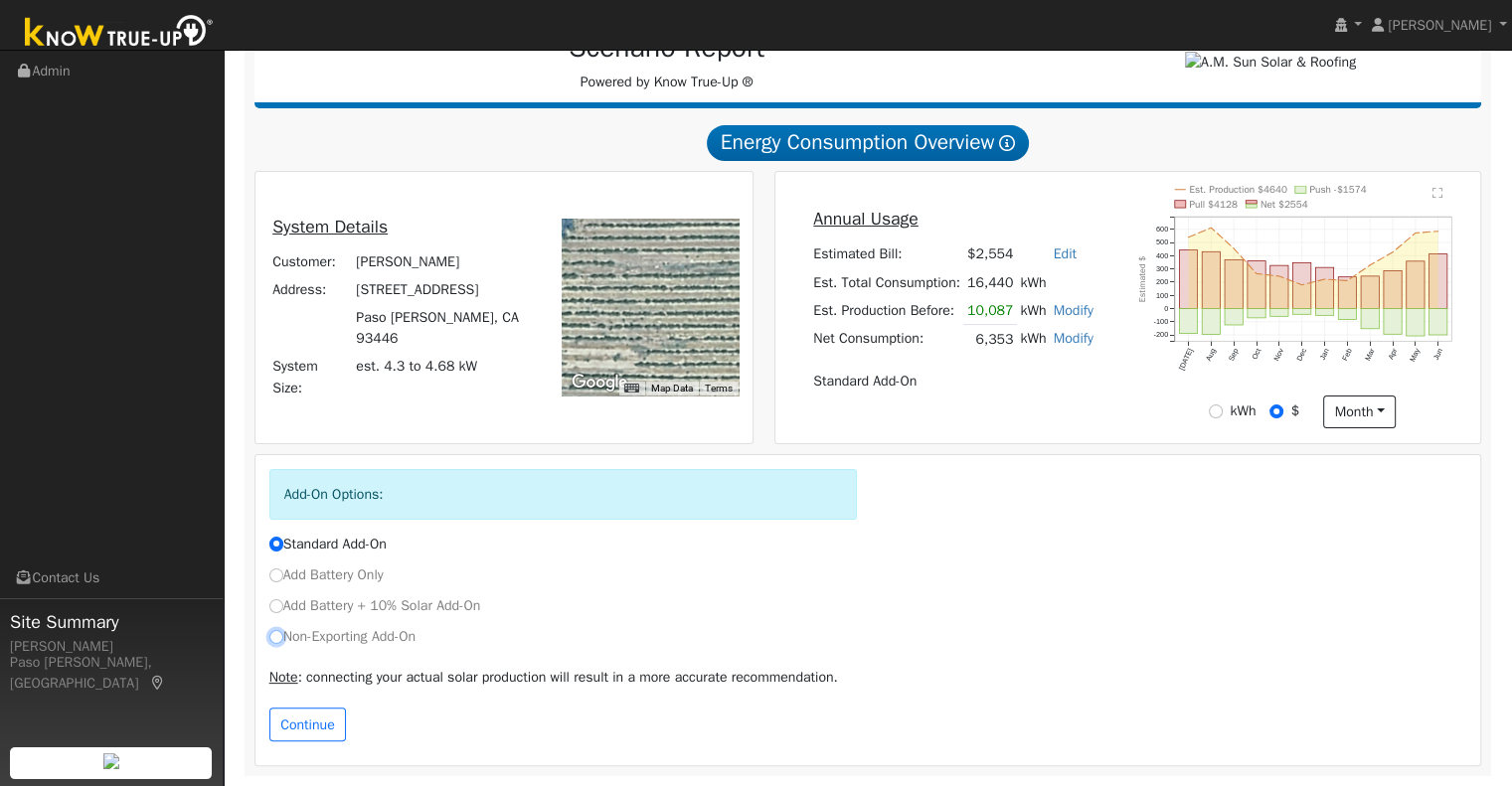 click on "Non-Exporting Add-On" at bounding box center [276, 637] 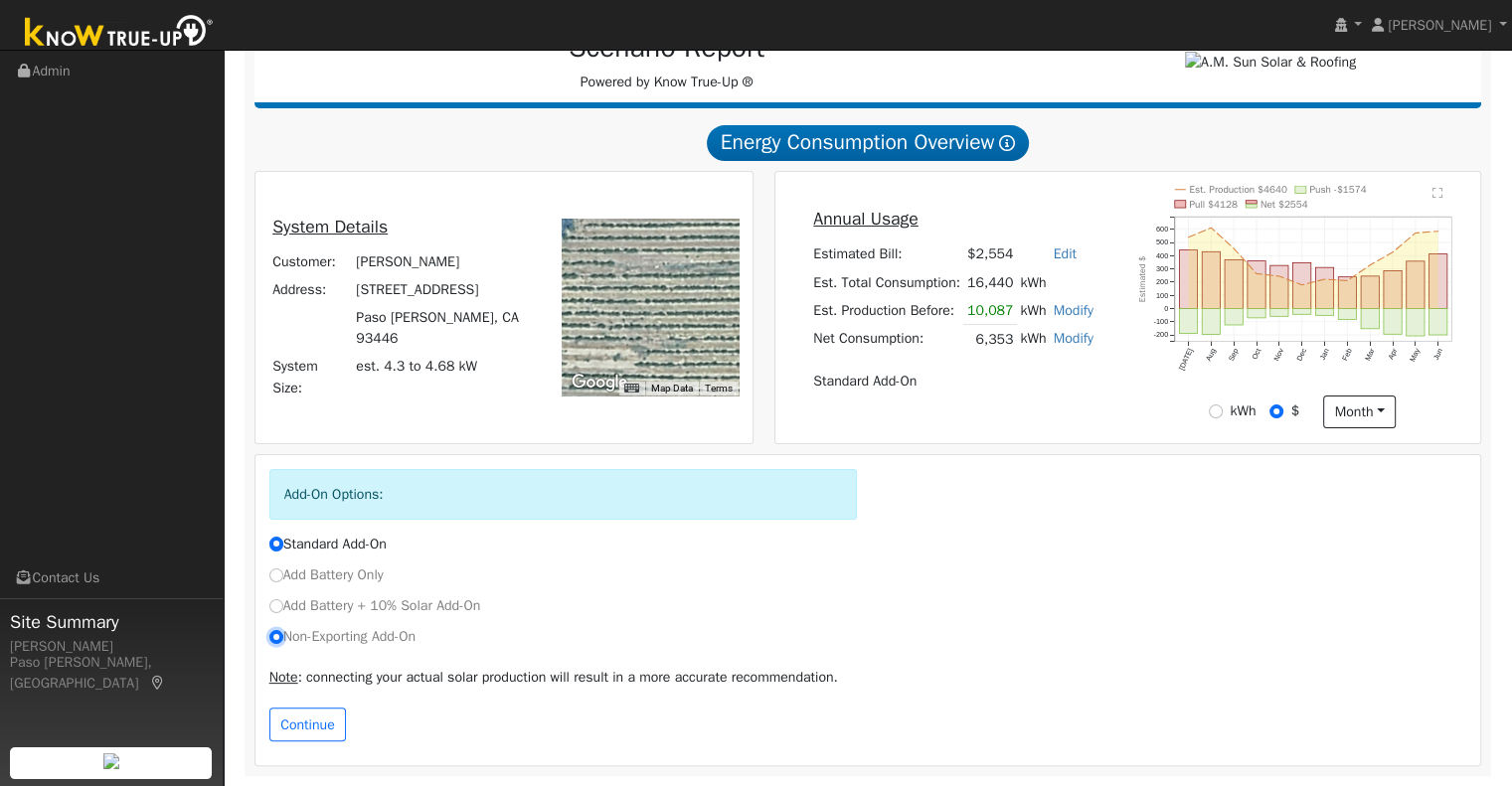 radio on "true" 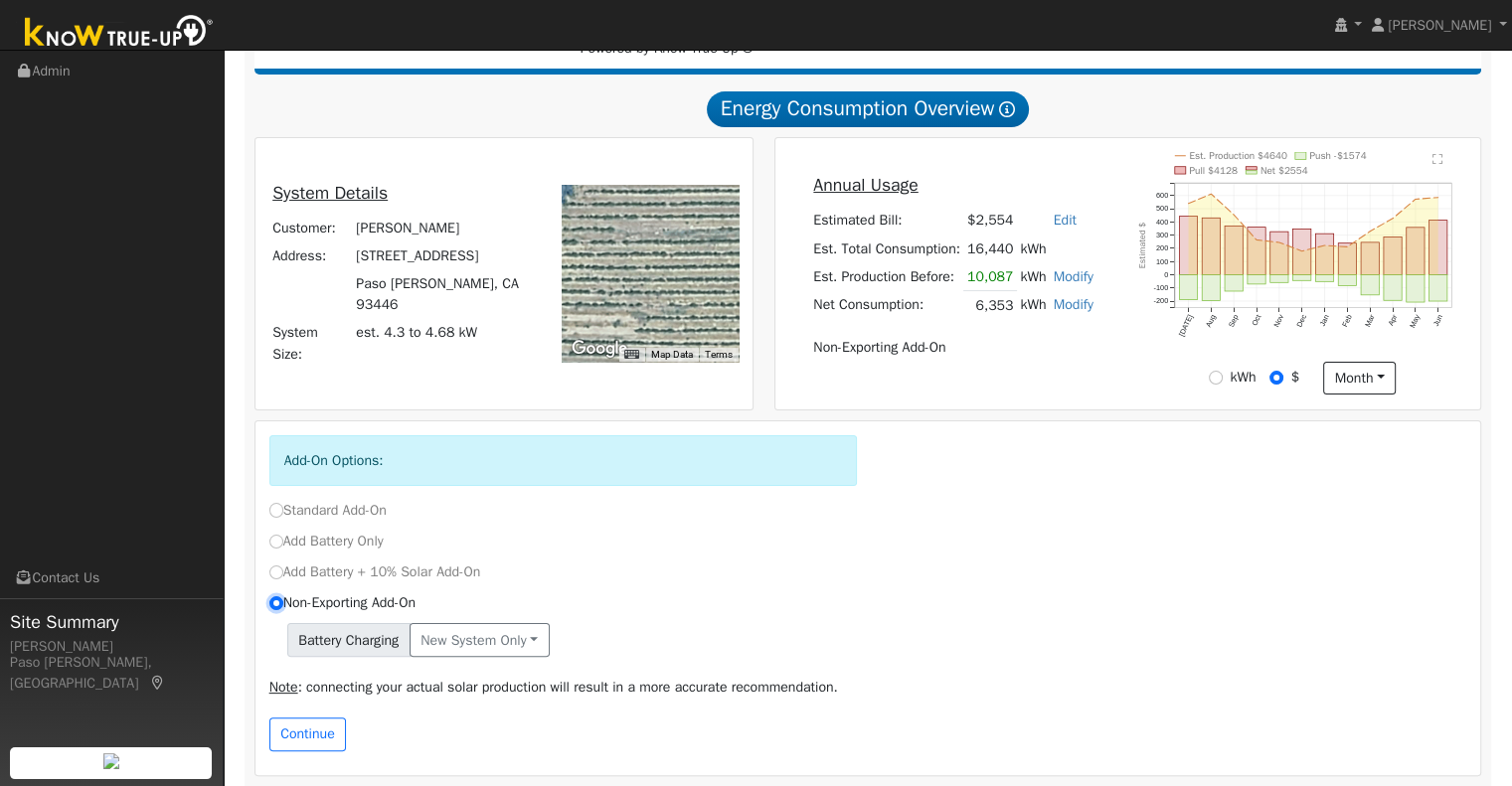 scroll, scrollTop: 330, scrollLeft: 0, axis: vertical 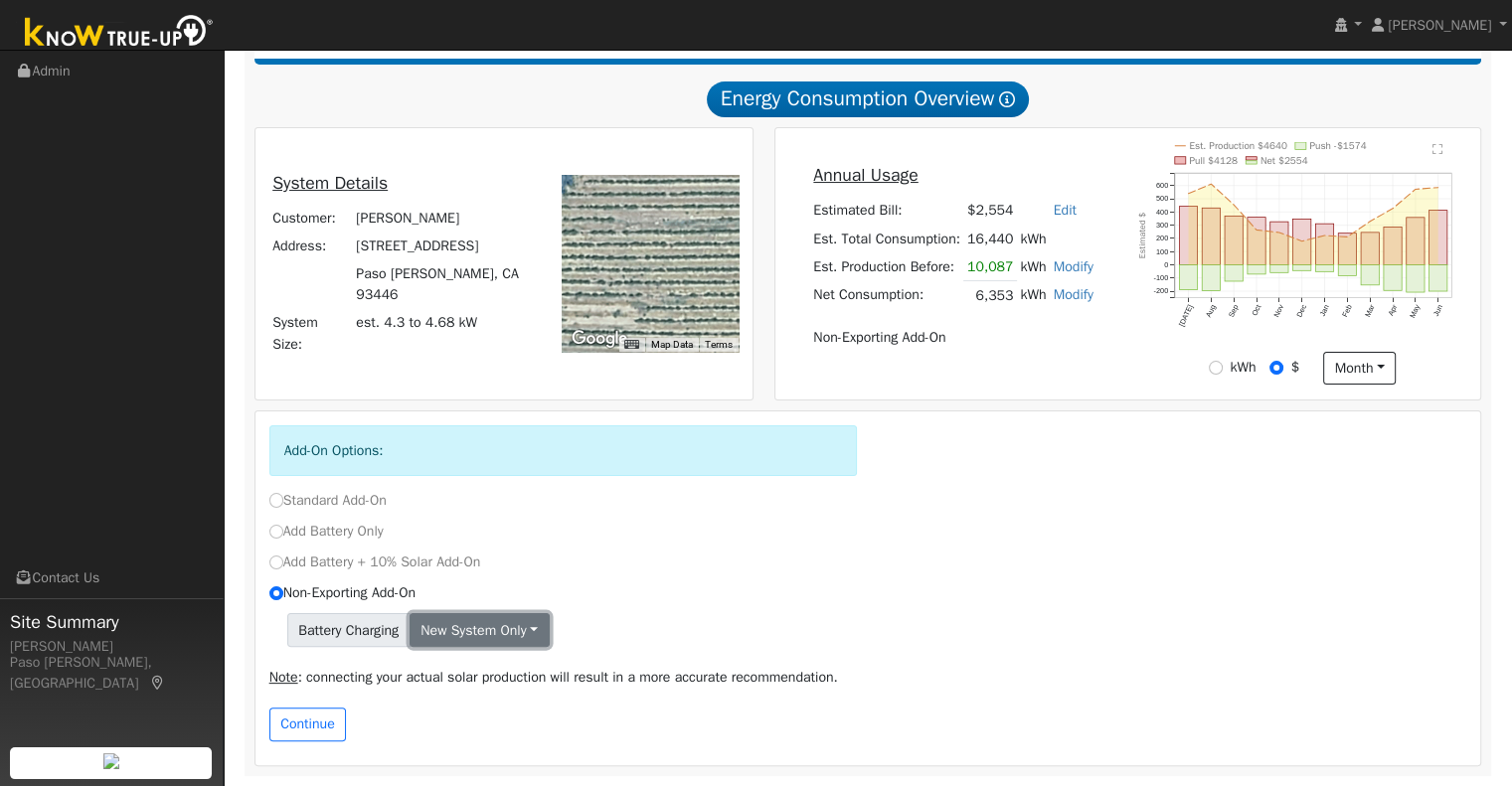 click on "New system only" at bounding box center (479, 630) 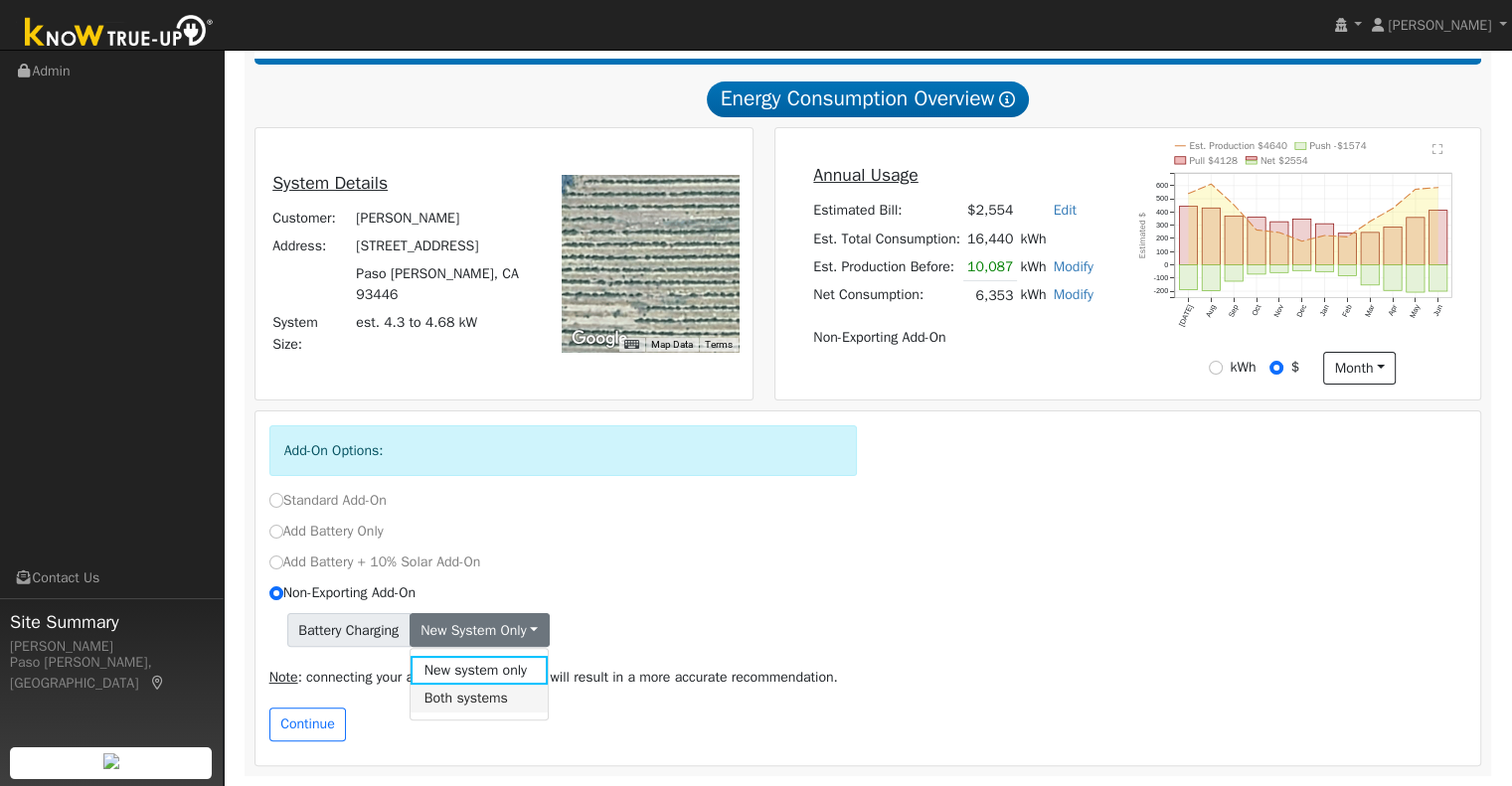 click on "Both systems" at bounding box center (479, 699) 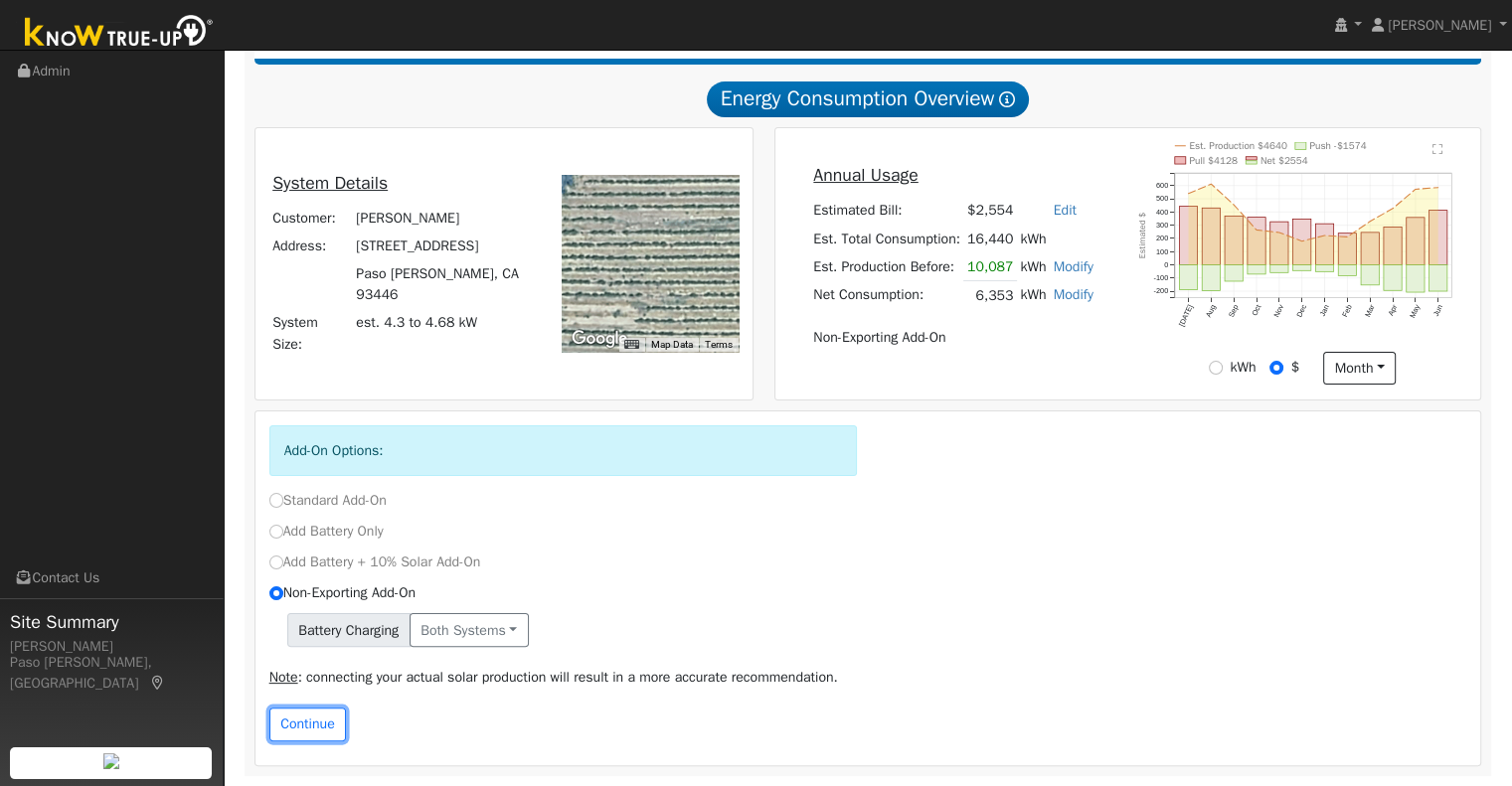 click on "Continue" at bounding box center (308, 724) 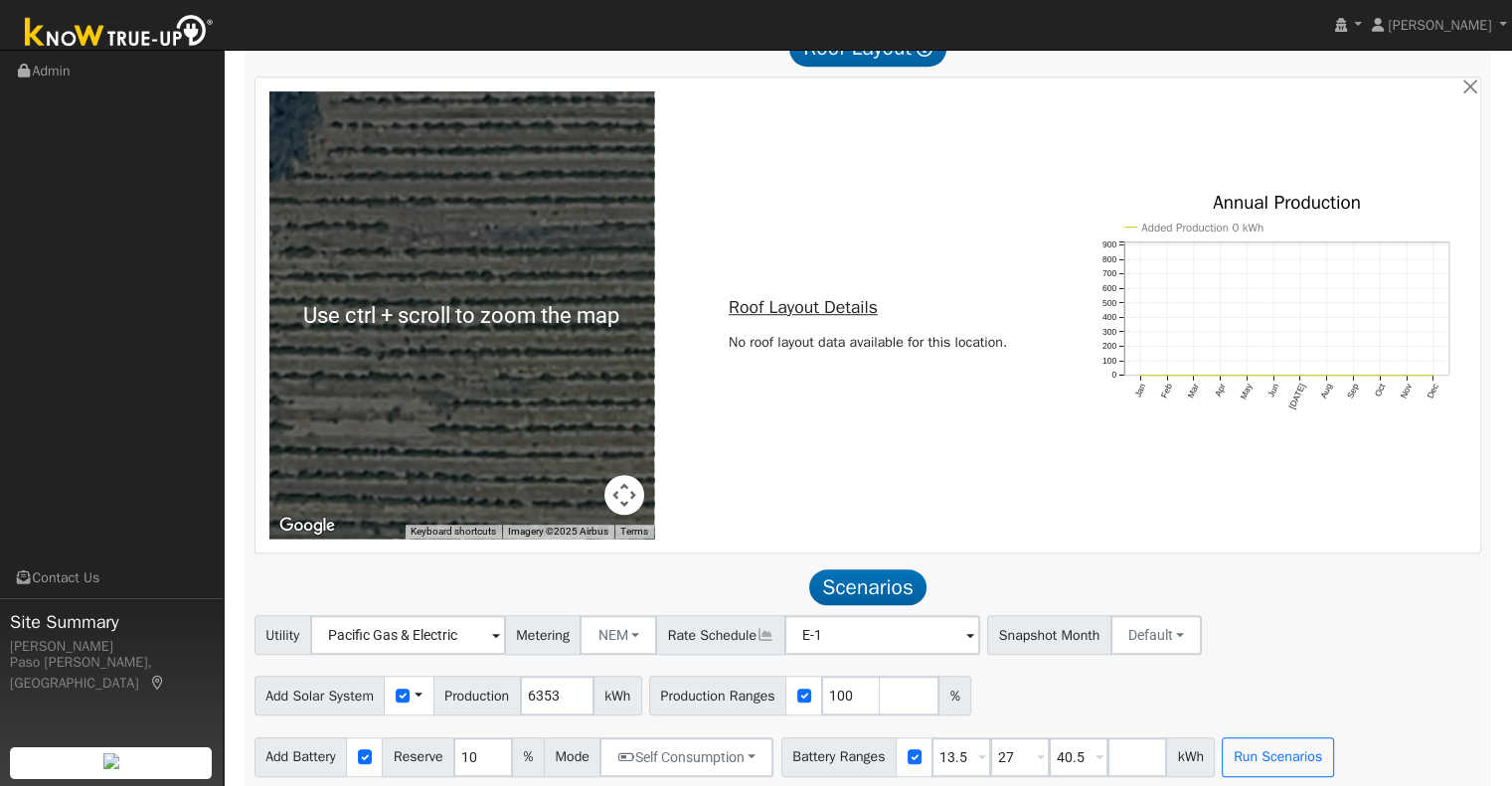 scroll, scrollTop: 1385, scrollLeft: 0, axis: vertical 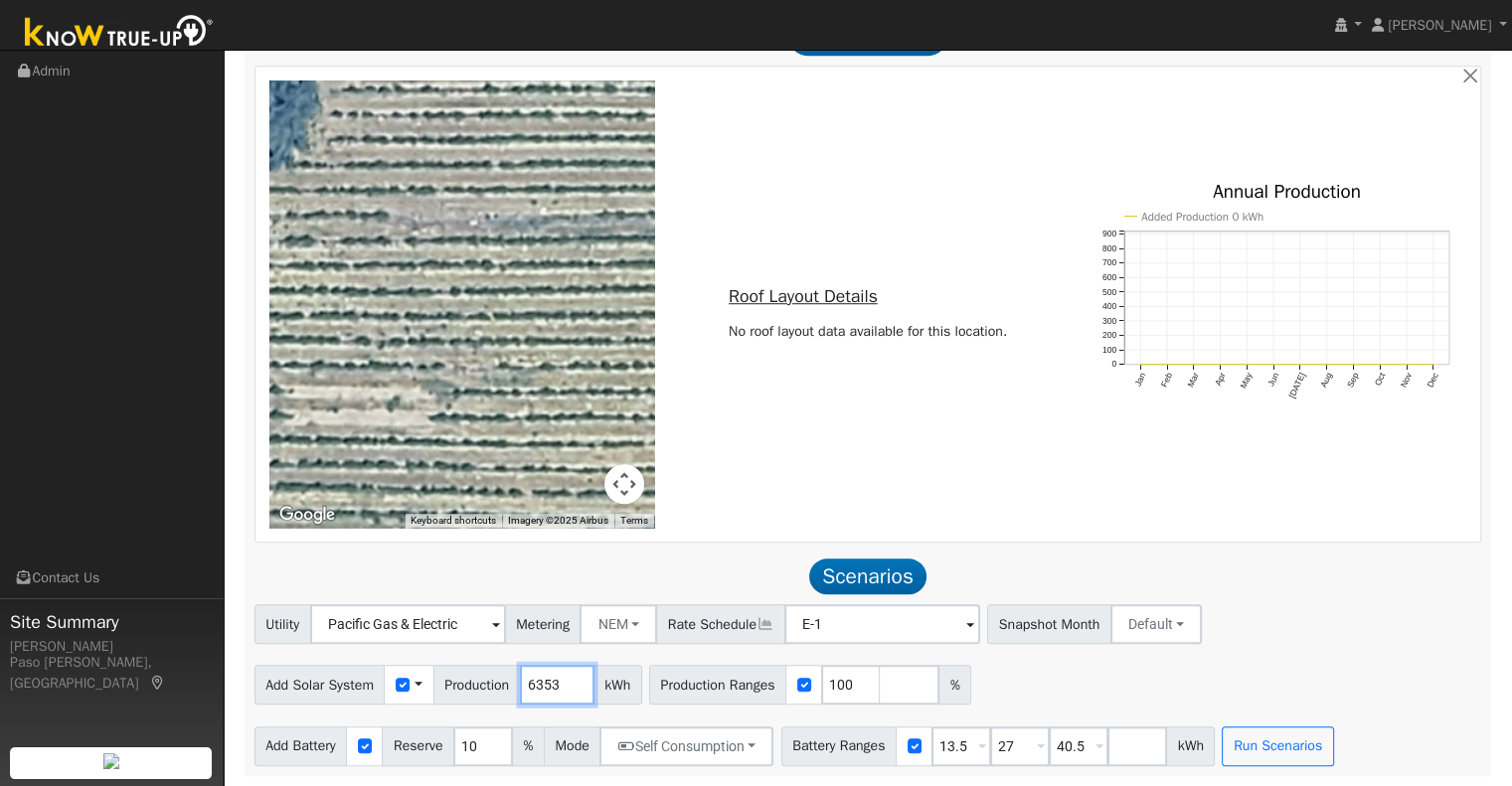 drag, startPoint x: 558, startPoint y: 686, endPoint x: 478, endPoint y: 684, distance: 80.024996 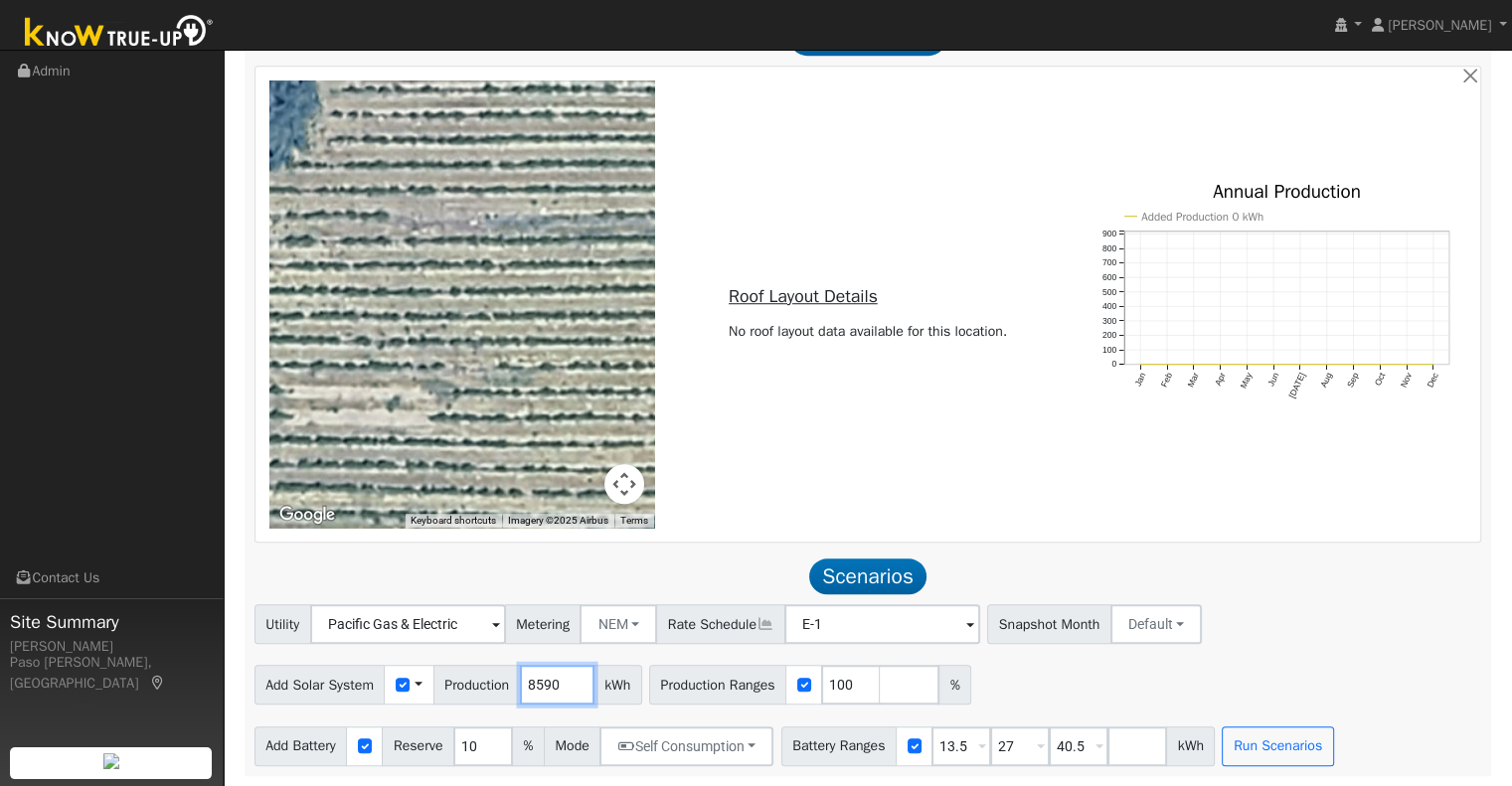 type on "8590" 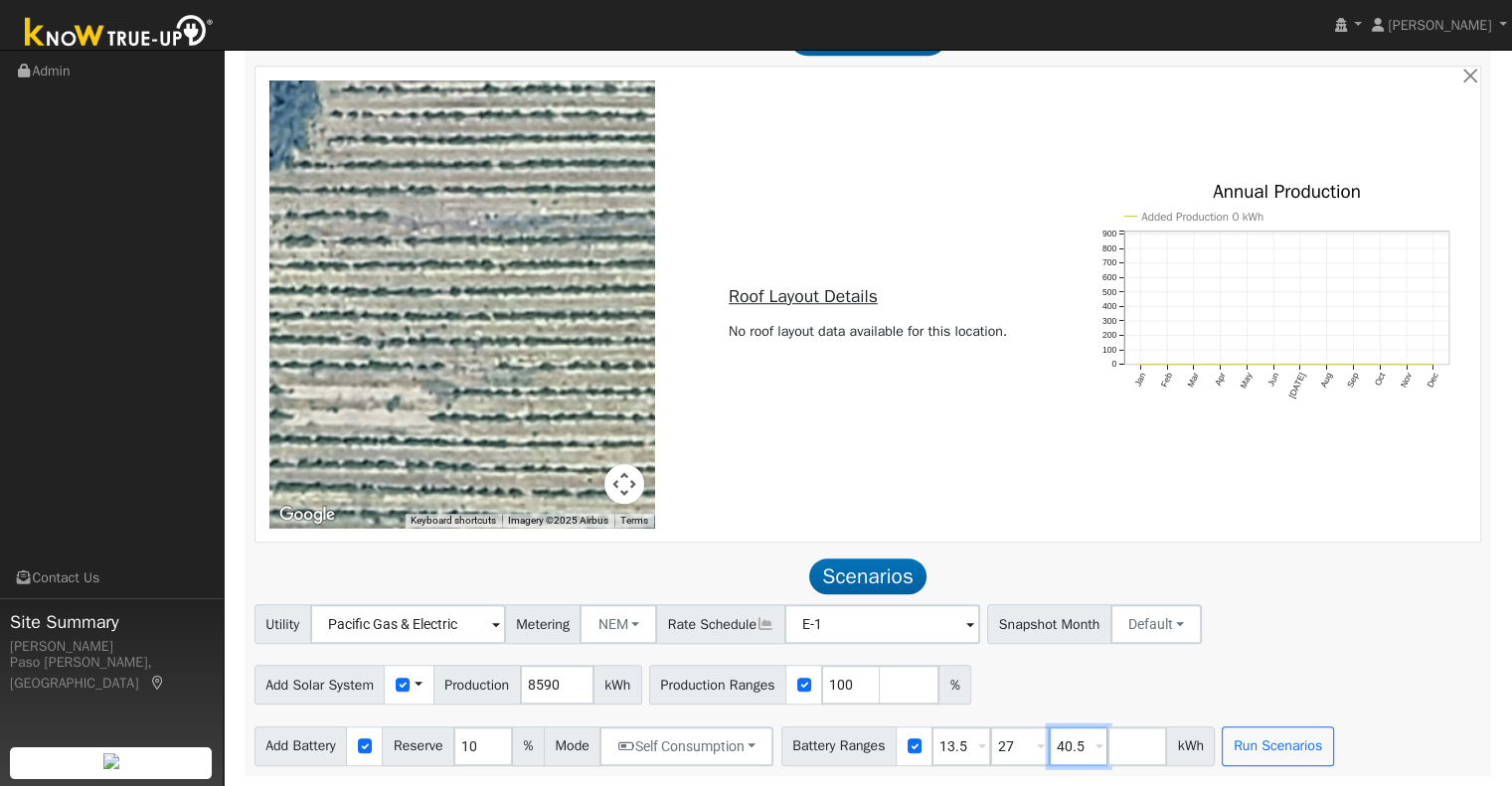 drag, startPoint x: 1091, startPoint y: 746, endPoint x: 1023, endPoint y: 748, distance: 68.0294 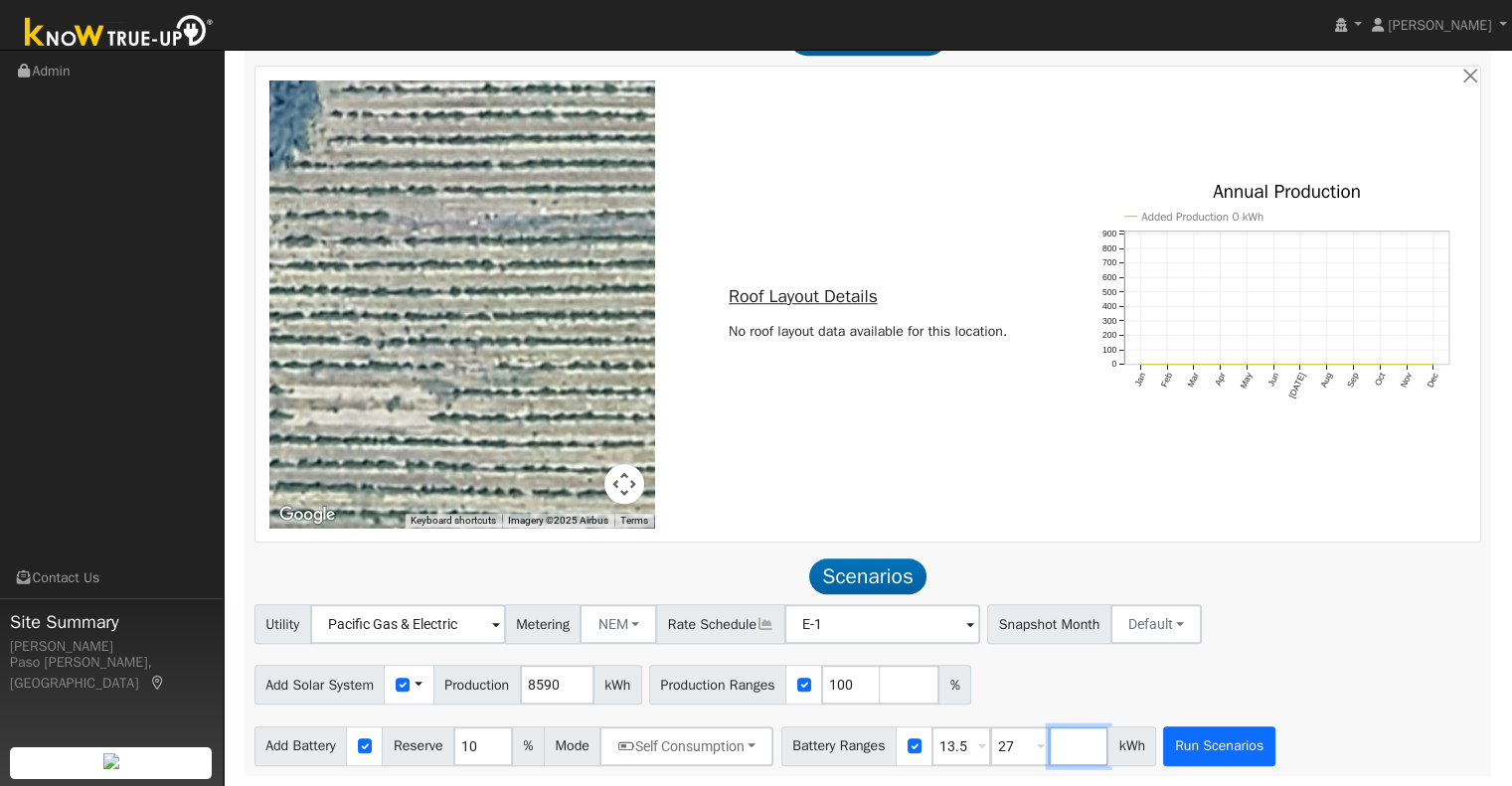 type 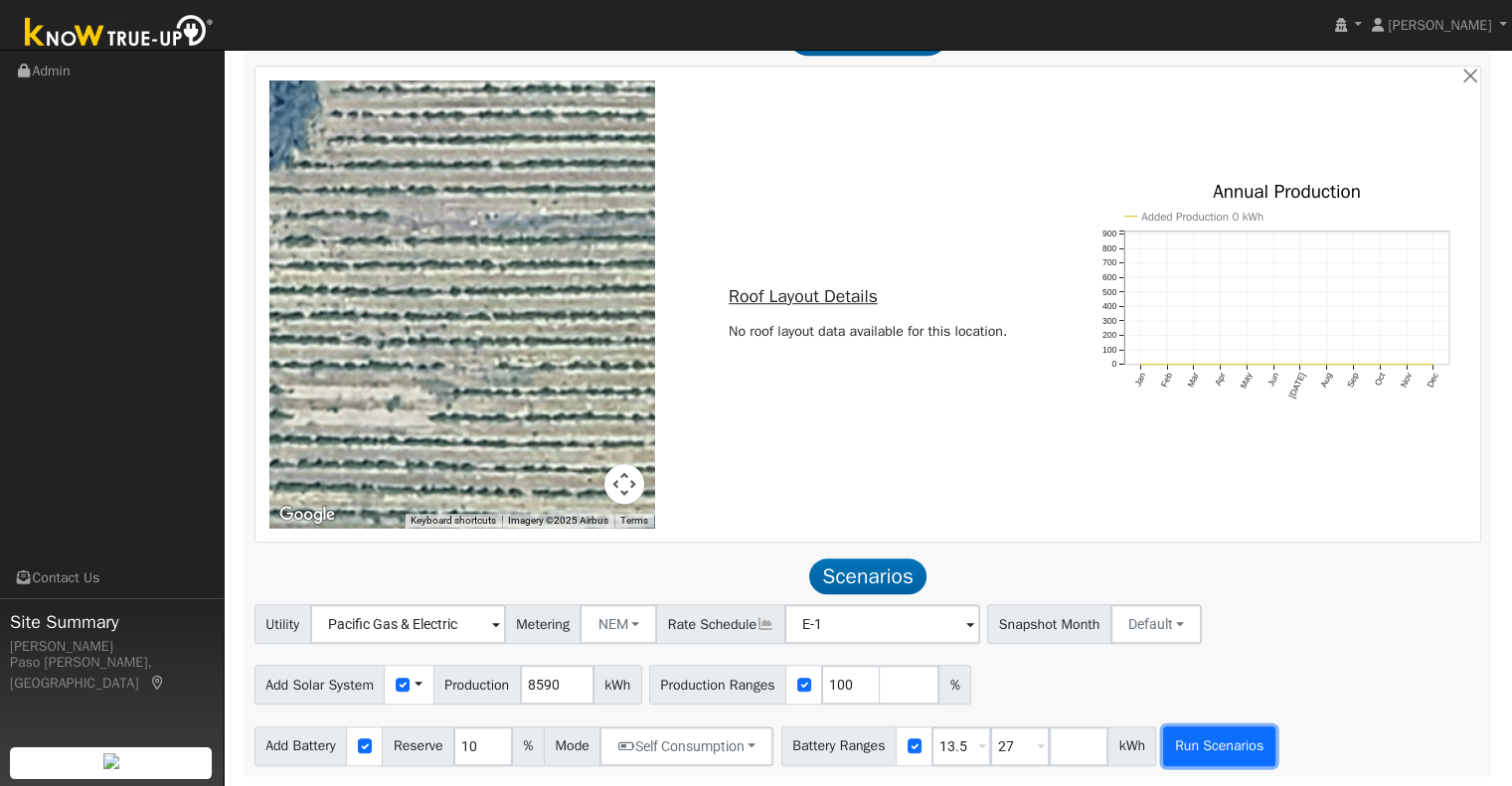 click on "Run Scenarios" at bounding box center [1219, 746] 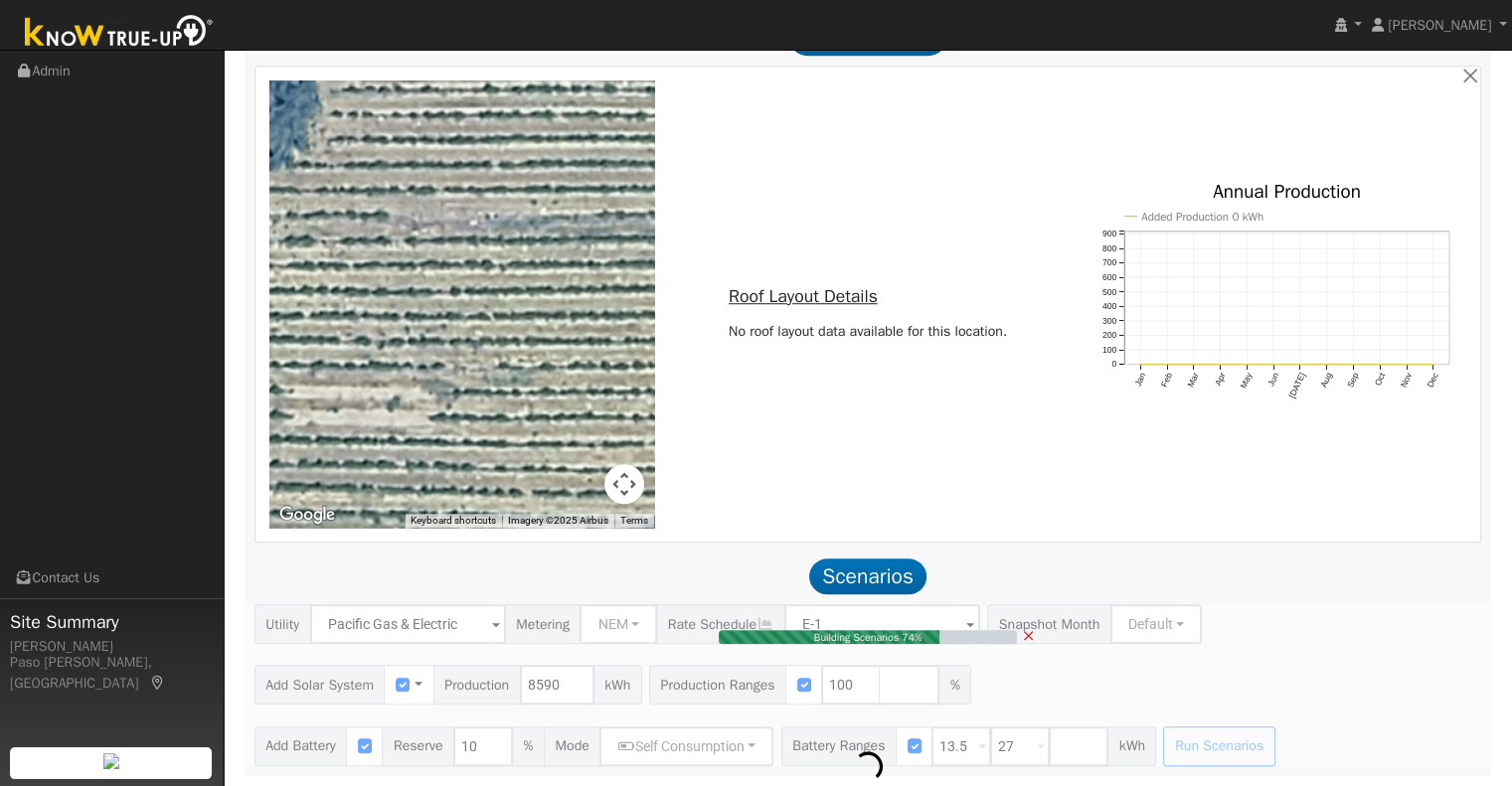 type on "5.7" 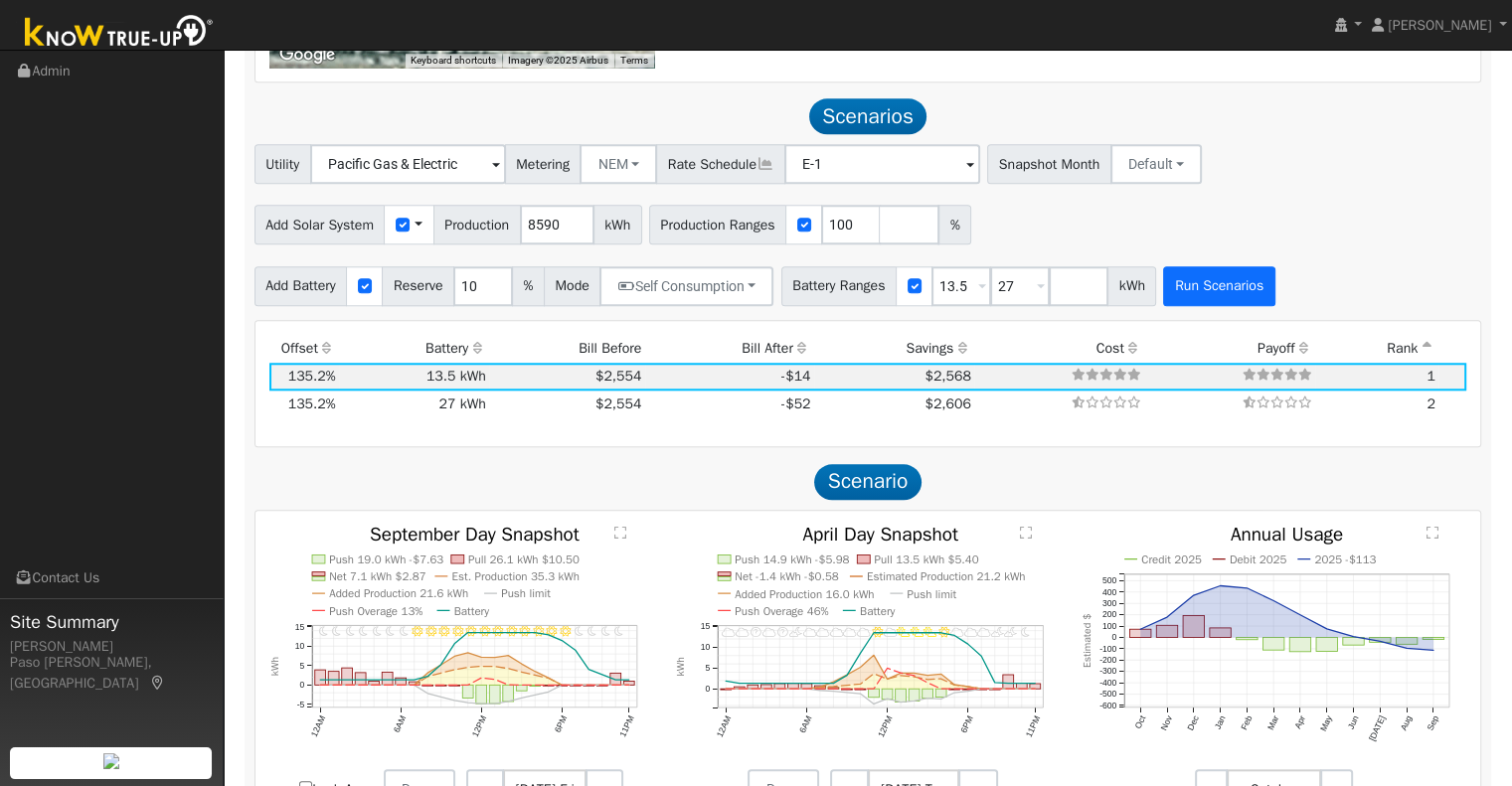 scroll, scrollTop: 1884, scrollLeft: 0, axis: vertical 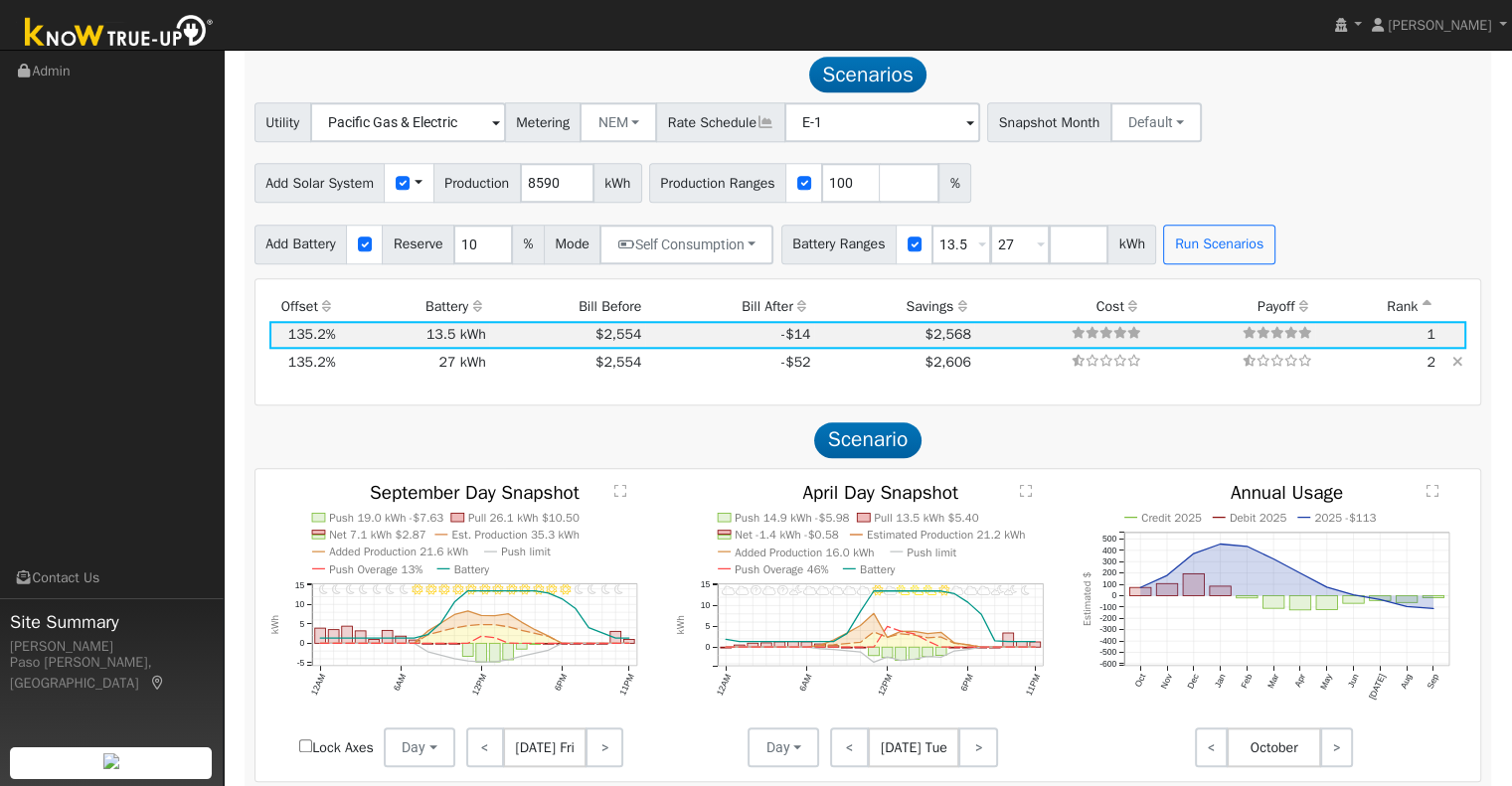 click on "-$52" at bounding box center (730, 363) 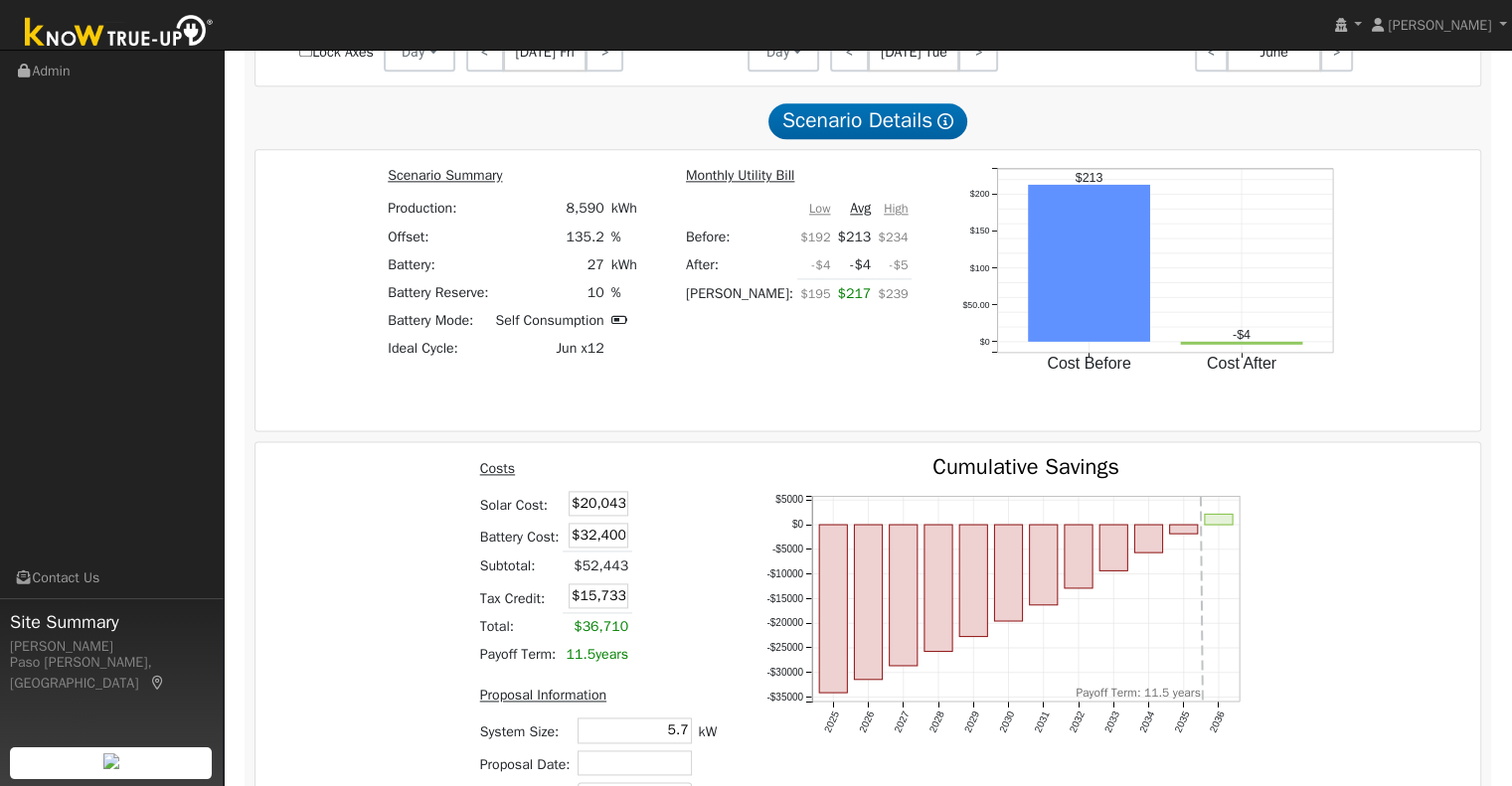 scroll, scrollTop: 2679, scrollLeft: 0, axis: vertical 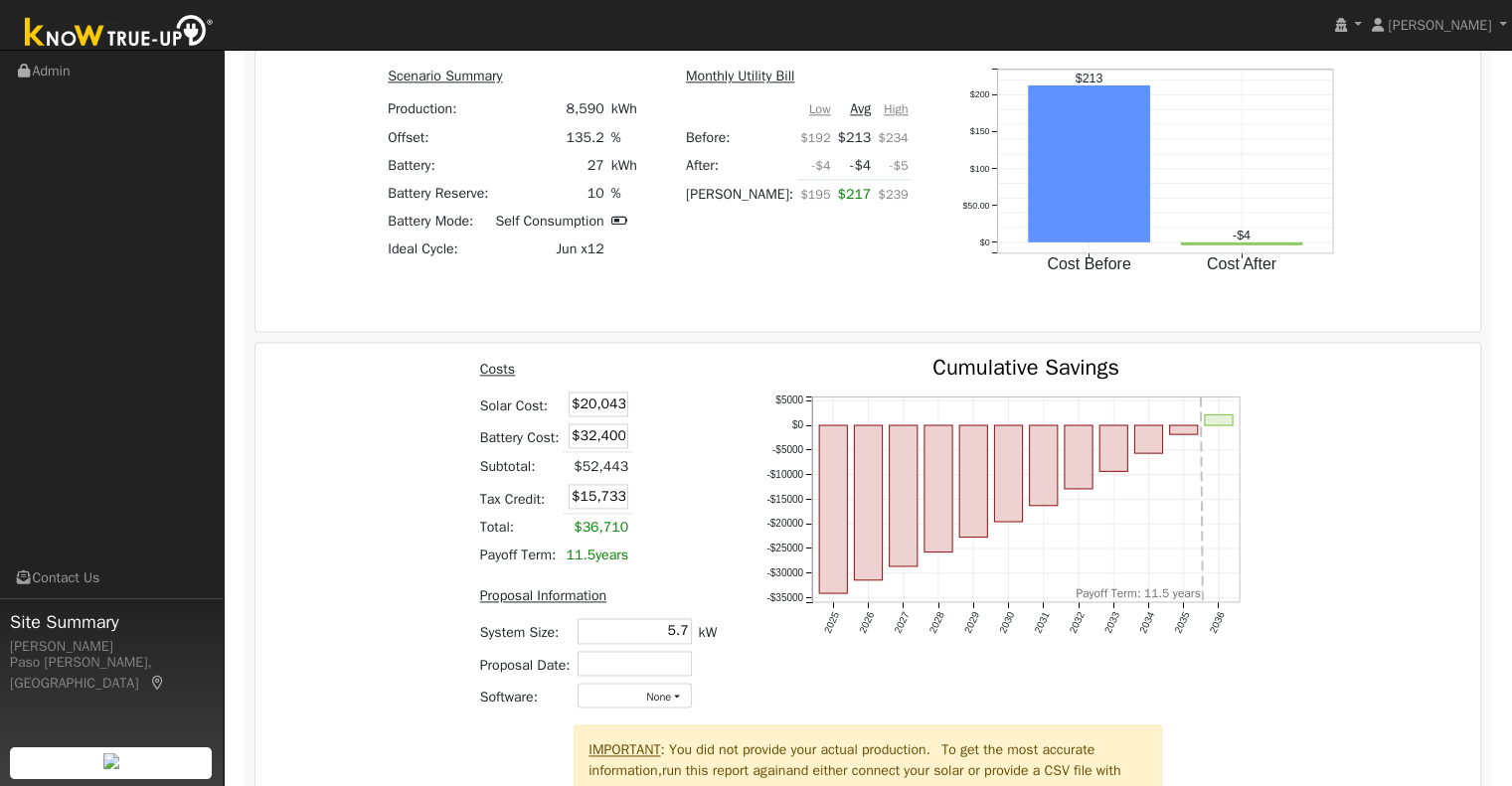drag, startPoint x: 581, startPoint y: 406, endPoint x: 878, endPoint y: 373, distance: 298.8277 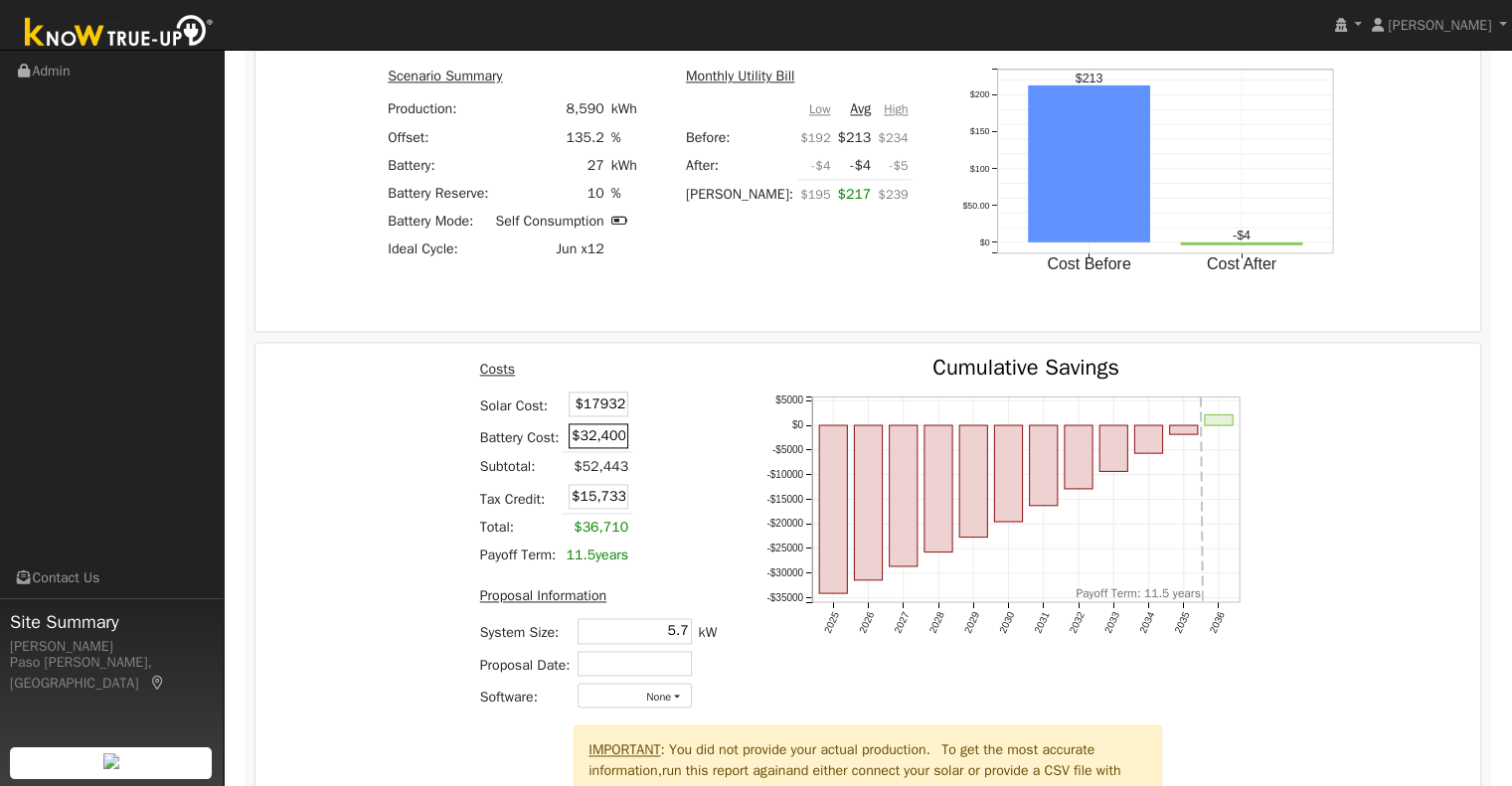 type on "$17,932" 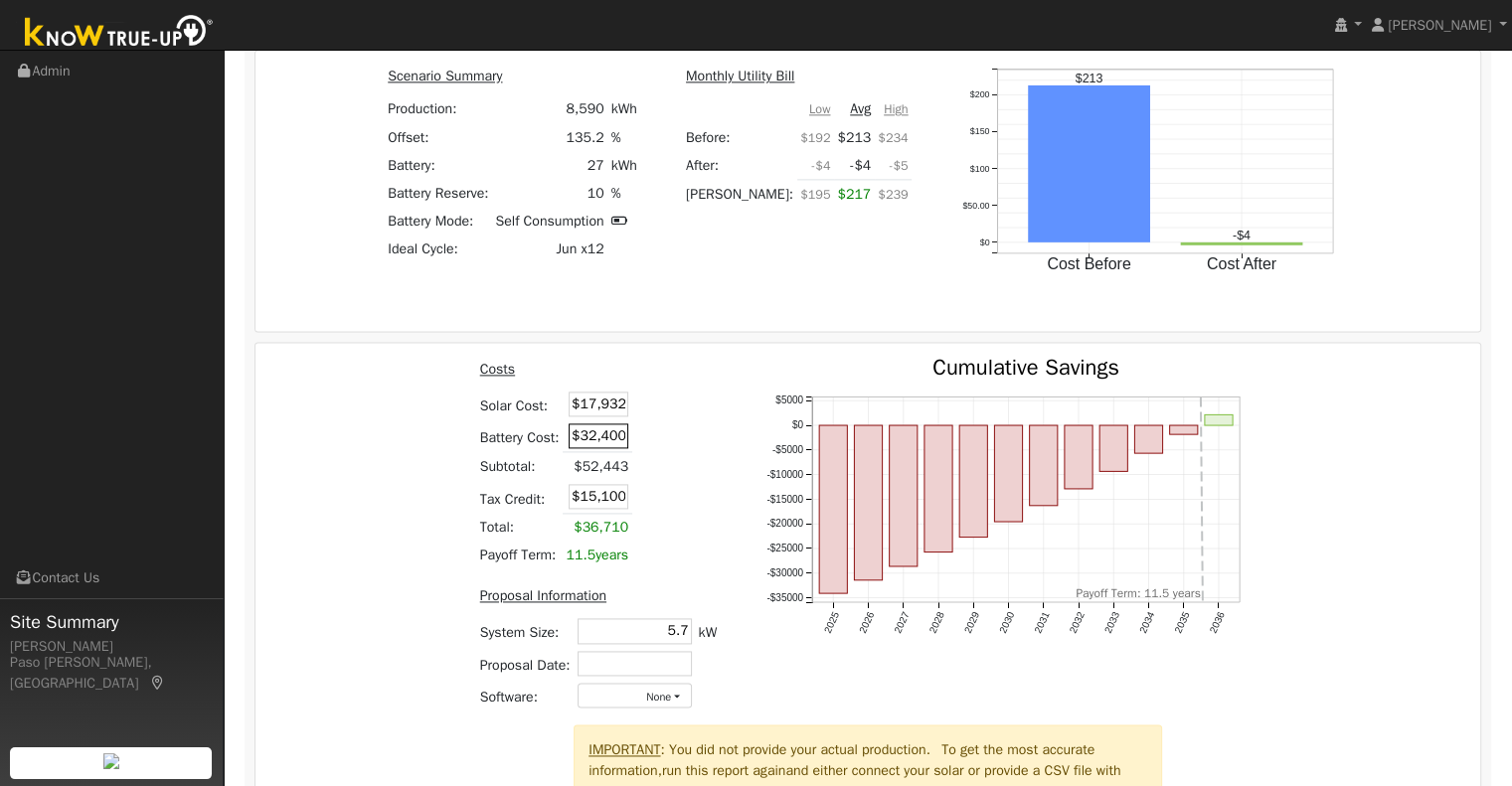 click on "$32,400" at bounding box center [598, 435] 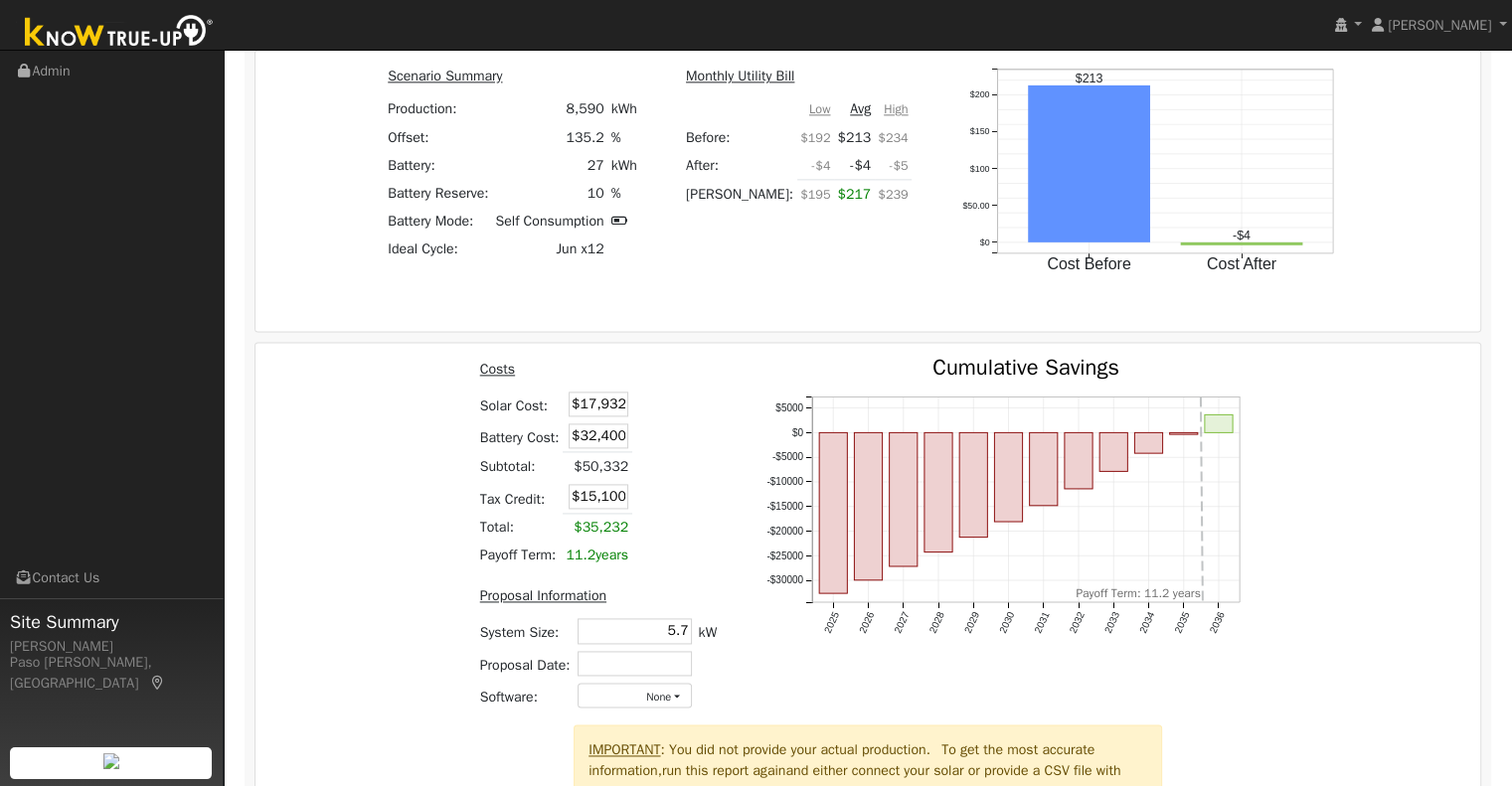 drag, startPoint x: 587, startPoint y: 433, endPoint x: 742, endPoint y: 446, distance: 155.54421 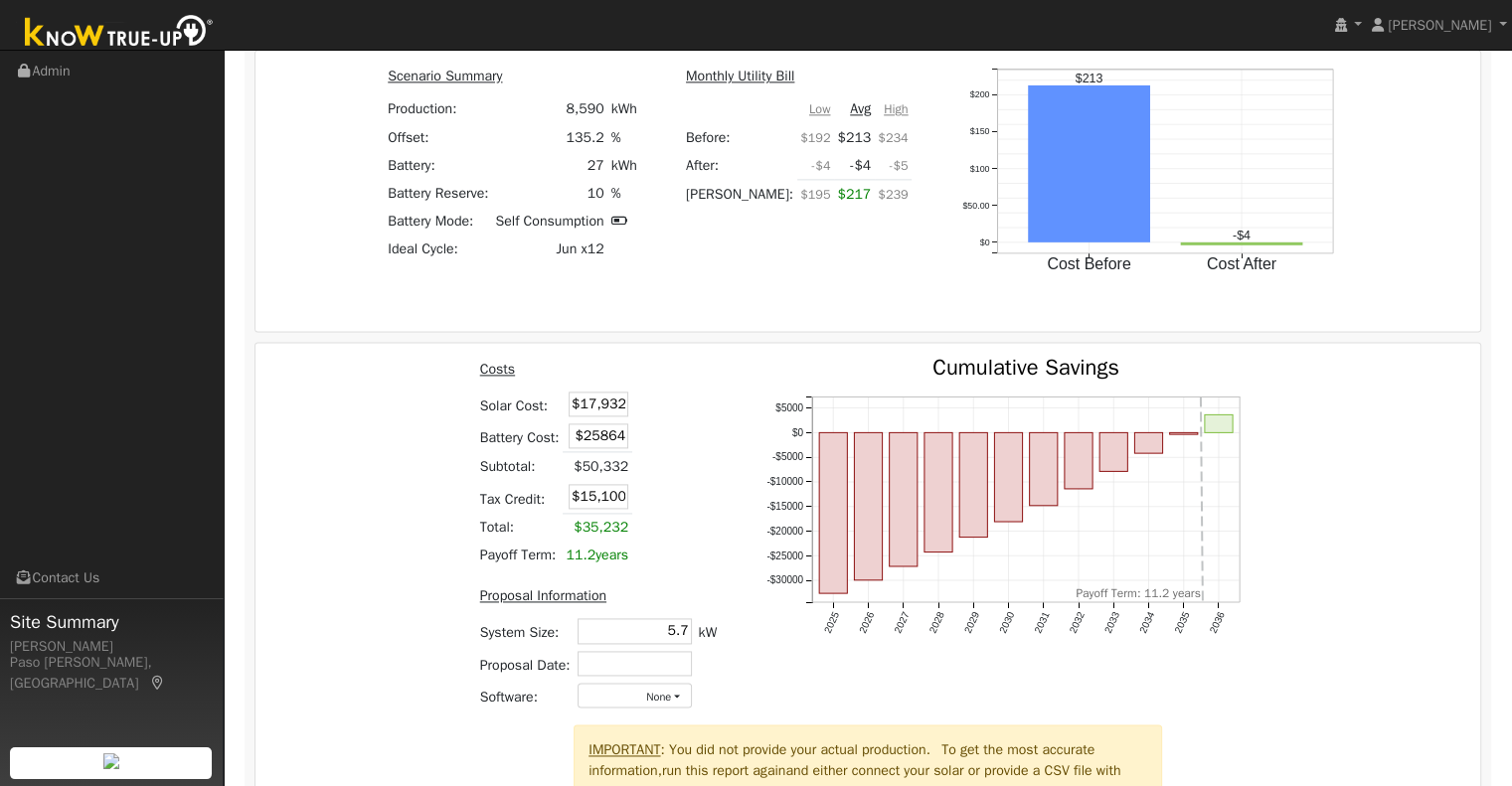 type on "$25,864" 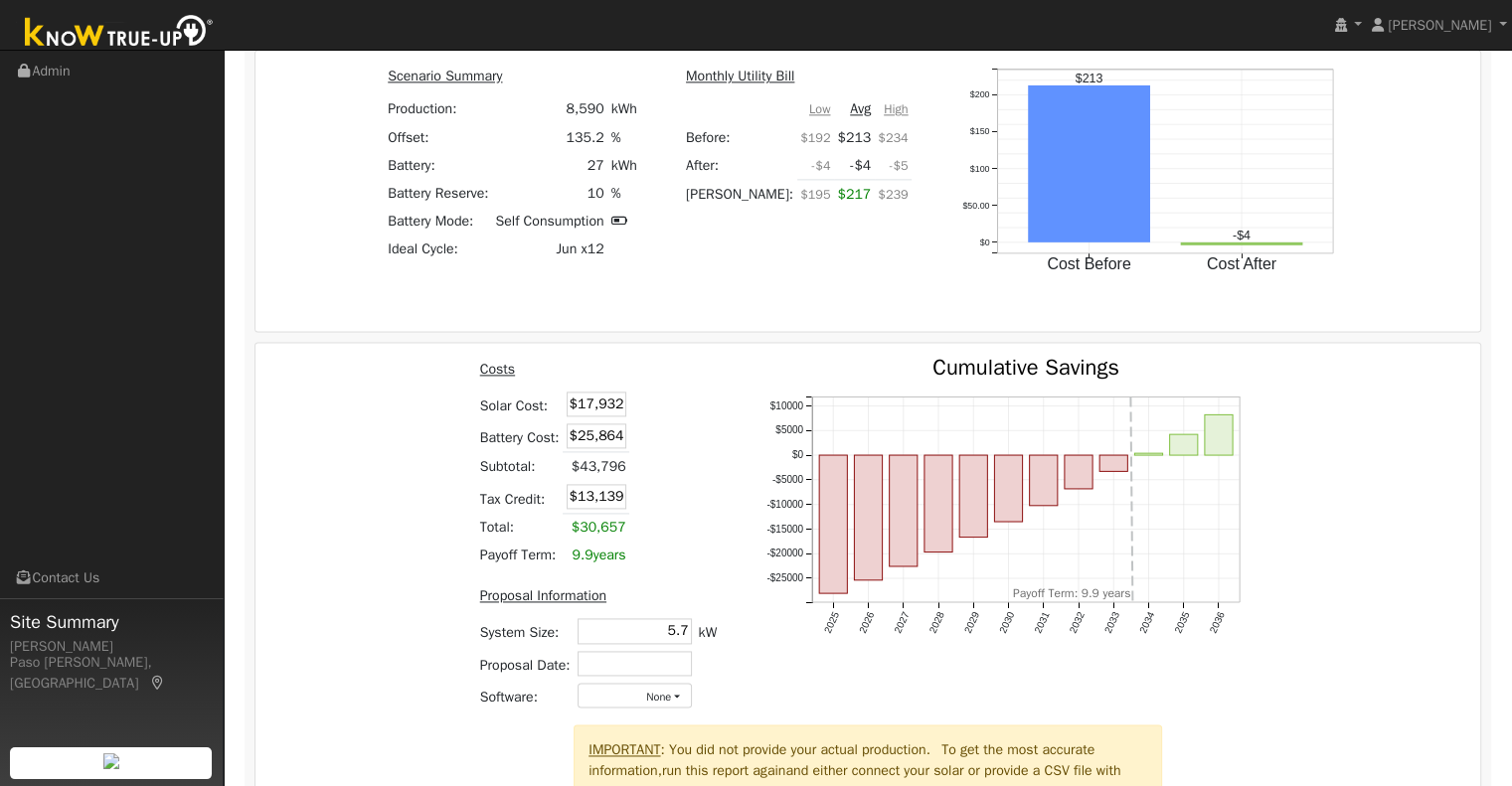 click on "Costs  Solar Cost:  $17,932  Battery Cost:  $25,864 Subtotal: $43,796  Tax Credit:  $13,139 Total: $30,657 Payoff Term: 9.9  years Proposal Information  System Size:  5.7 5.7 kW Proposal Date: Software: None - None - Aurora Energy Toolbase OpenSolar Solo Solargraf - Other - 2025 2026 2027 2028 2029 2030 2031 2032 2033 2034 2035 2036 -$25000 -$20000 -$15000 -$10000 -$5000 $0 $5000 $10000 Cumulative Savings onclick="" onclick="" onclick="" onclick="" onclick="" onclick="" onclick="" onclick="" onclick="" onclick="" onclick="" onclick="" Payoff Term: 9.9 years" at bounding box center (868, 541) 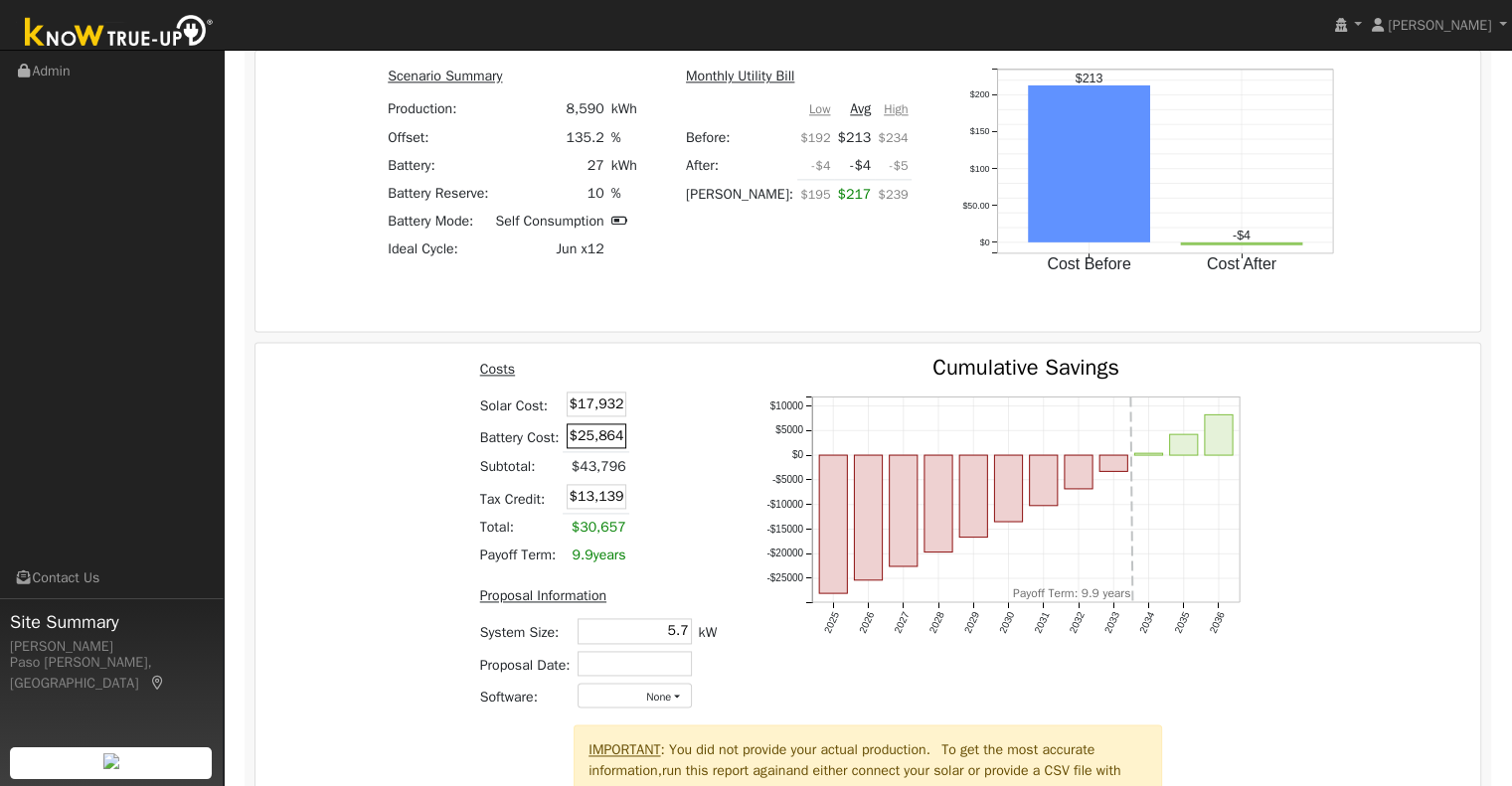 click on "$25,864" at bounding box center [596, 435] 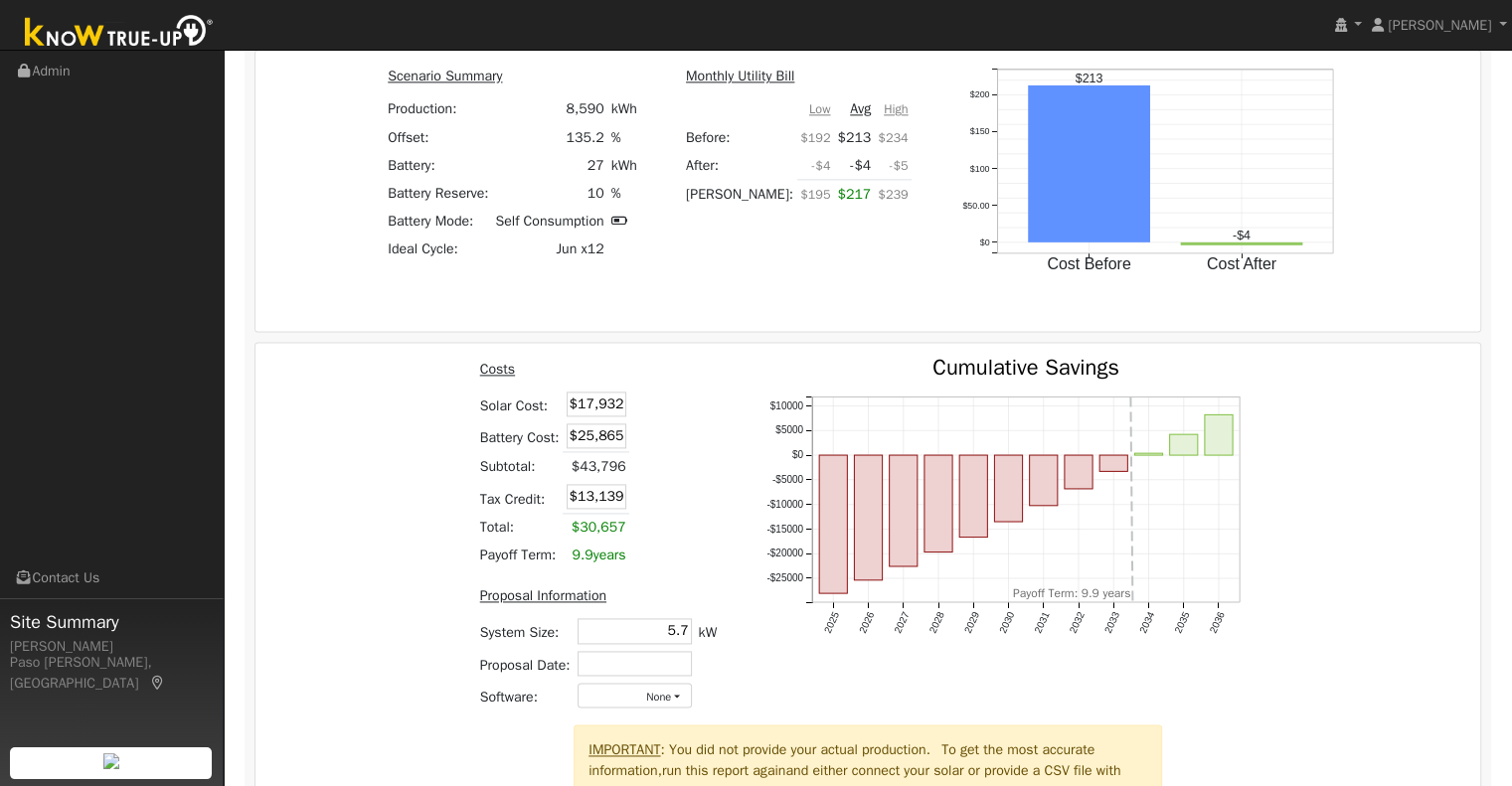 type on "$25,865" 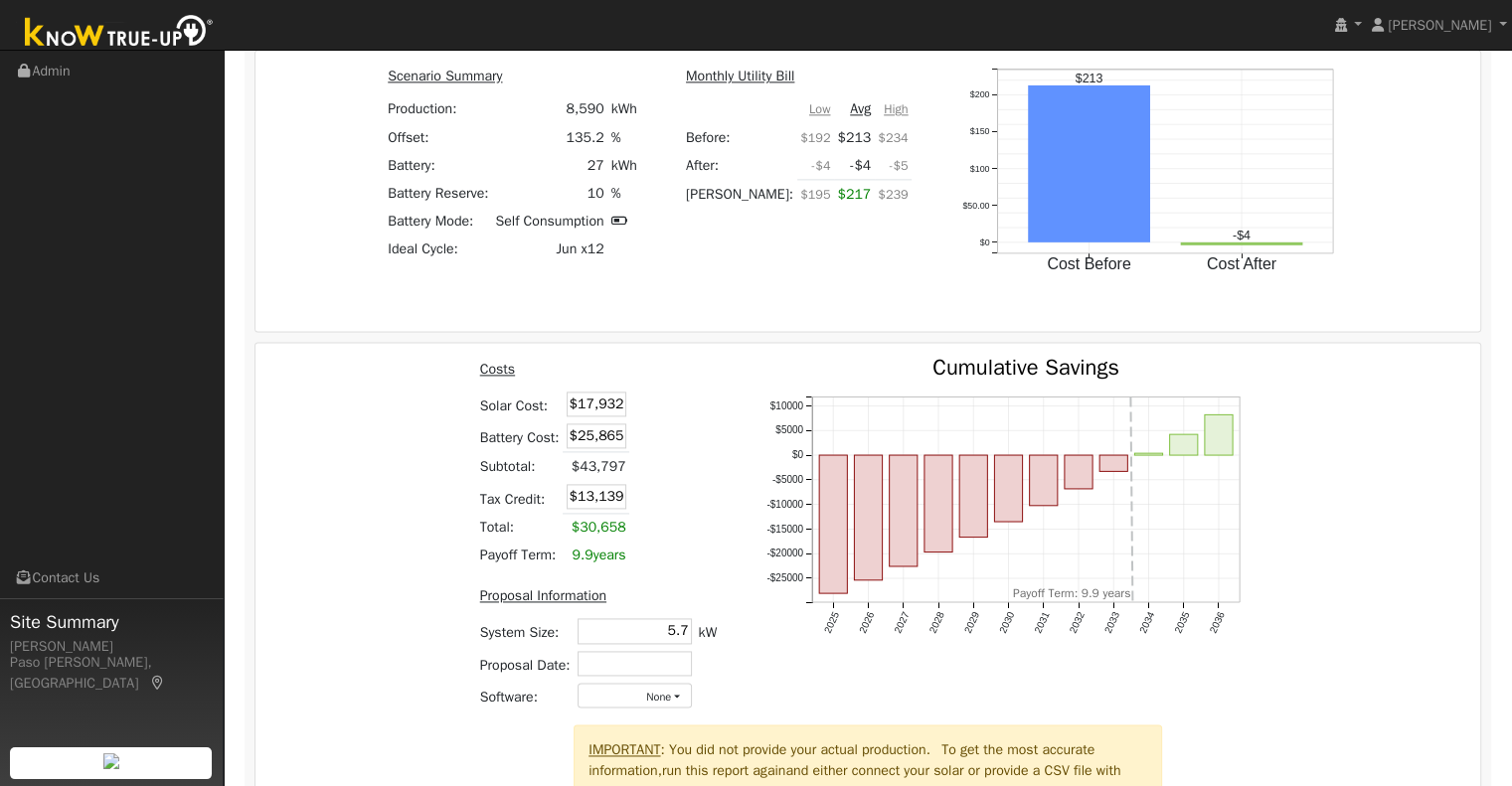 click at bounding box center [652, 403] 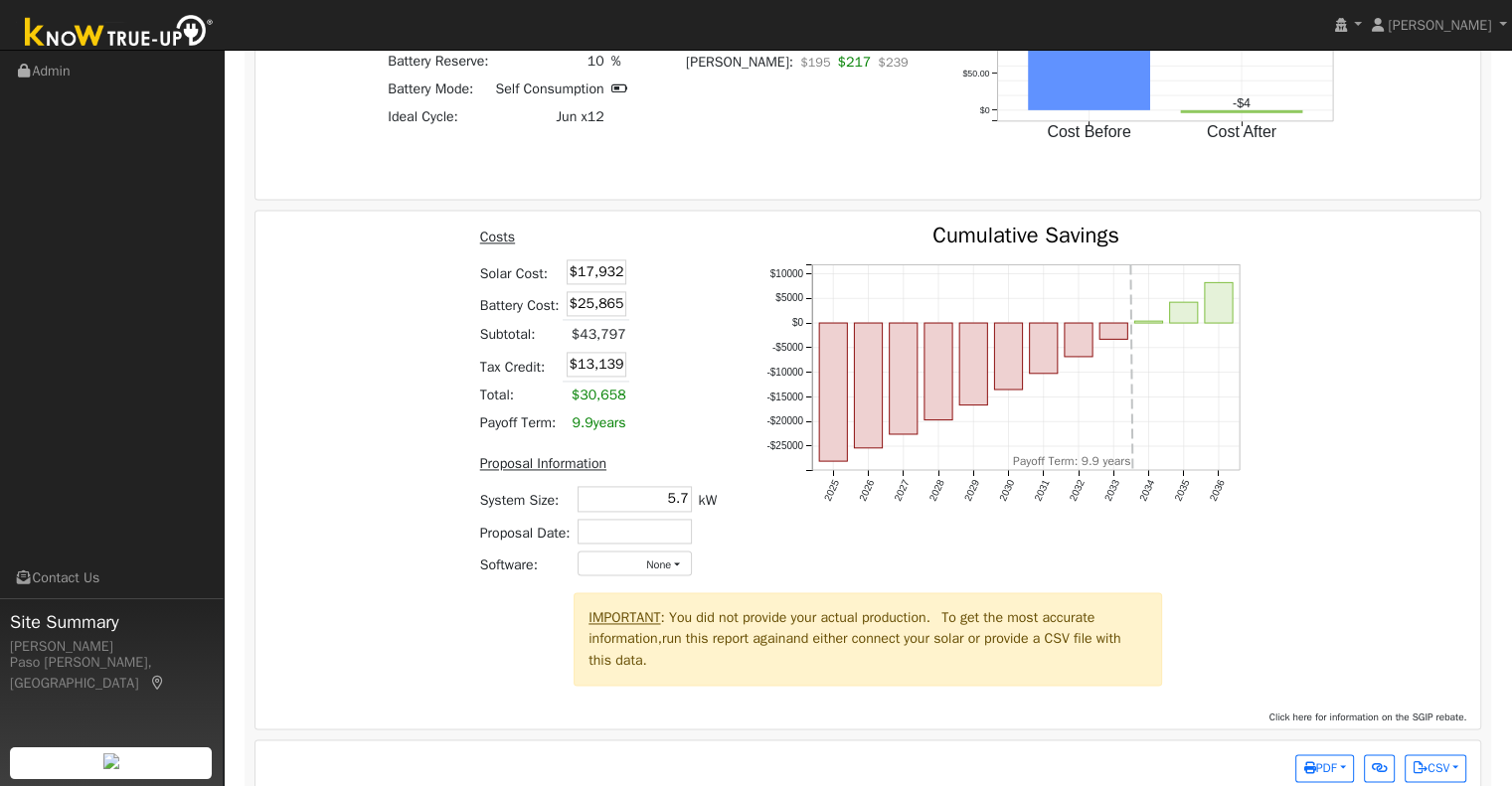 scroll, scrollTop: 2839, scrollLeft: 0, axis: vertical 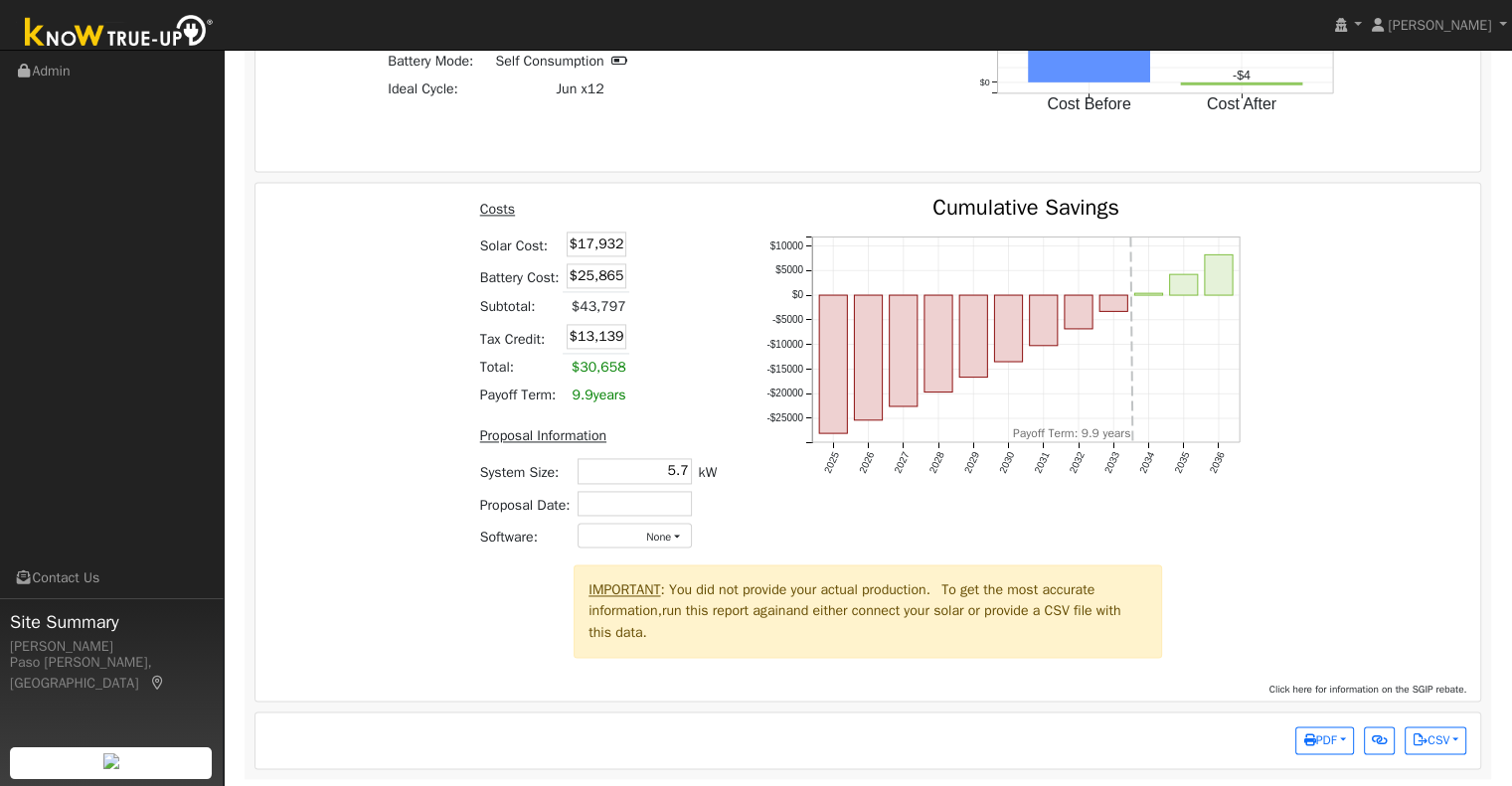 drag, startPoint x: 660, startPoint y: 476, endPoint x: 916, endPoint y: 494, distance: 256.63203 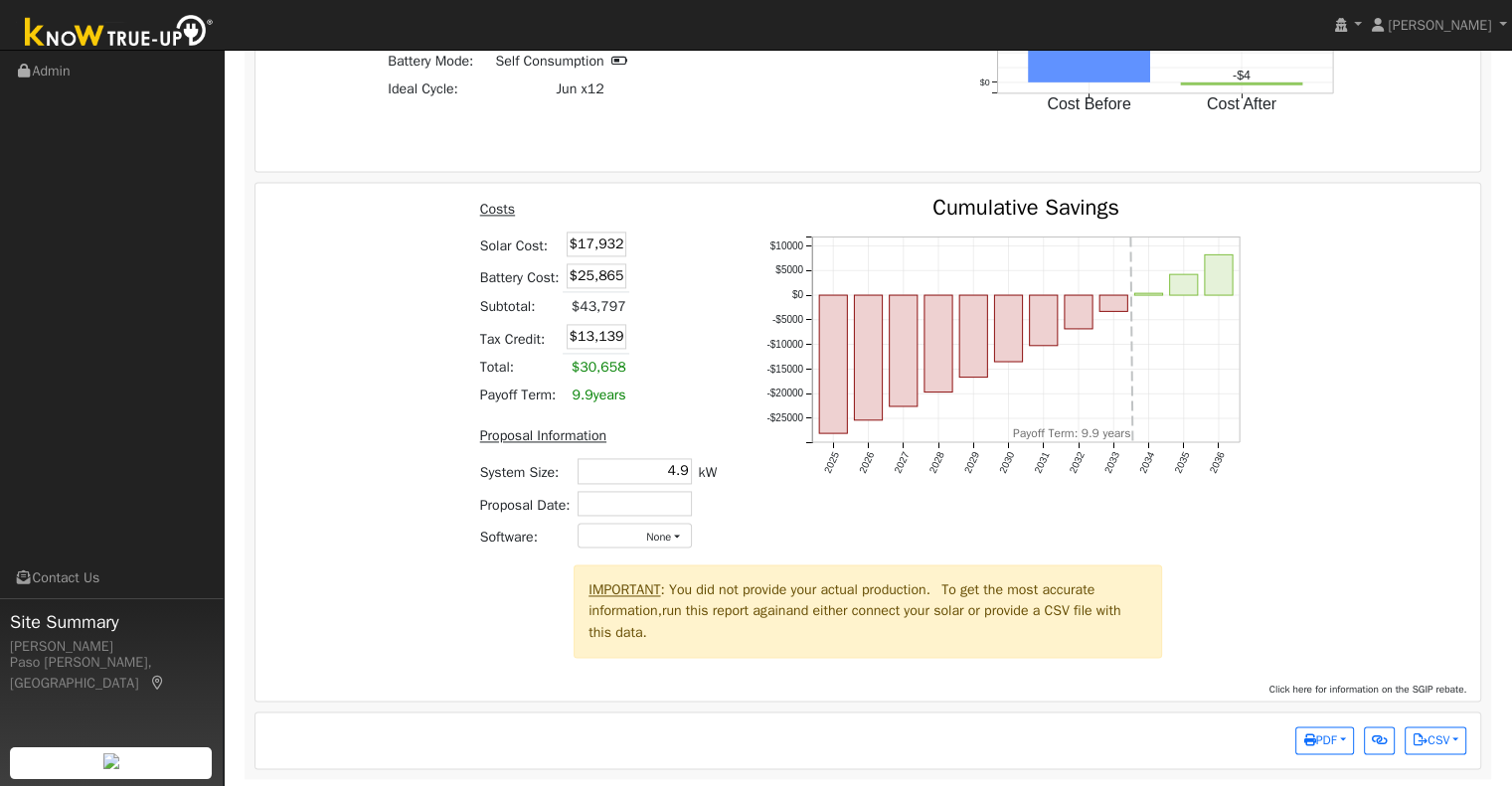 type on "4.9" 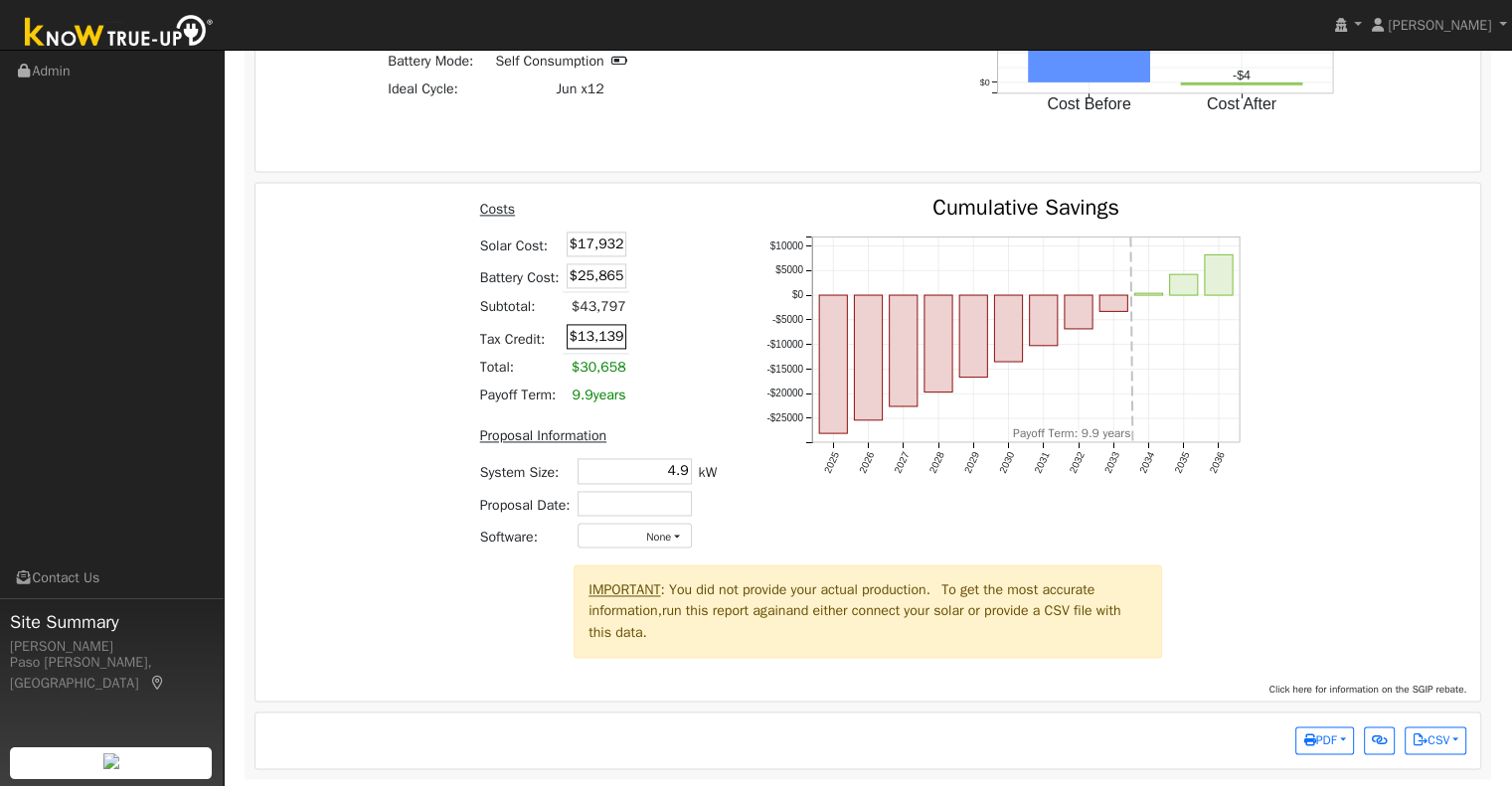 drag, startPoint x: 580, startPoint y: 337, endPoint x: 602, endPoint y: 341, distance: 22.36068 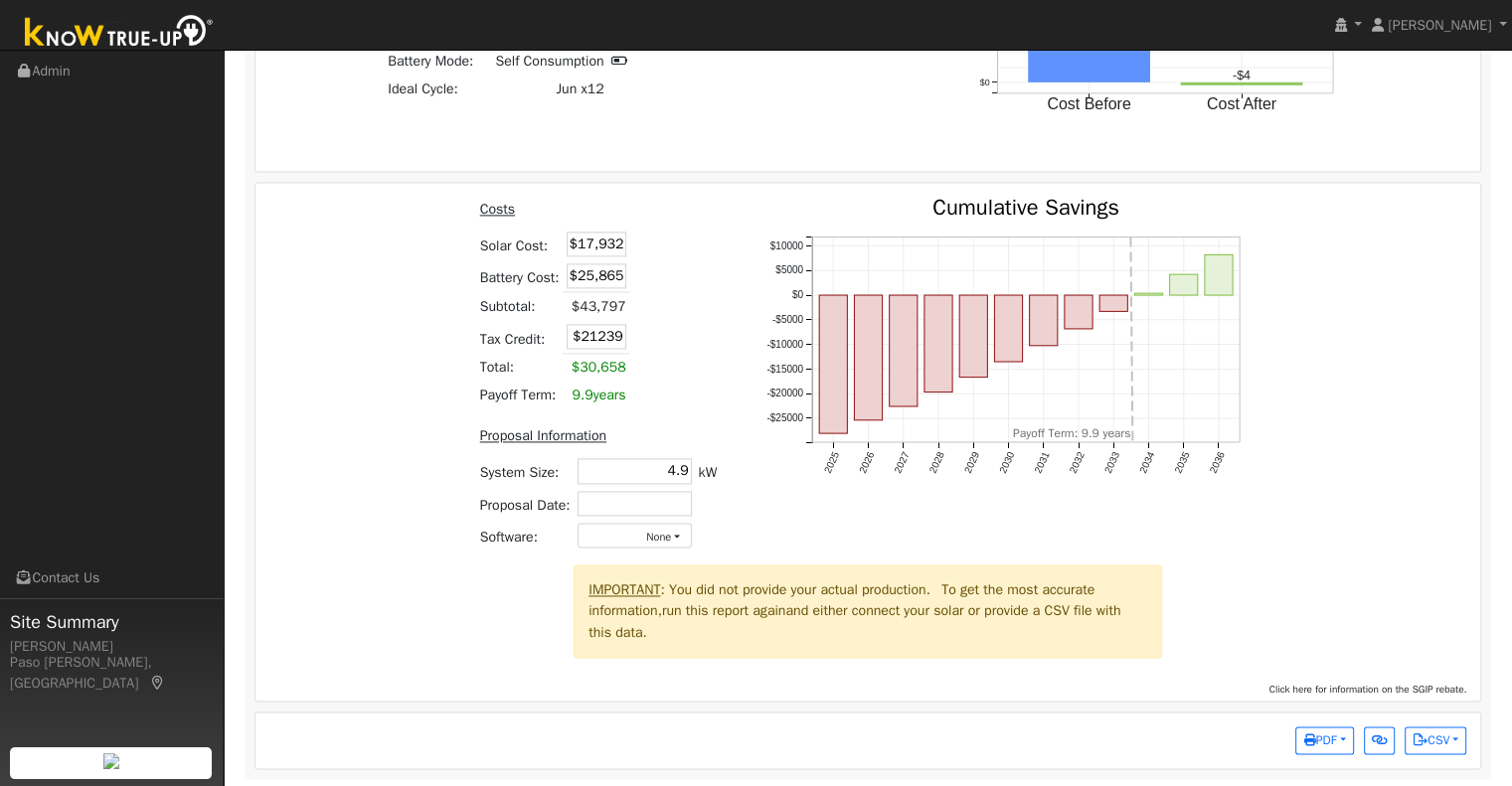 type on "$21,239" 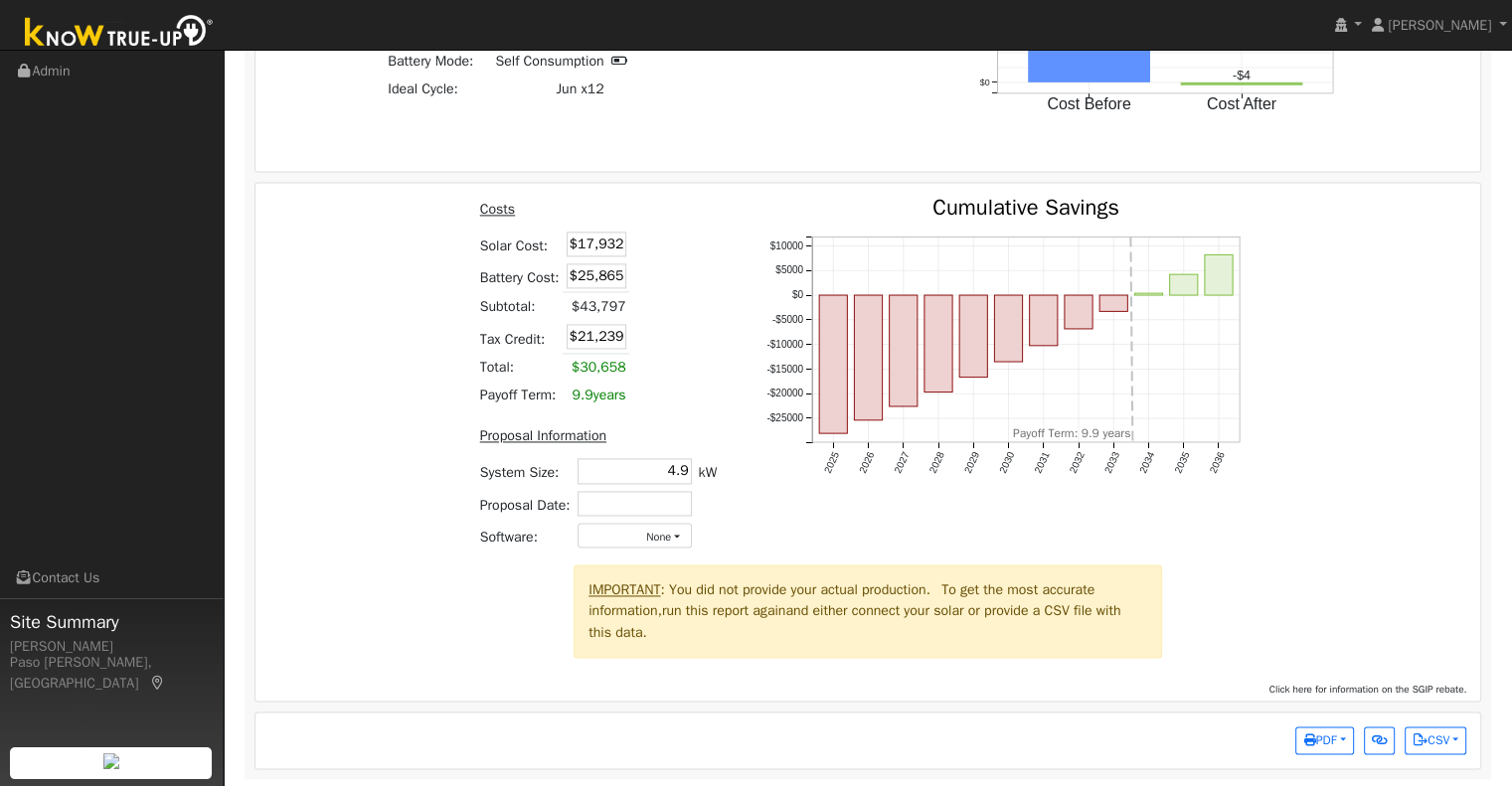 click on "Costs  Solar Cost:  $17,932  Battery Cost:  $25,865 Subtotal: $43,797  Tax Credit:  $21,239 Total: $30,658 Payoff Term: 9.9  years Proposal Information  System Size:  4.9 4.9 kW Proposal Date: Software: None - None - Aurora Energy Toolbase OpenSolar Solo Solargraf - Other - 2025 2026 2027 2028 2029 2030 2031 2032 2033 2034 2035 2036 -$25000 -$20000 -$15000 -$10000 -$5000 $0 $5000 $10000 Cumulative Savings onclick="" onclick="" onclick="" onclick="" onclick="" onclick="" onclick="" onclick="" onclick="" onclick="" onclick="" onclick="" Payoff Term: 9.9 years" at bounding box center (868, 381) 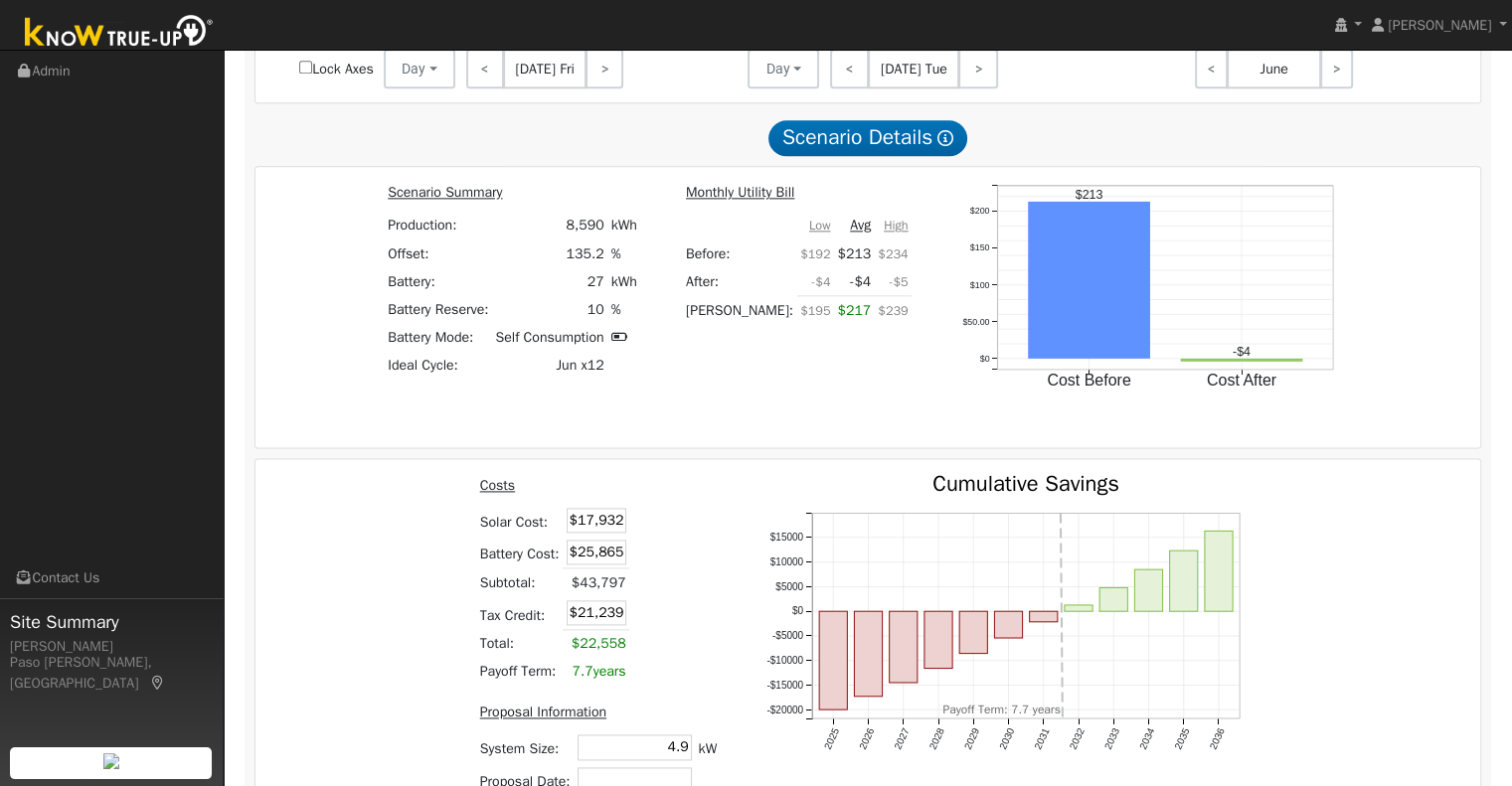 scroll, scrollTop: 2839, scrollLeft: 0, axis: vertical 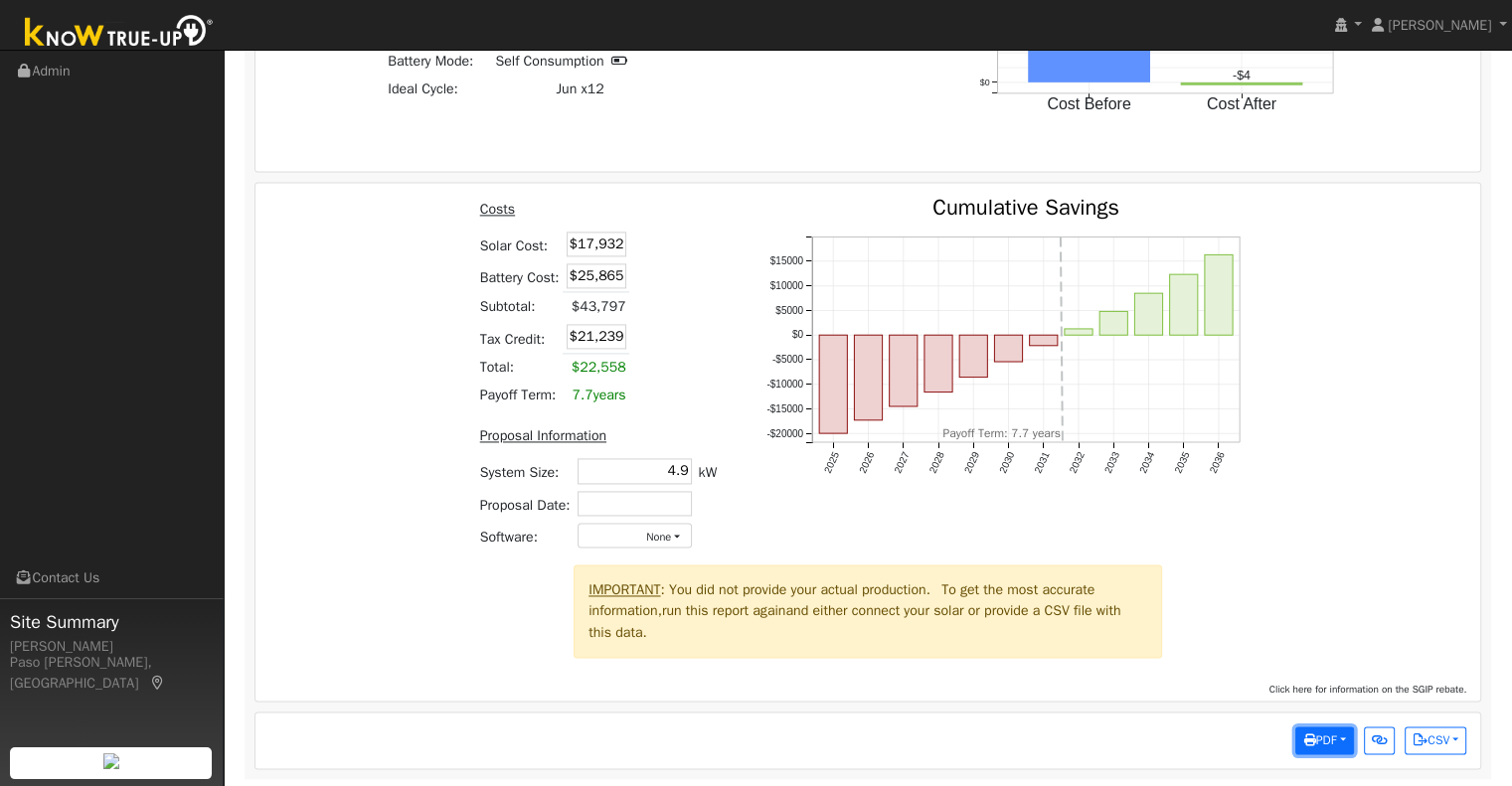 click on "PDF" at bounding box center (1319, 740) 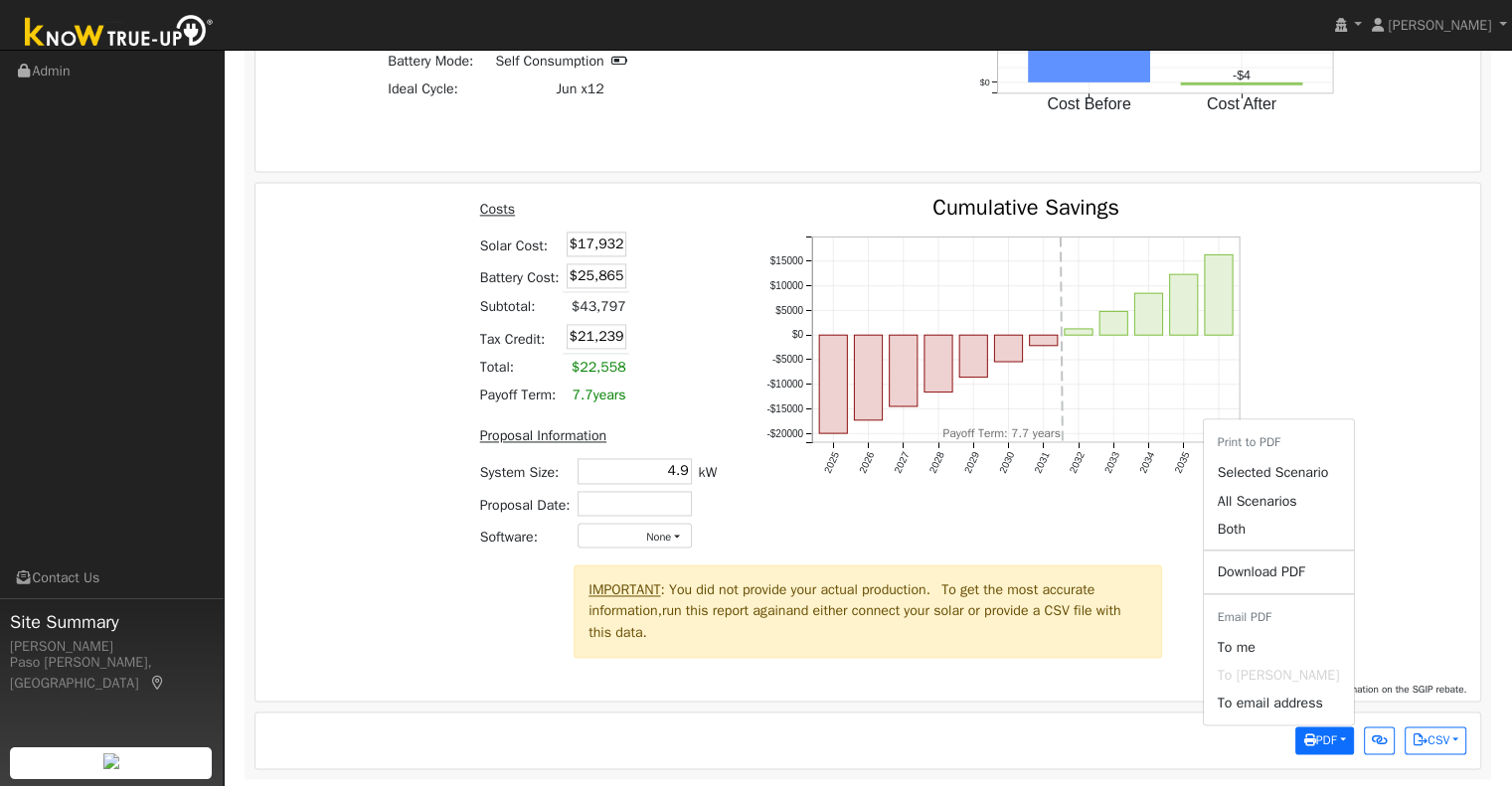 click on "Costs  Solar Cost:  $17,932  Battery Cost:  $25,865 Subtotal: $43,797  Tax Credit:  $21,239 Total: $22,558 Payoff Term: 7.7  years Proposal Information  System Size:  4.9 4.9 kW Proposal Date: Software: None - None - Aurora Energy Toolbase OpenSolar Solo Solargraf - Other - 2025 2026 2027 2028 2029 2030 2031 2032 2033 2034 2035 2036 -$20000 -$15000 -$10000 -$5000 $0 $5000 $10000 $15000 Cumulative Savings onclick="" onclick="" onclick="" onclick="" onclick="" onclick="" onclick="" onclick="" onclick="" onclick="" onclick="" onclick="" Payoff Term: 7.7 years" at bounding box center (868, 381) 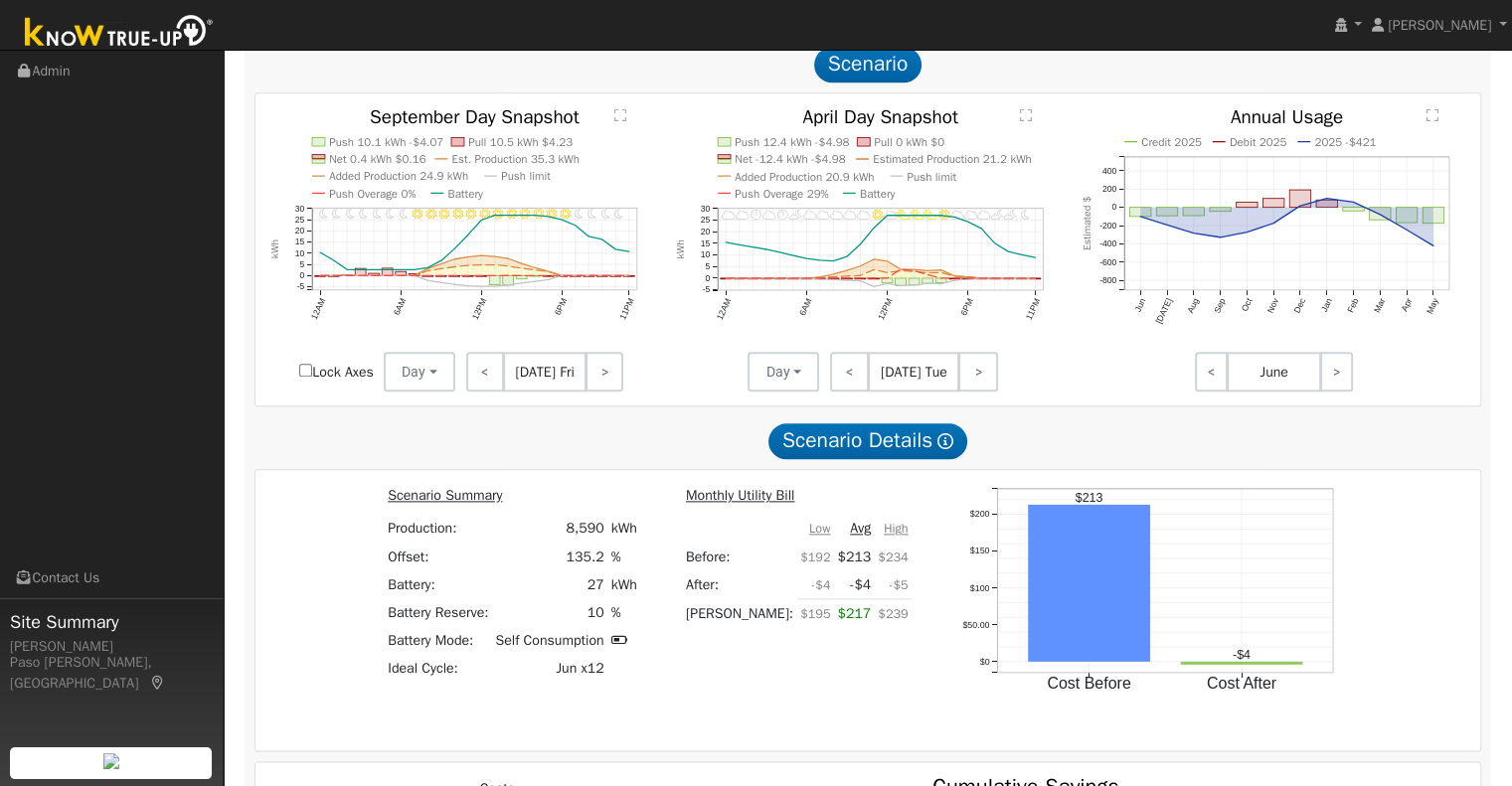 scroll, scrollTop: 2143, scrollLeft: 0, axis: vertical 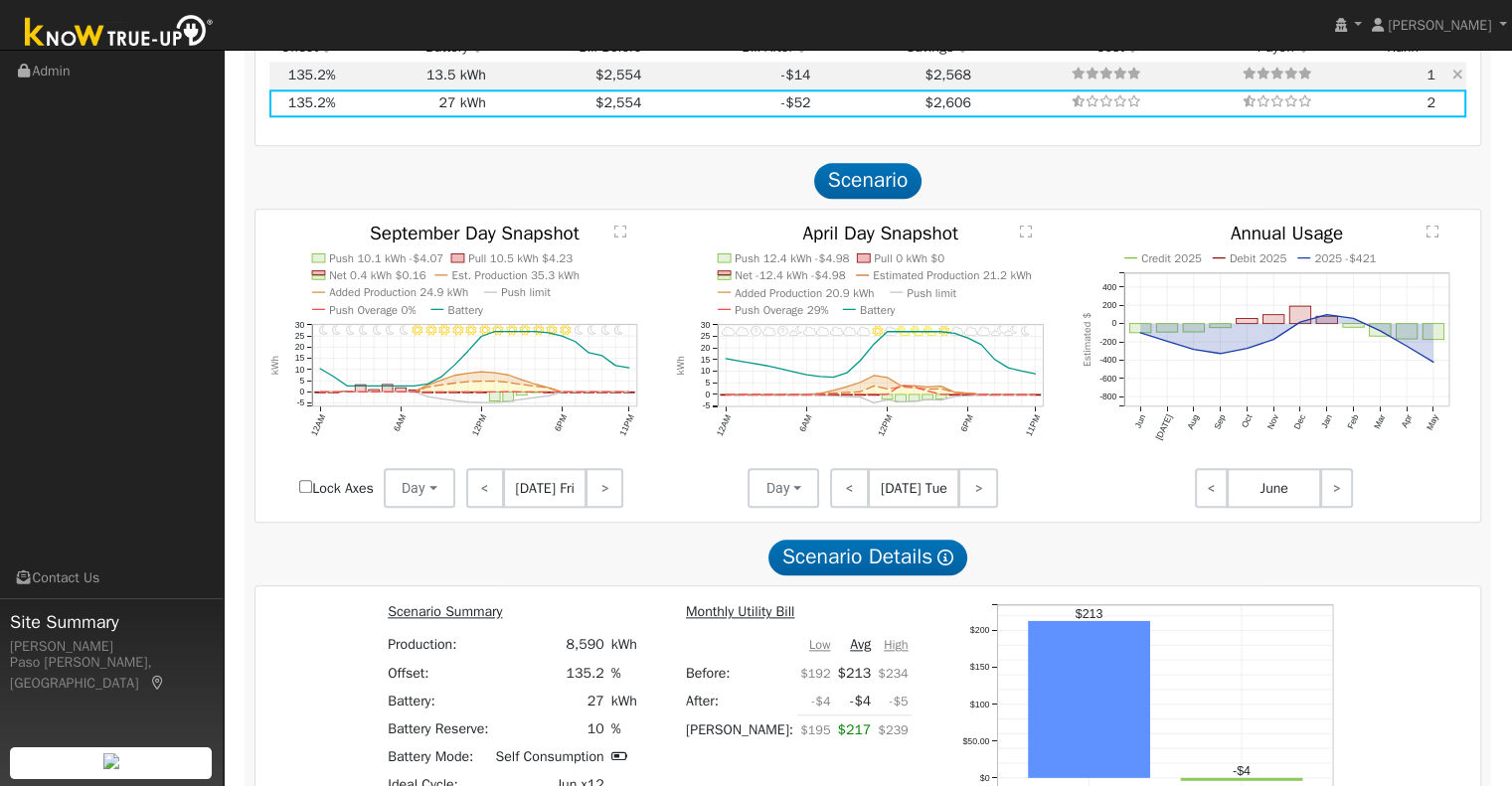 click on "$2,568" at bounding box center (894, 76) 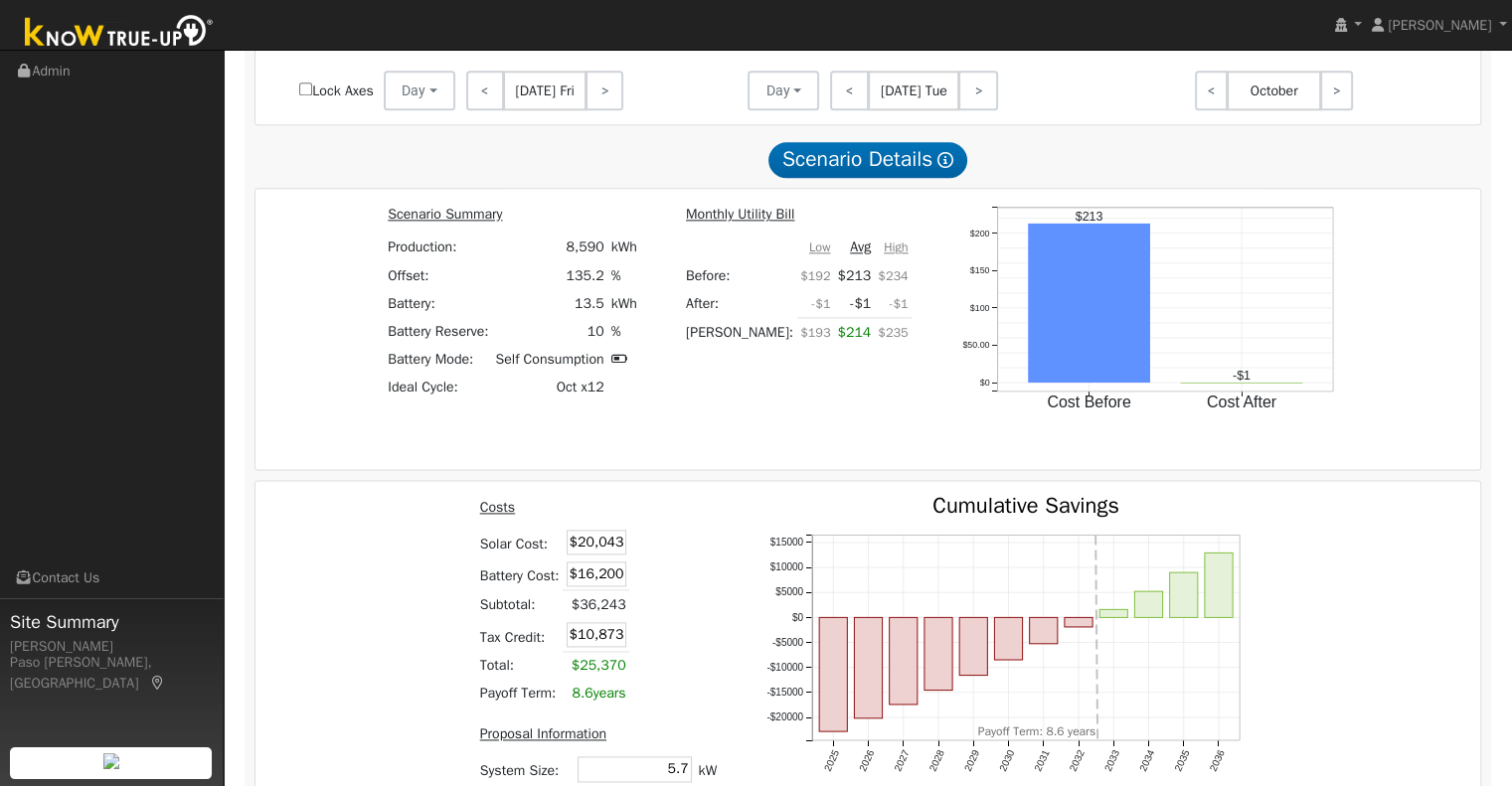 scroll, scrollTop: 2044, scrollLeft: 0, axis: vertical 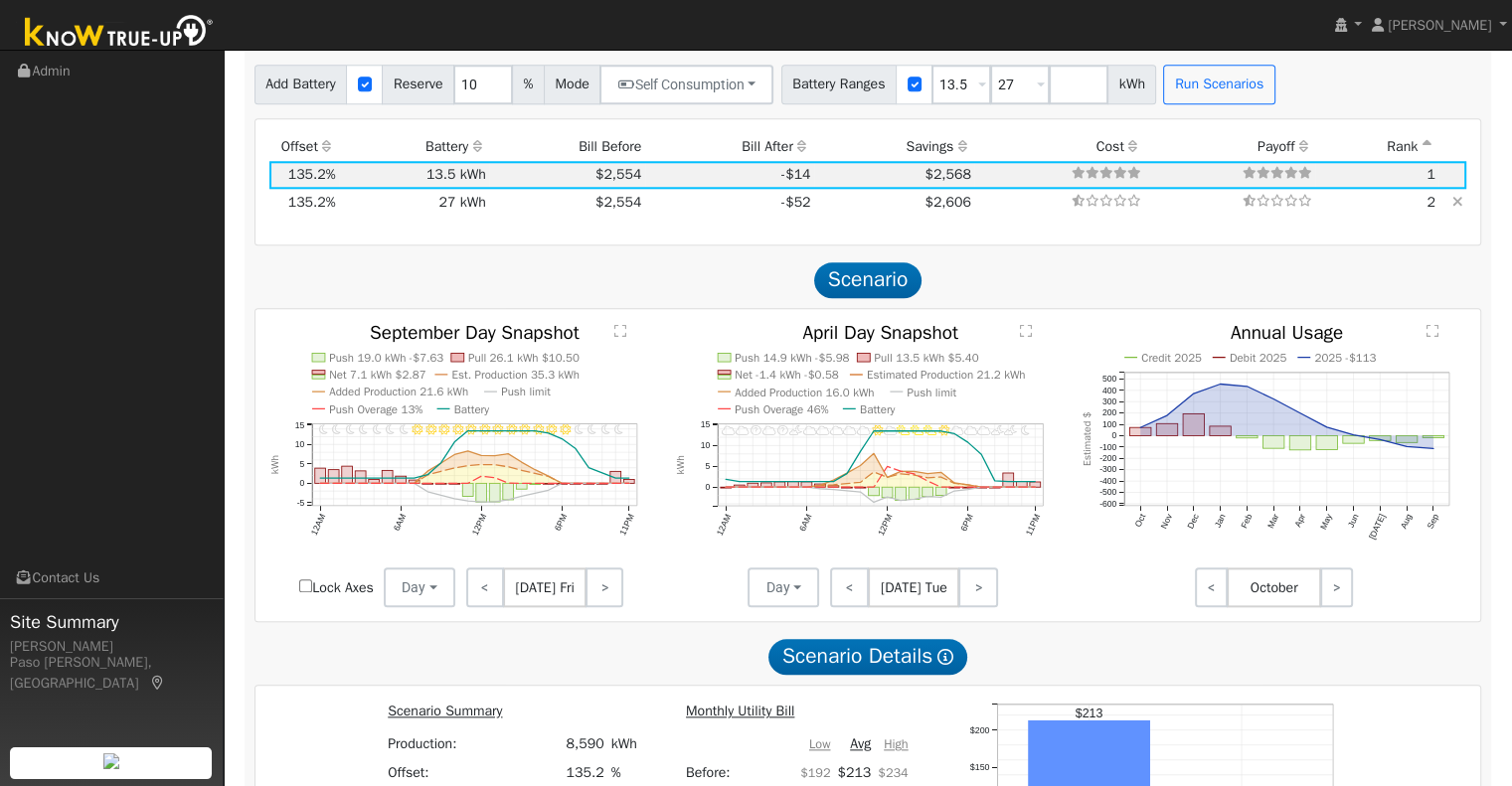 click on "$2,606" at bounding box center [894, 203] 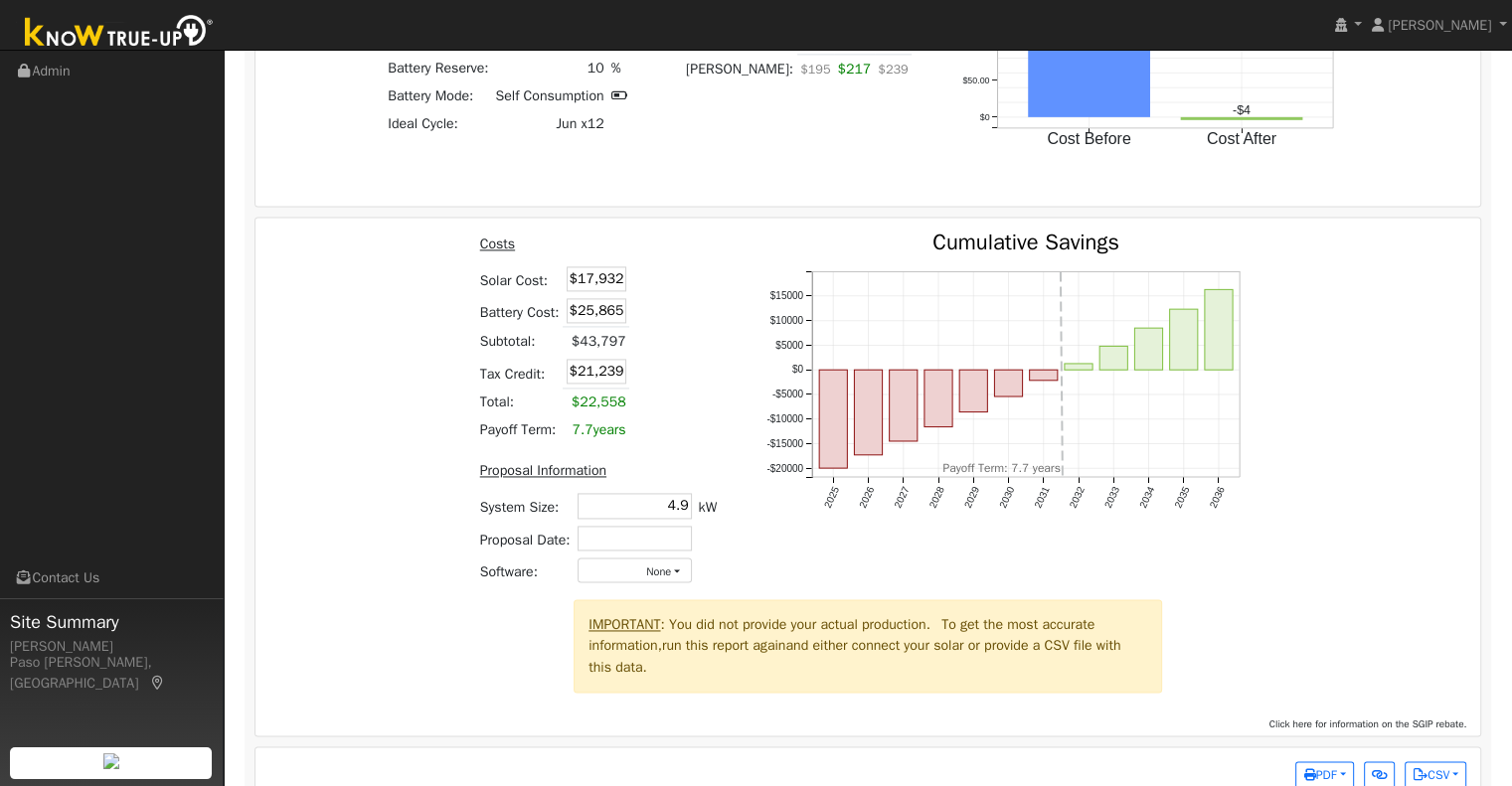 scroll, scrollTop: 2839, scrollLeft: 0, axis: vertical 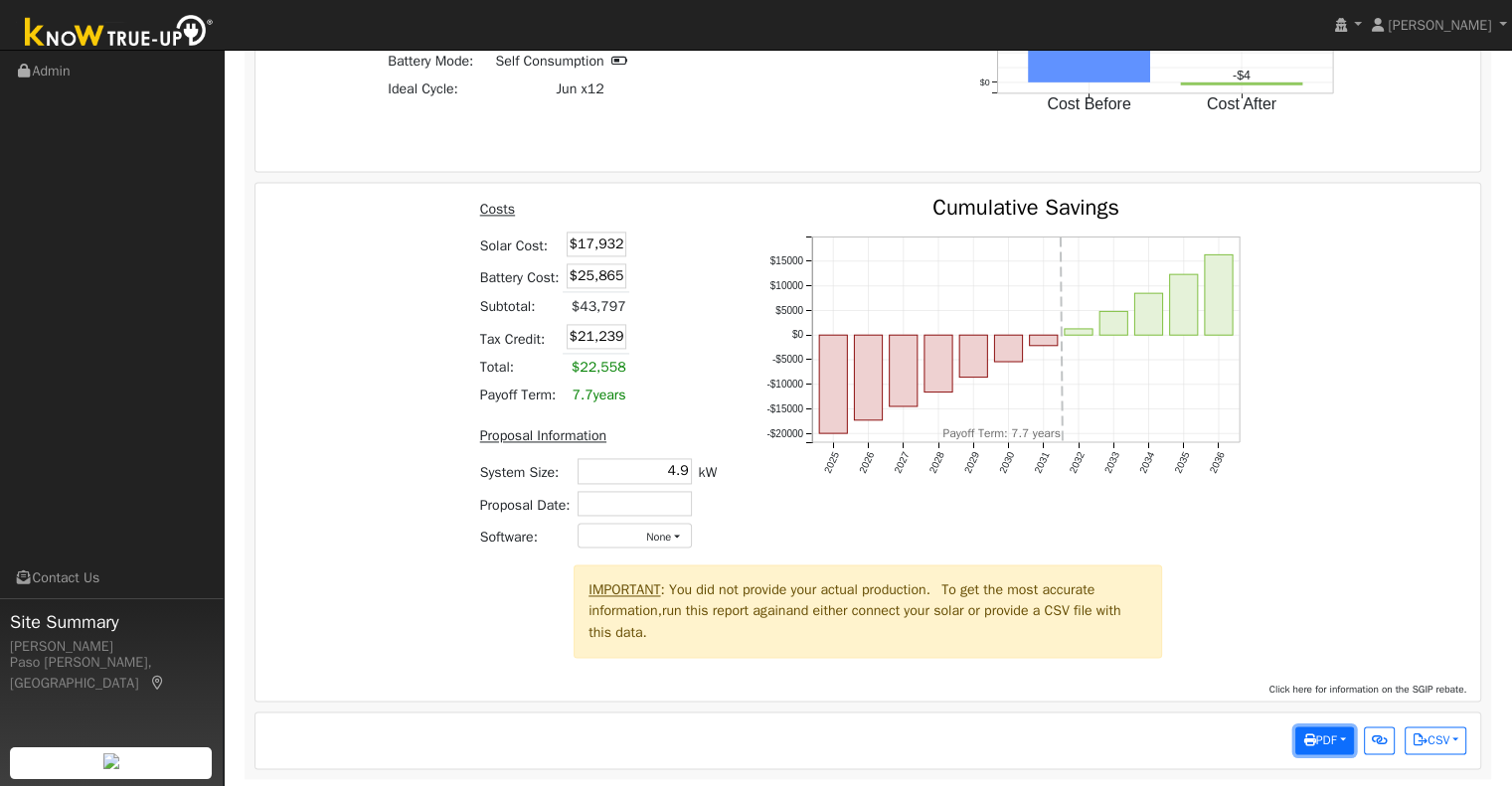click on "PDF" at bounding box center (1319, 740) 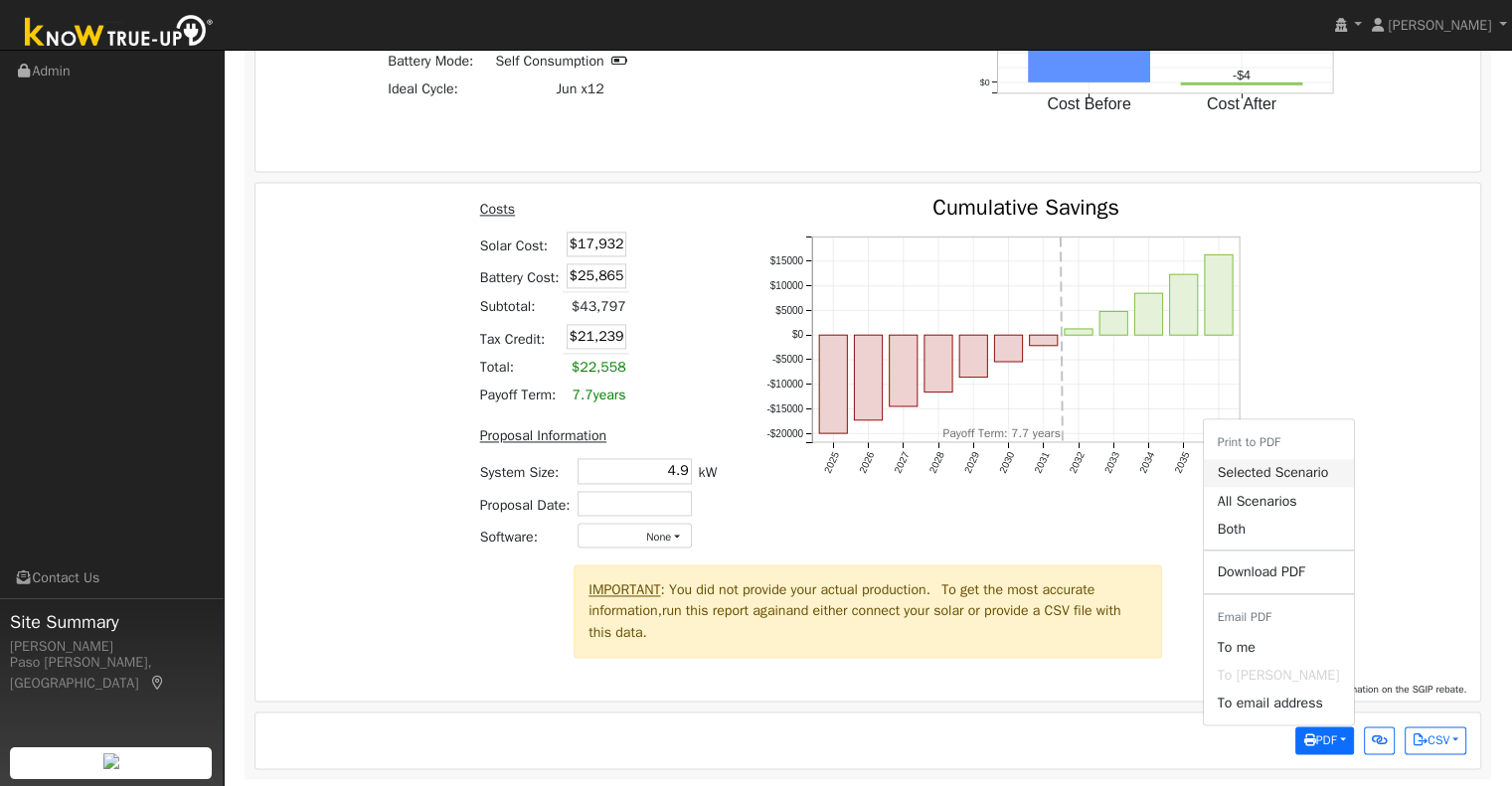 click on "Selected Scenario" at bounding box center [1278, 473] 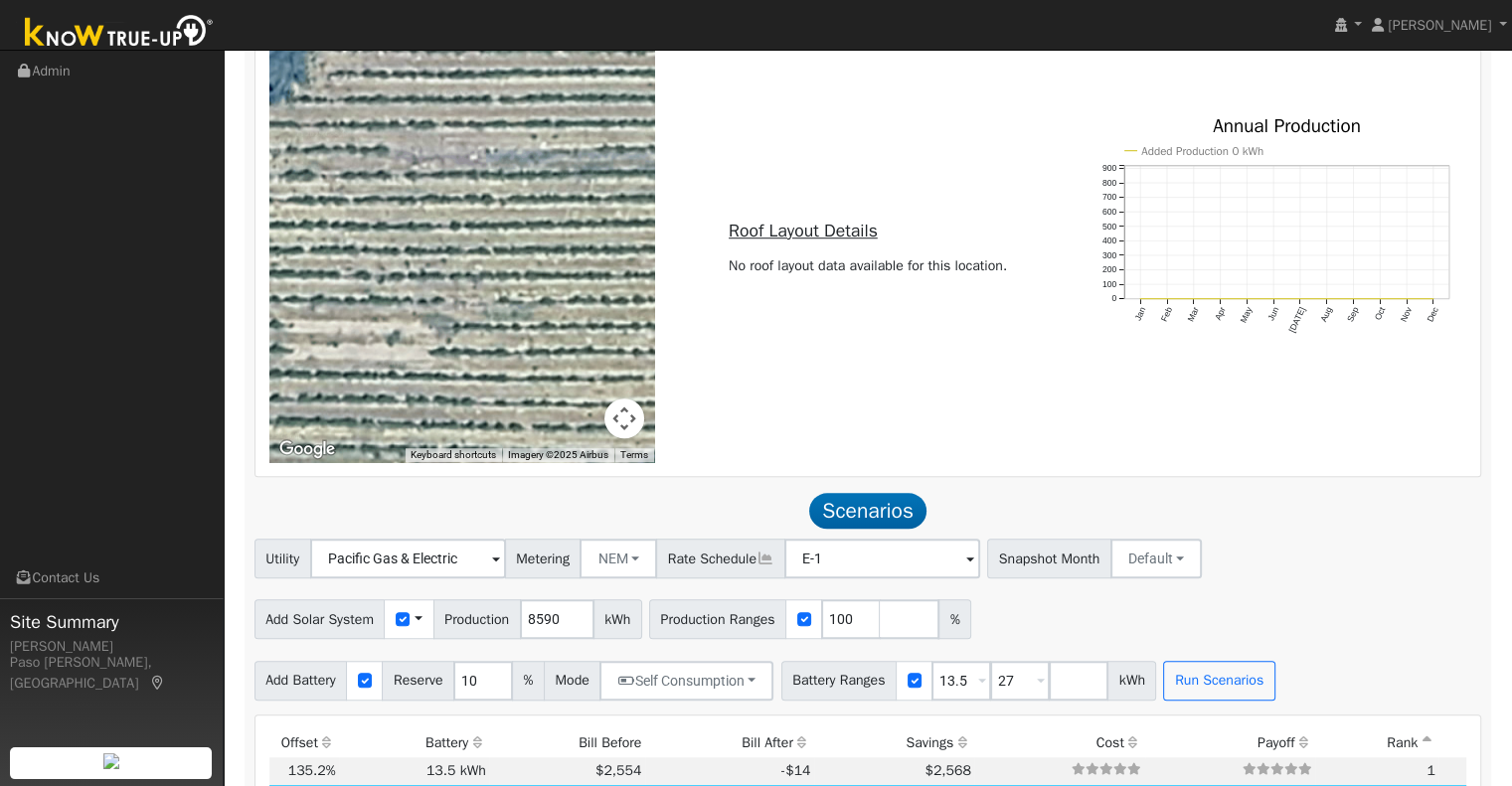 scroll, scrollTop: 951, scrollLeft: 0, axis: vertical 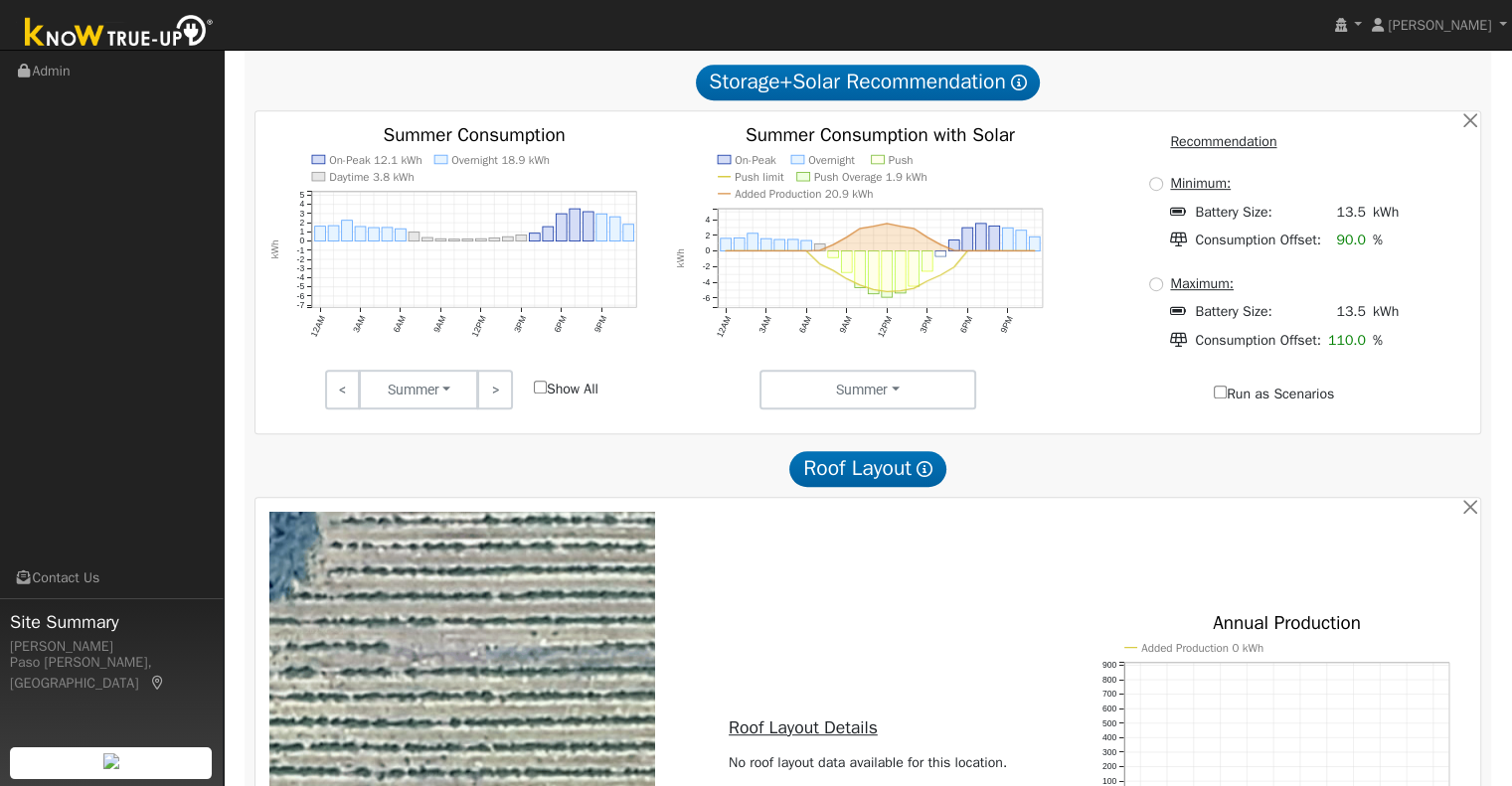 click on "To navigate the map with touch gestures double-tap and hold your finger on the map, then drag the map. ← Move left → Move right ↑ Move up ↓ Move down + Zoom in - Zoom out Home Jump left by 75% End Jump right by 75% Page Up Jump up by 75% Page Down Jump down by 75% Use ctrl + scroll to zoom the map Keyboard shortcuts Map Data Imagery ©2025 Airbus Imagery ©2025 Airbus 5 m  Click to toggle between metric and imperial units Terms Report a map error Roof Layout Details No roof layout data available for this location. Added Production 0 kWh Jan Feb Mar Apr May Jun Jul Aug Sep Oct Nov Dec 0 100 200 300 400 500 600 700 800 900 Annual Production onclick="" onclick="" onclick="" onclick="" onclick="" onclick="" onclick="" onclick="" onclick="" onclick="" onclick="" onclick=""" at bounding box center [868, 735] 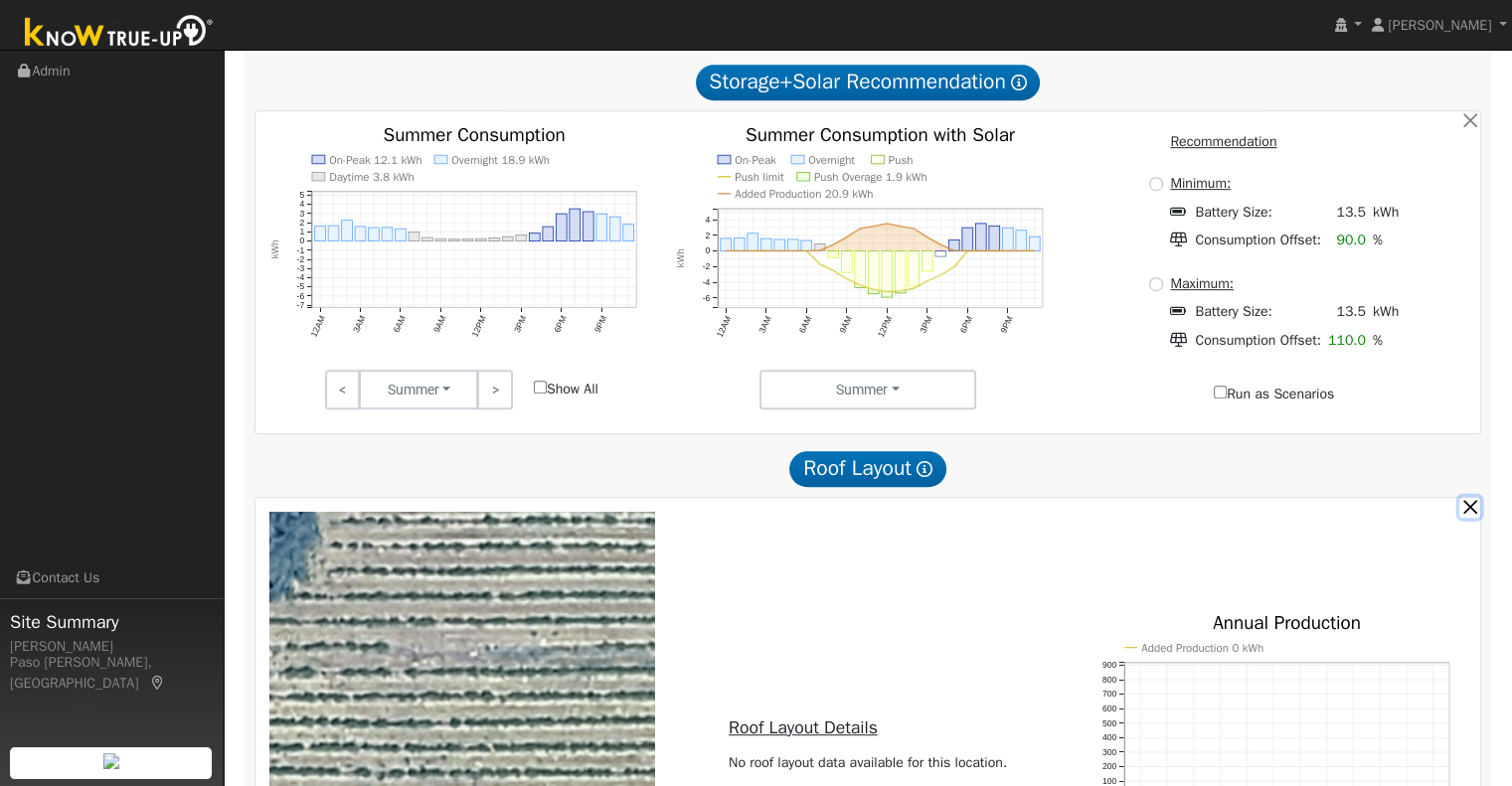 click at bounding box center (1469, 507) 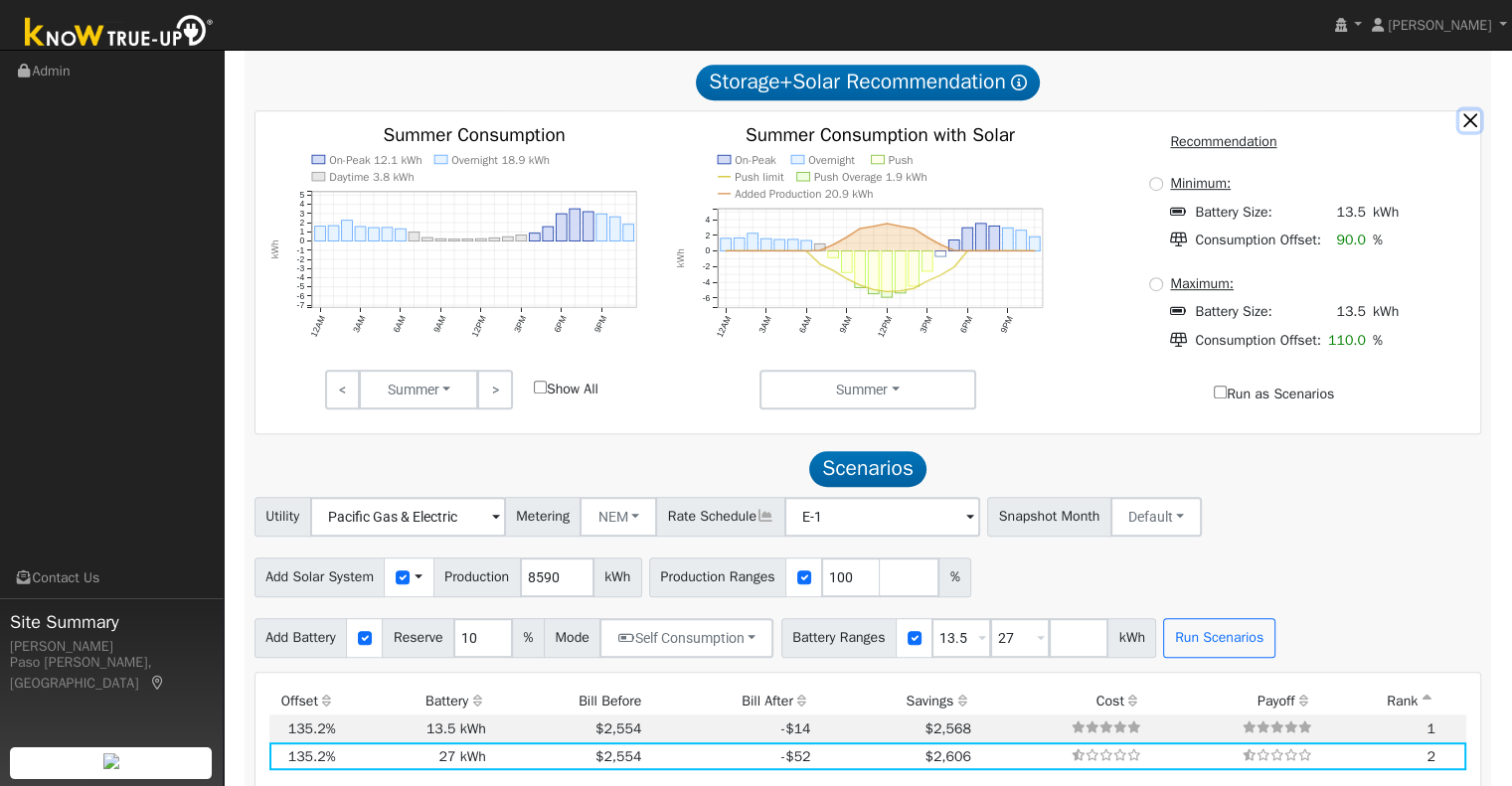 click at bounding box center (1469, 120) 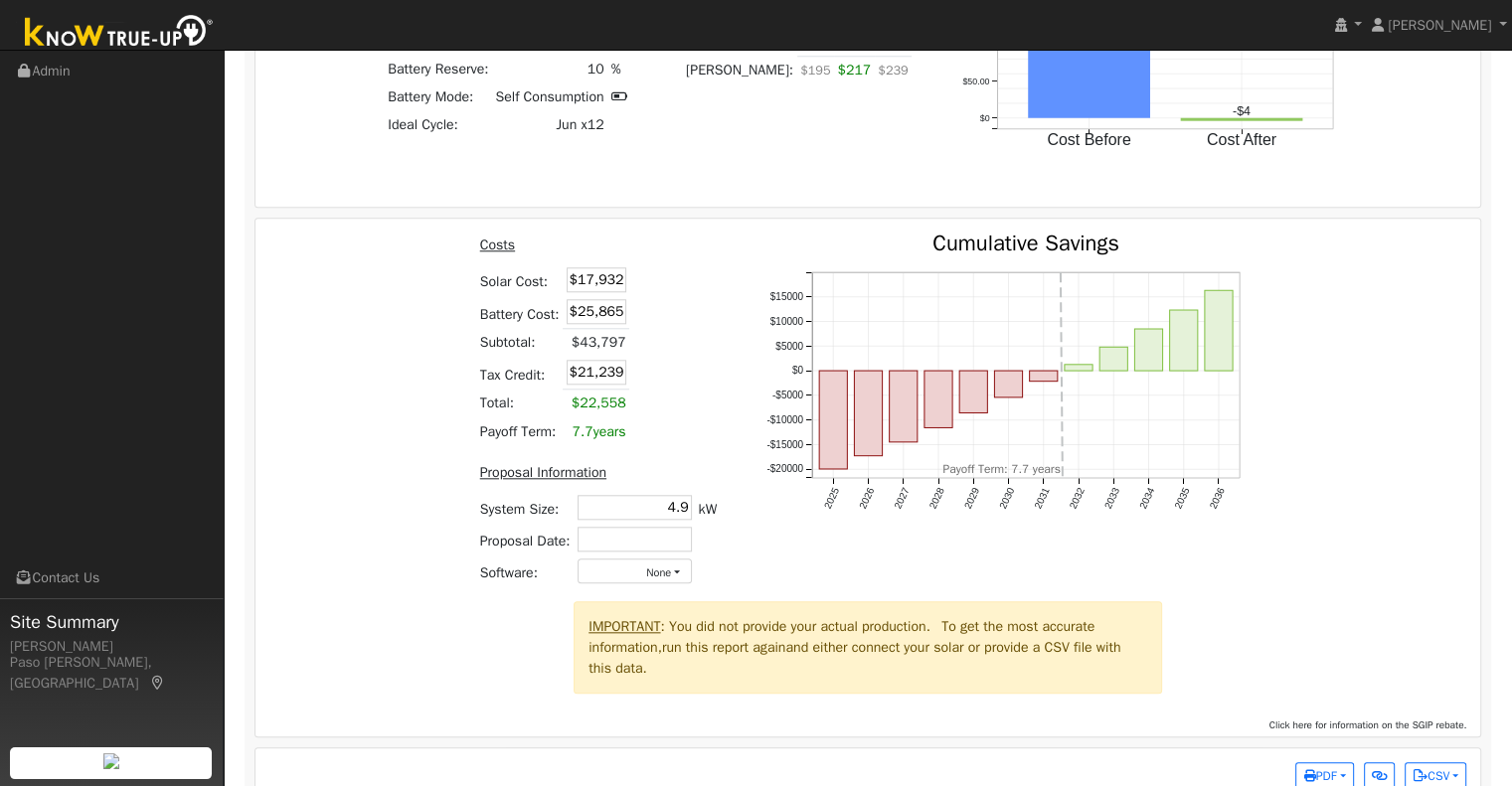 scroll, scrollTop: 2143, scrollLeft: 0, axis: vertical 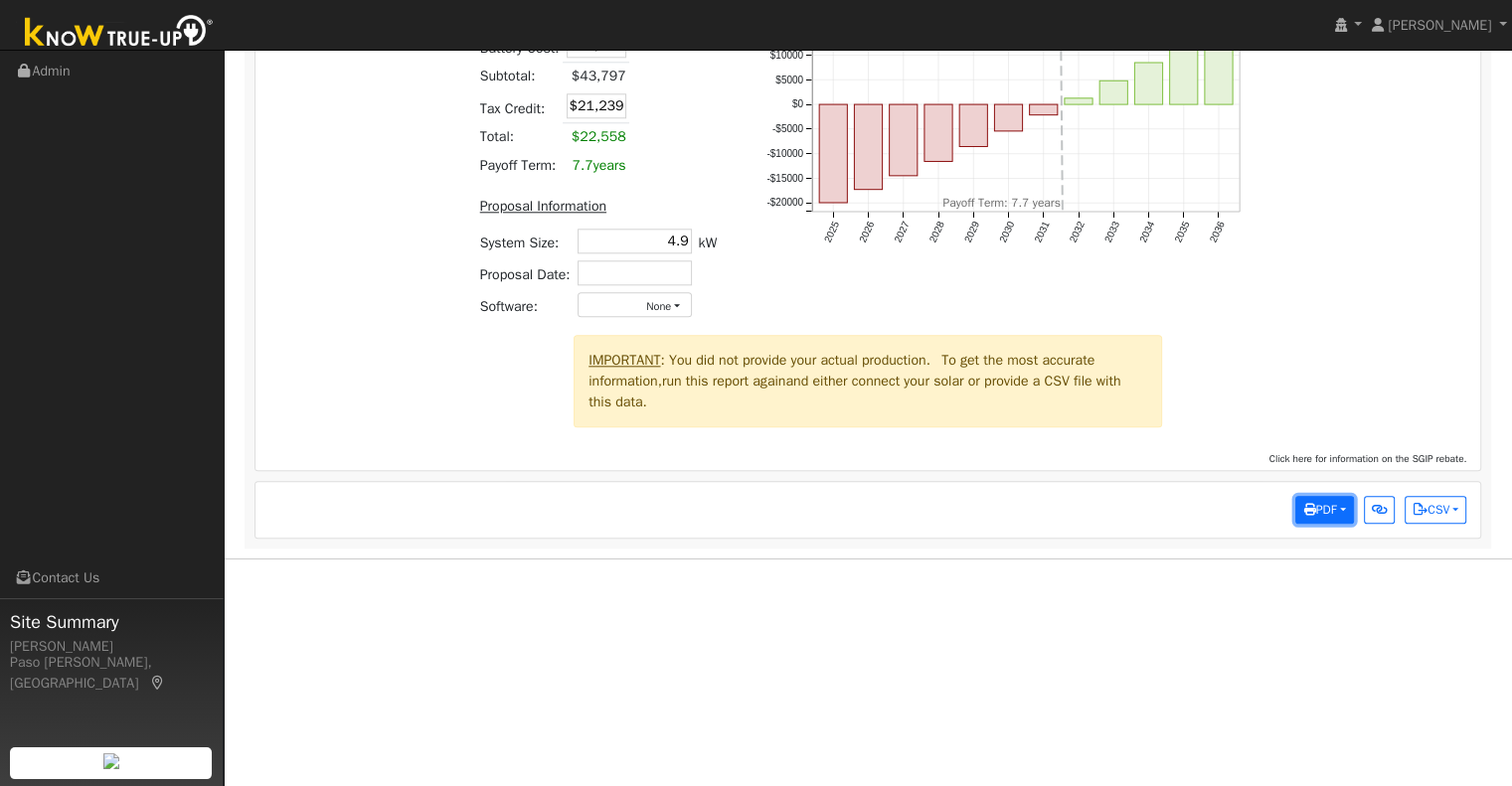 click on "PDF" at bounding box center (1319, 510) 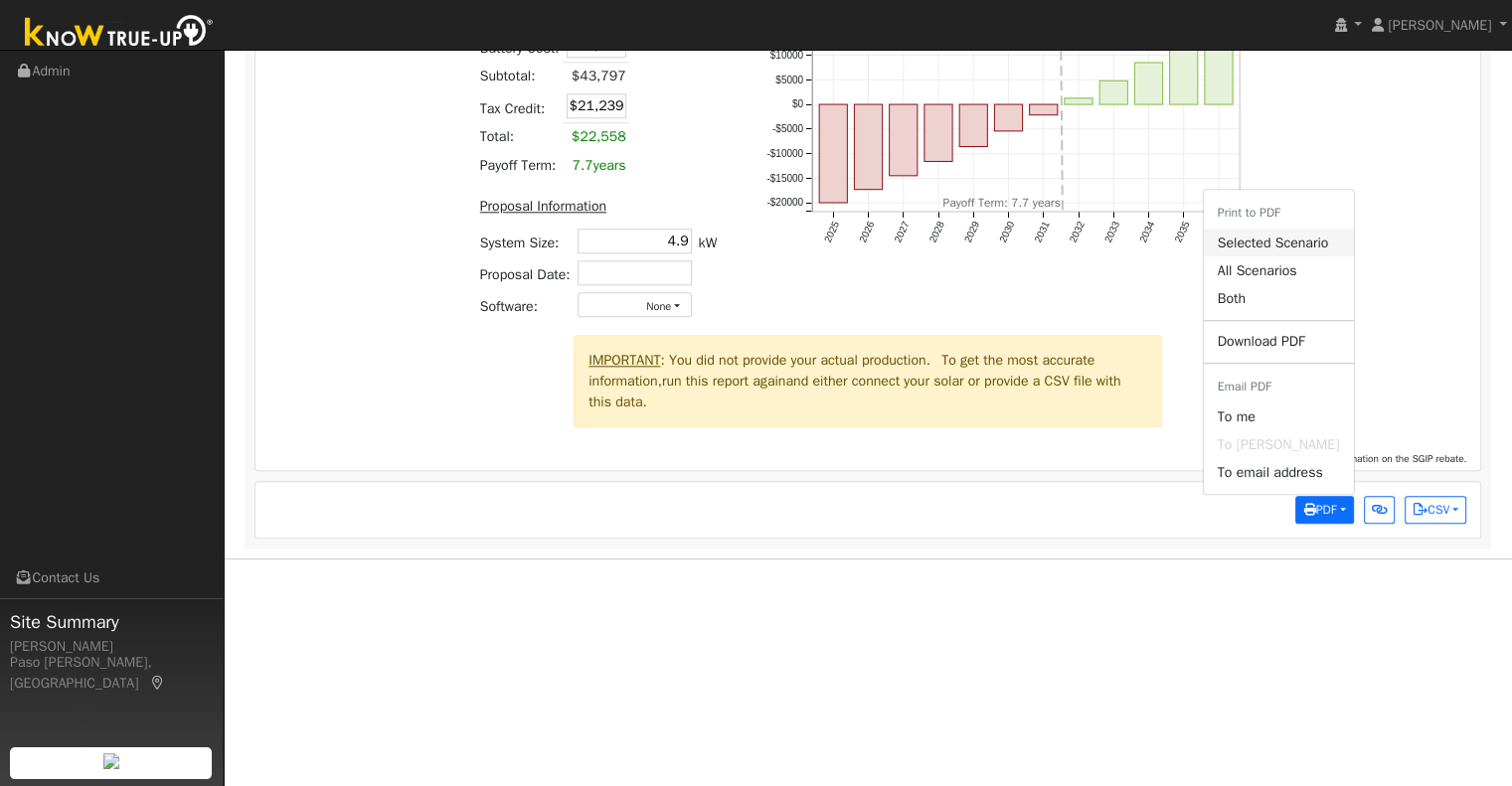 click on "Selected Scenario" at bounding box center (1278, 242) 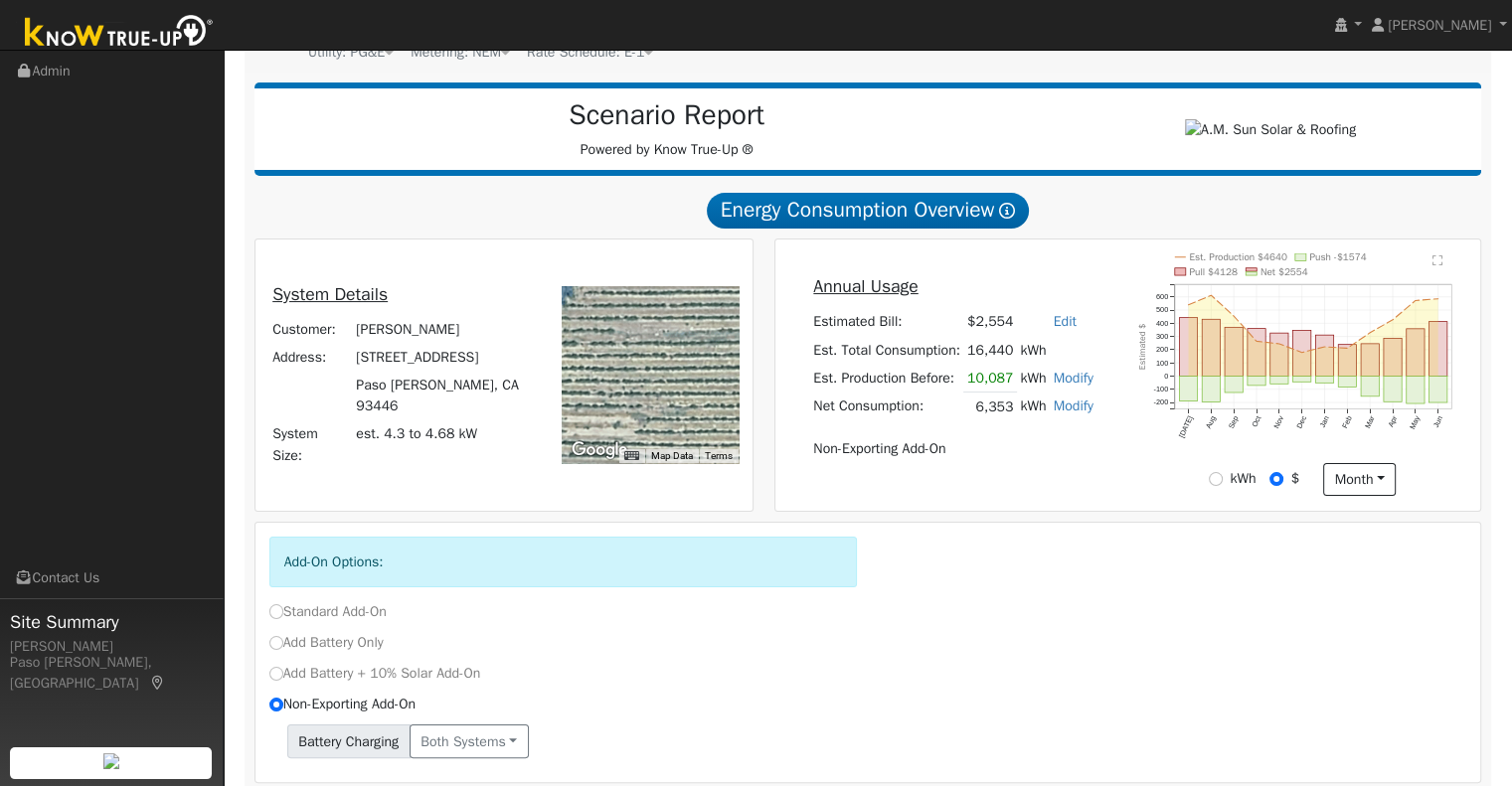 scroll, scrollTop: 0, scrollLeft: 0, axis: both 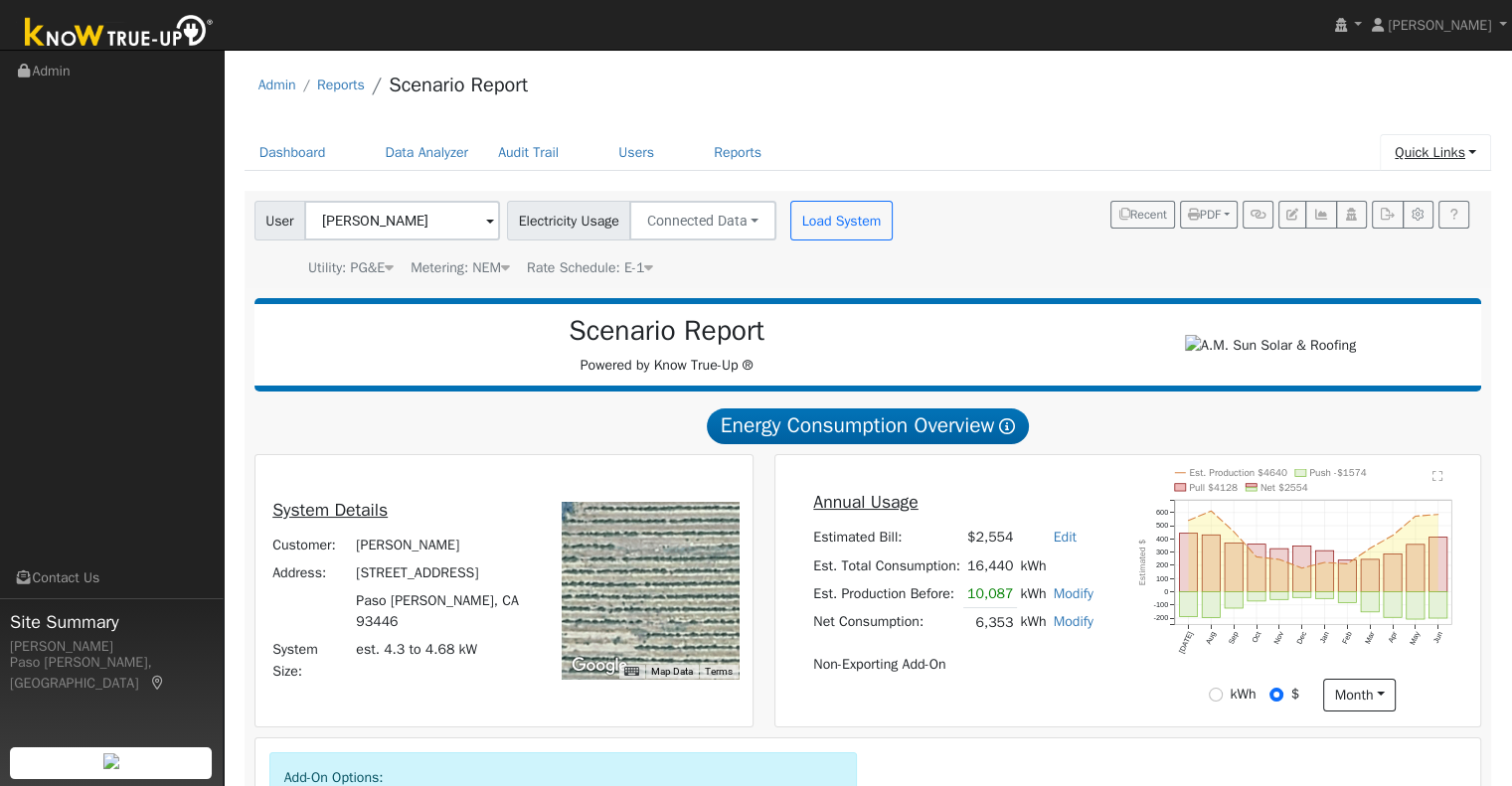 click on "Quick Links" at bounding box center (1435, 152) 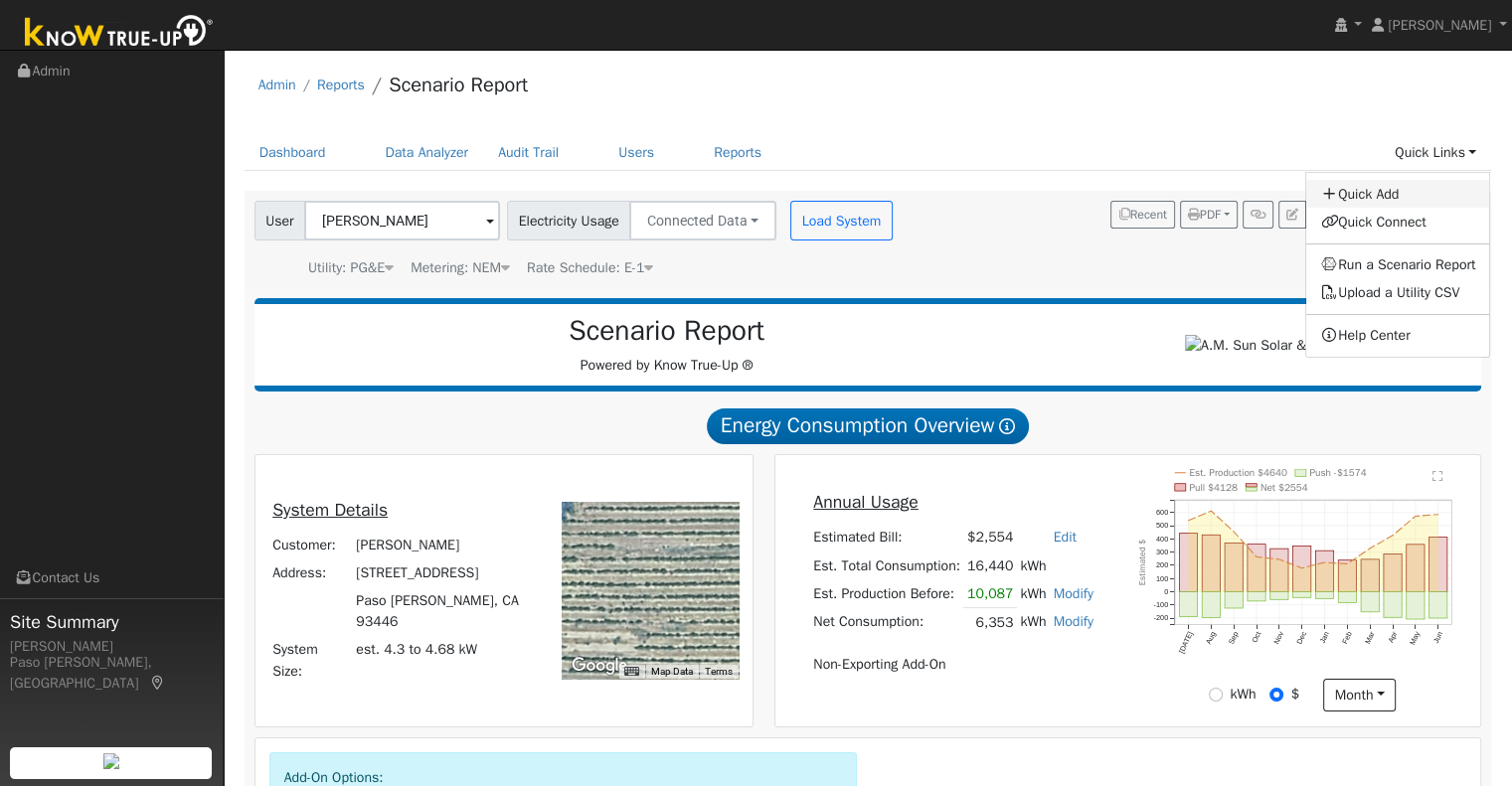 click on "Quick Add" at bounding box center [1398, 194] 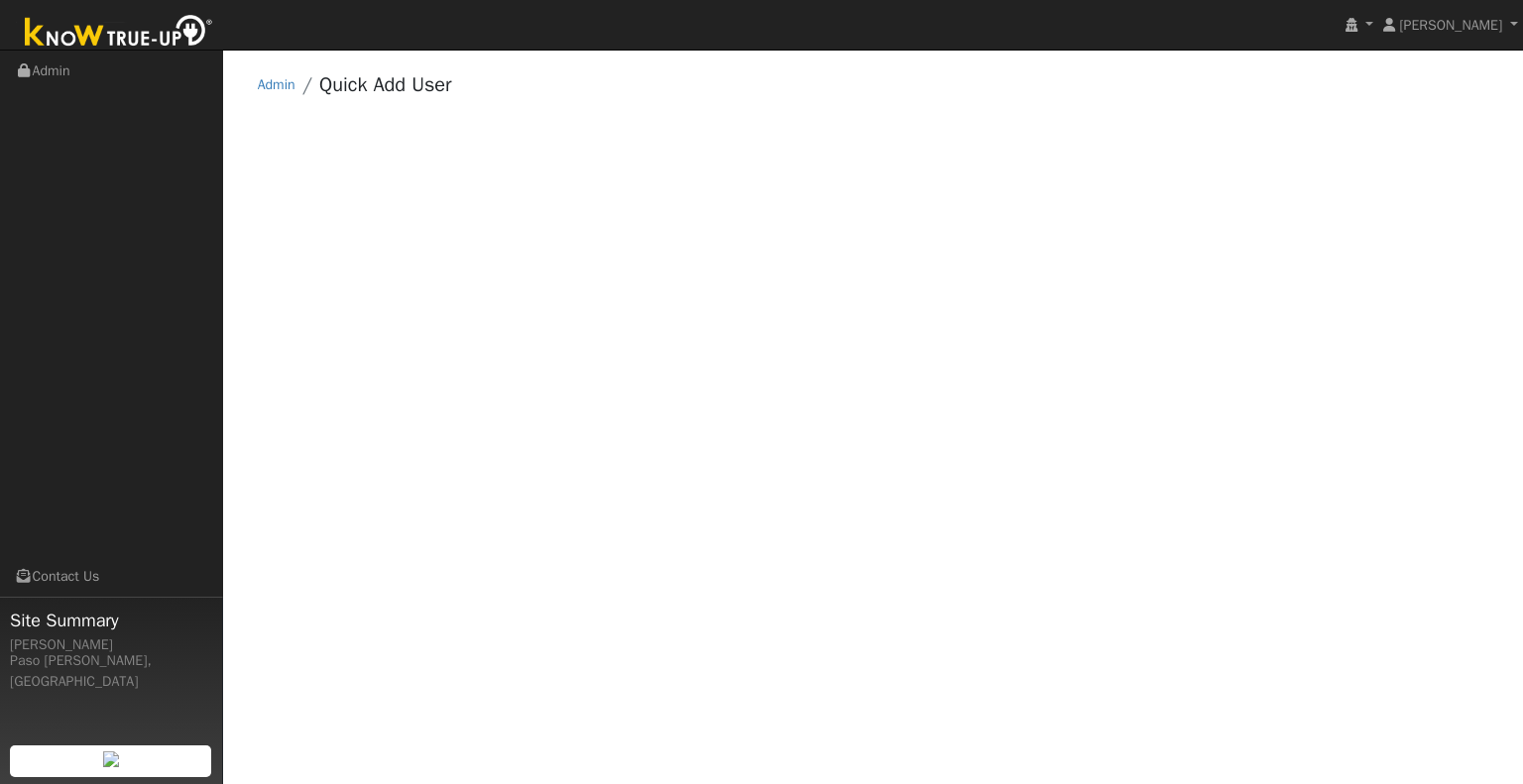 scroll, scrollTop: 0, scrollLeft: 0, axis: both 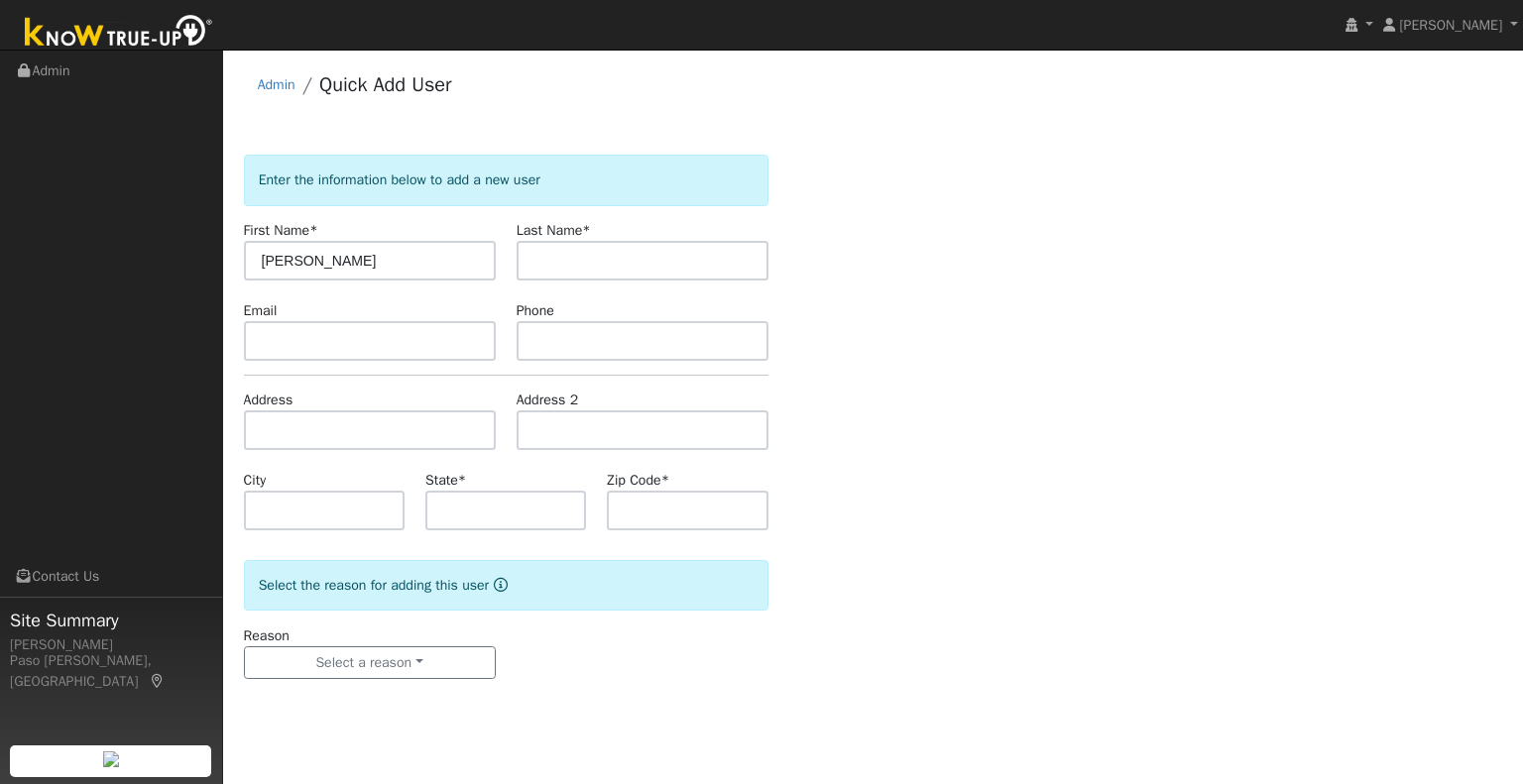 type on "[PERSON_NAME]" 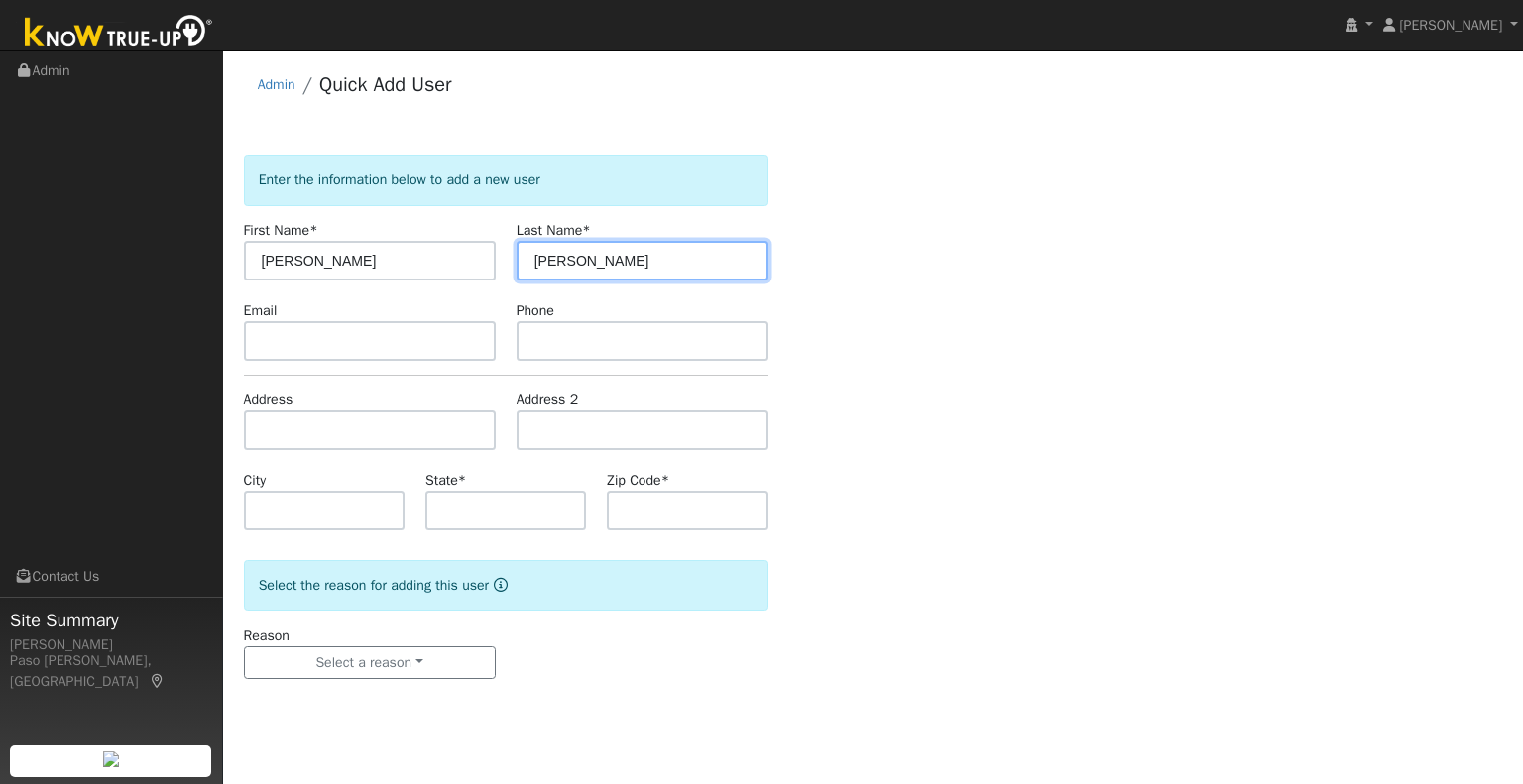 type on "[PERSON_NAME]" 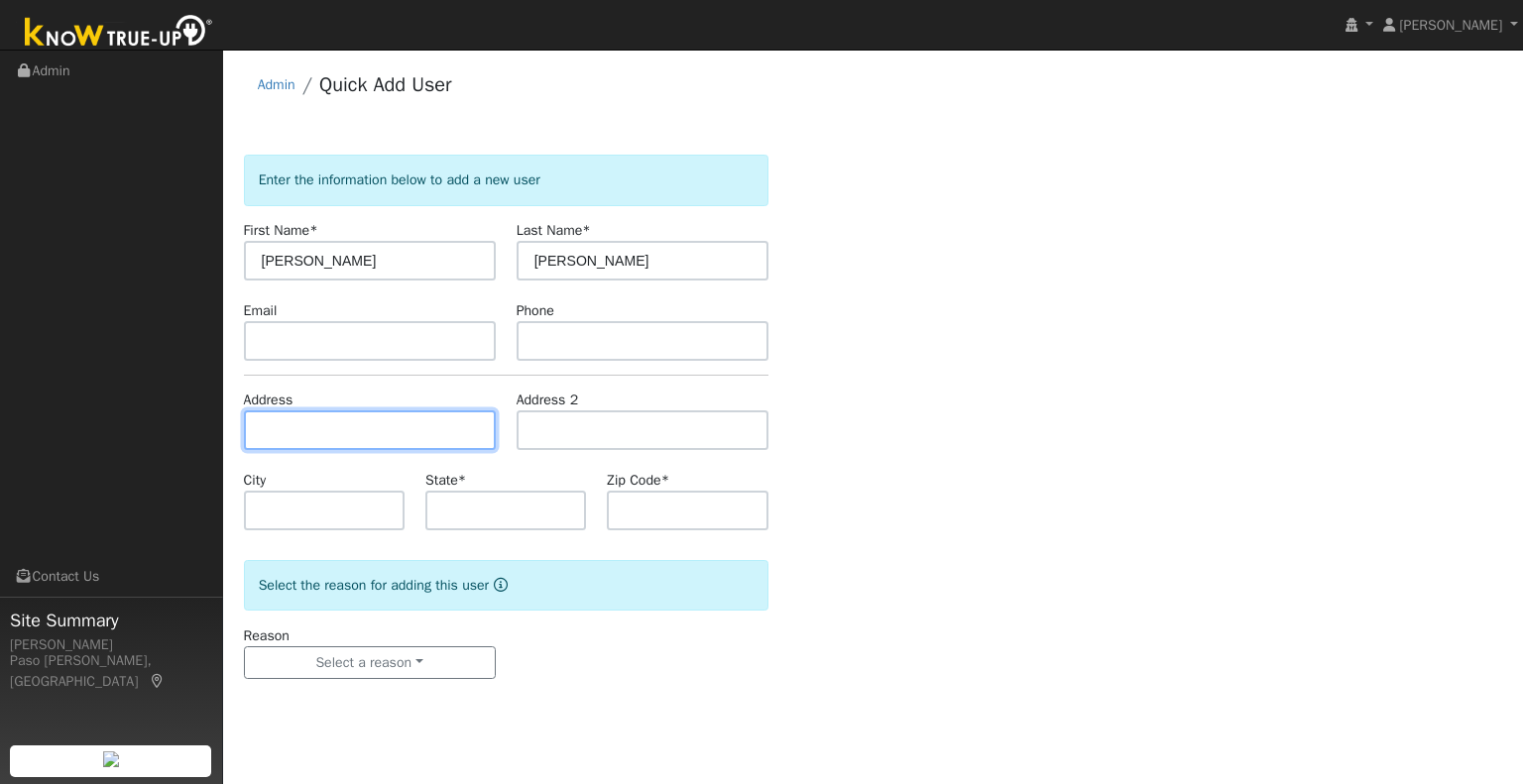 click at bounding box center [370, 430] 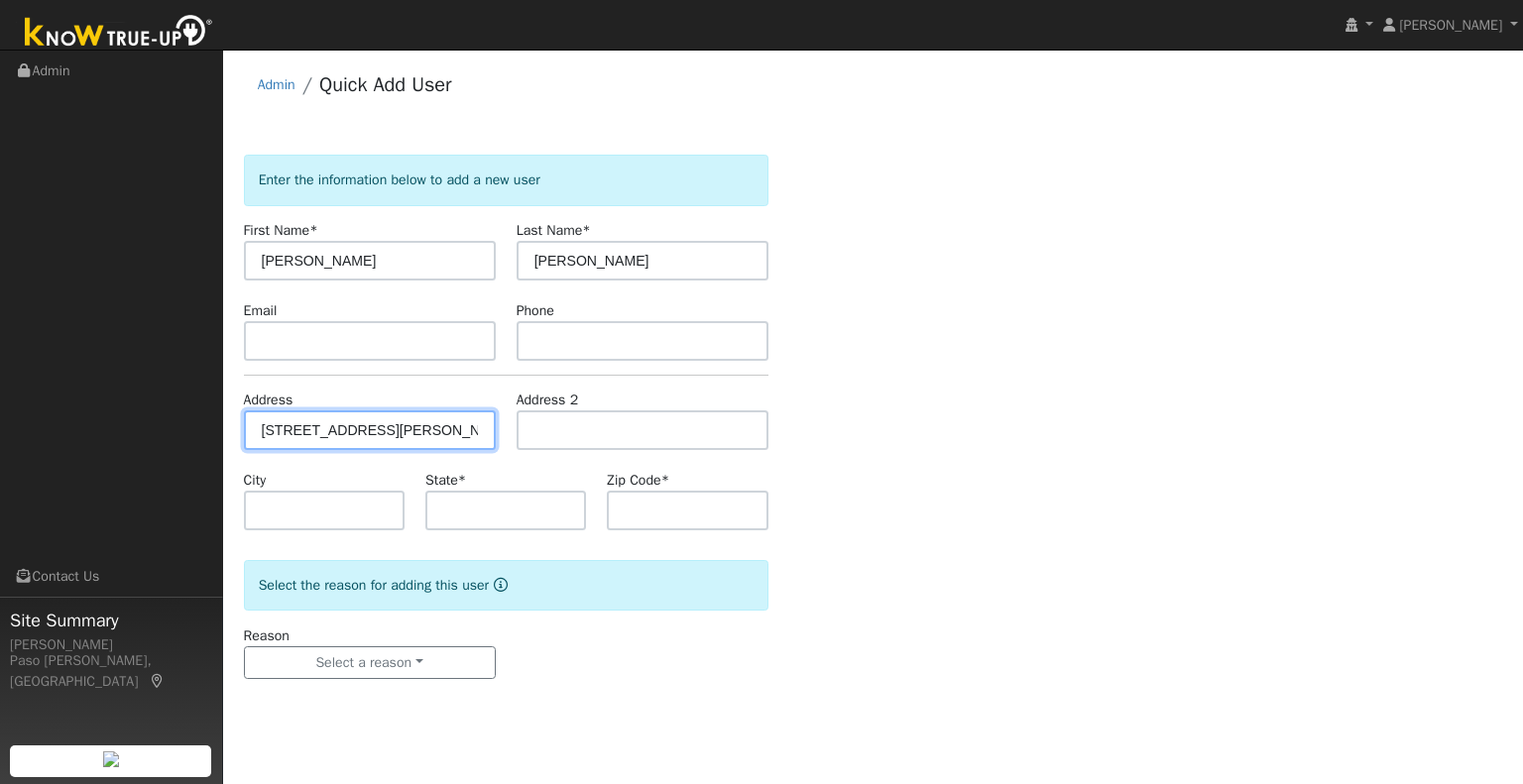 scroll, scrollTop: 0, scrollLeft: 79, axis: horizontal 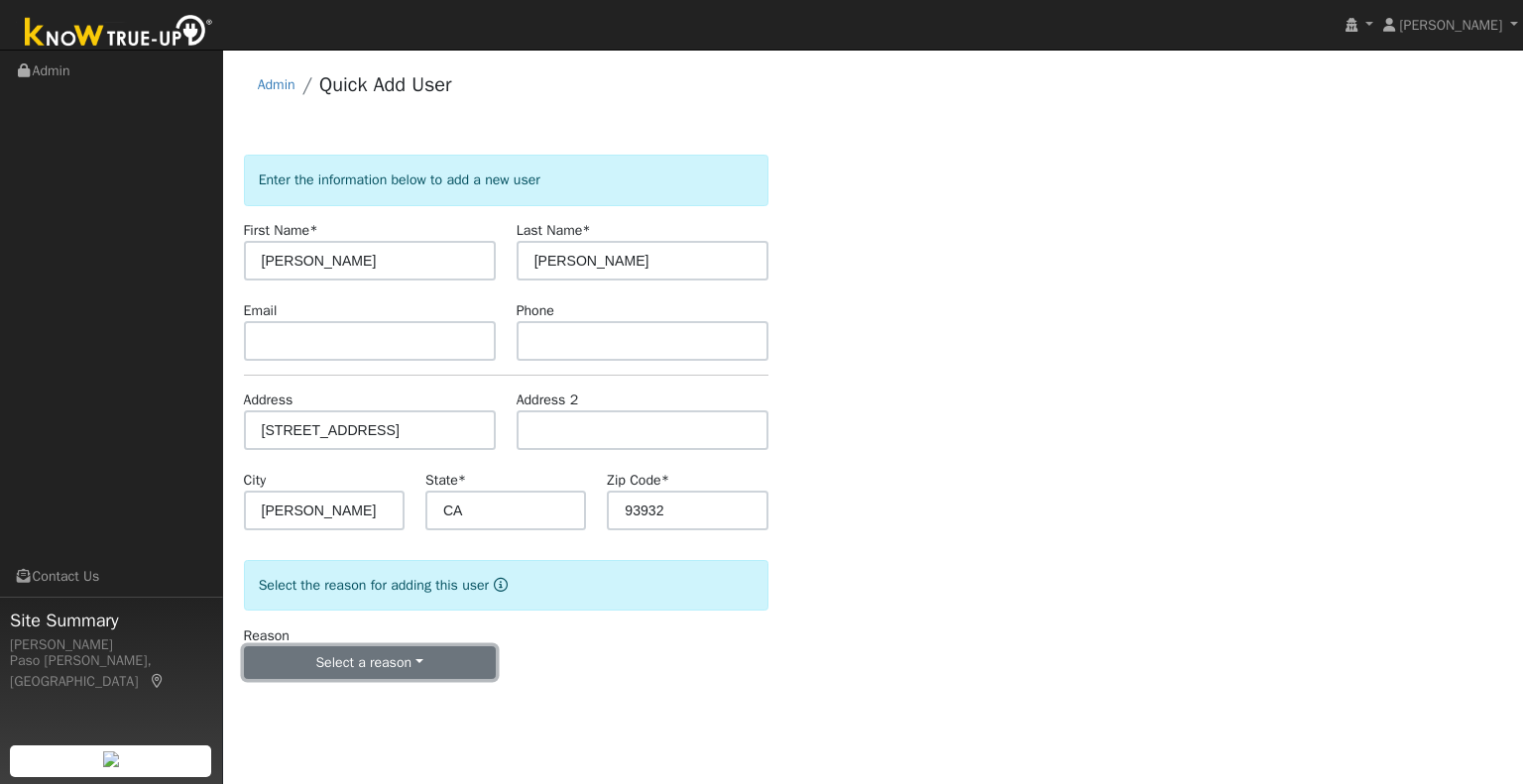 click on "Select a reason" at bounding box center [370, 663] 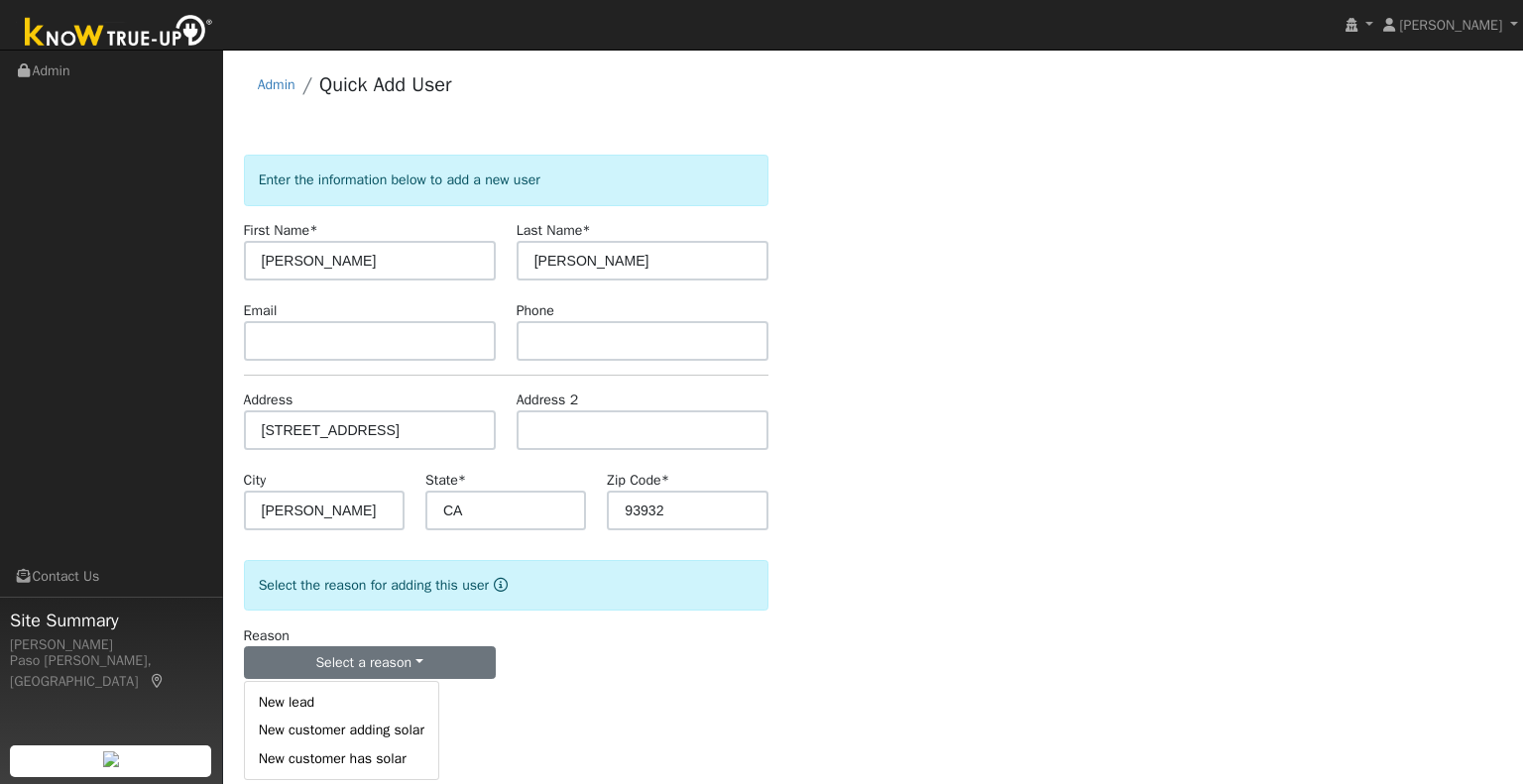 click on "New customer adding solar" at bounding box center [341, 730] 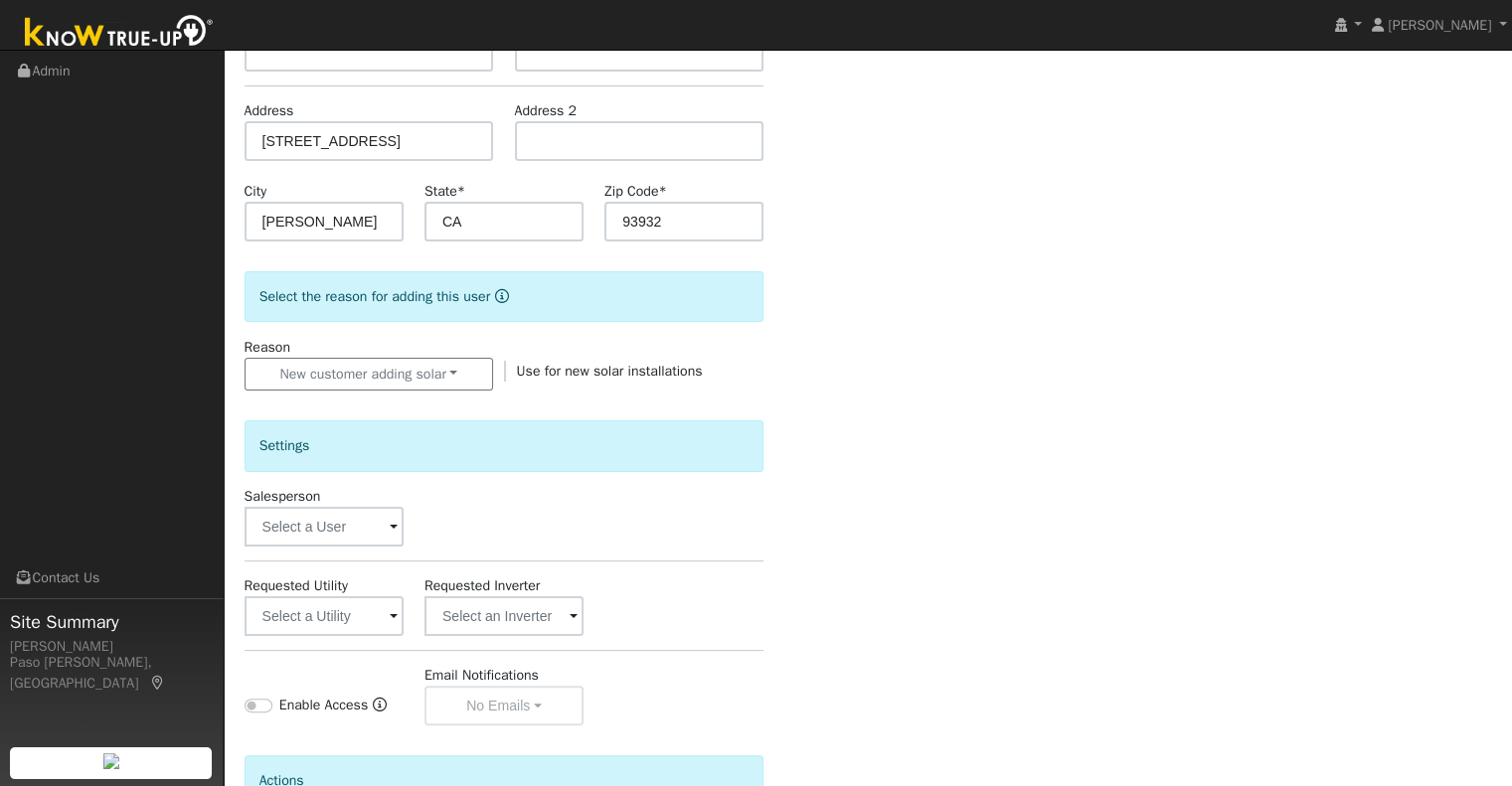 scroll, scrollTop: 397, scrollLeft: 0, axis: vertical 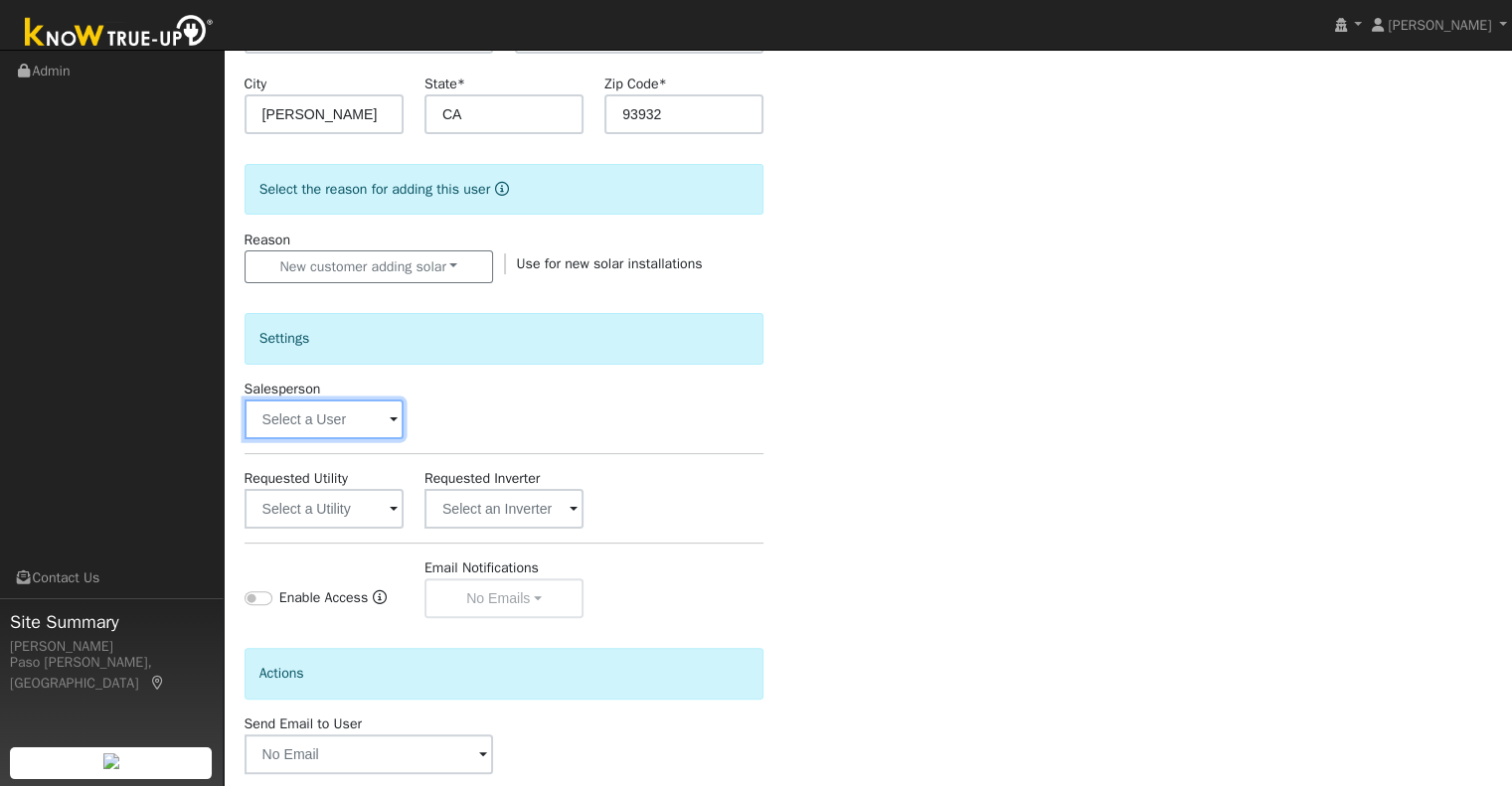 click at bounding box center [324, 419] 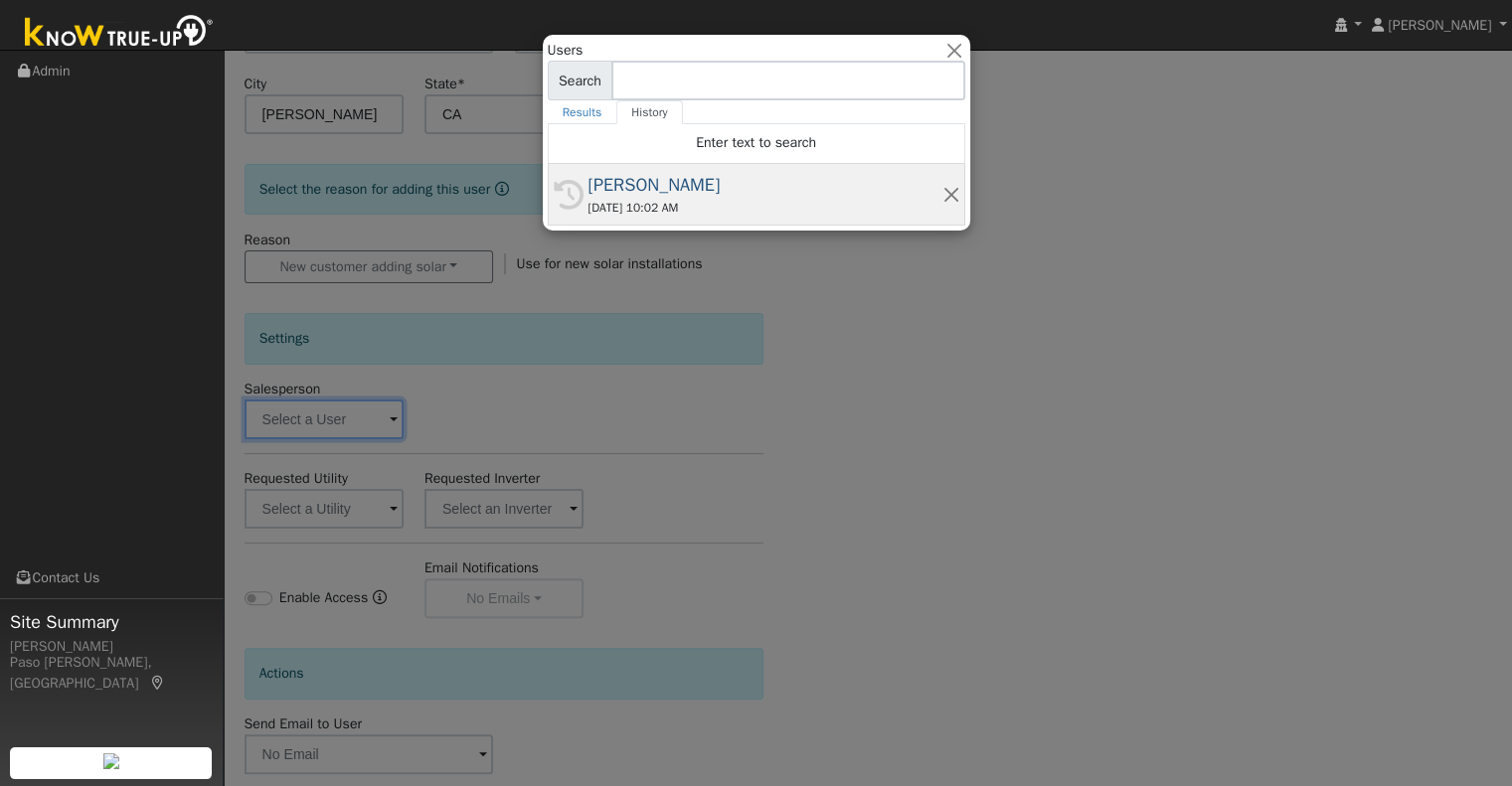 click on "History [PERSON_NAME] [DATE] 10:02 AM" 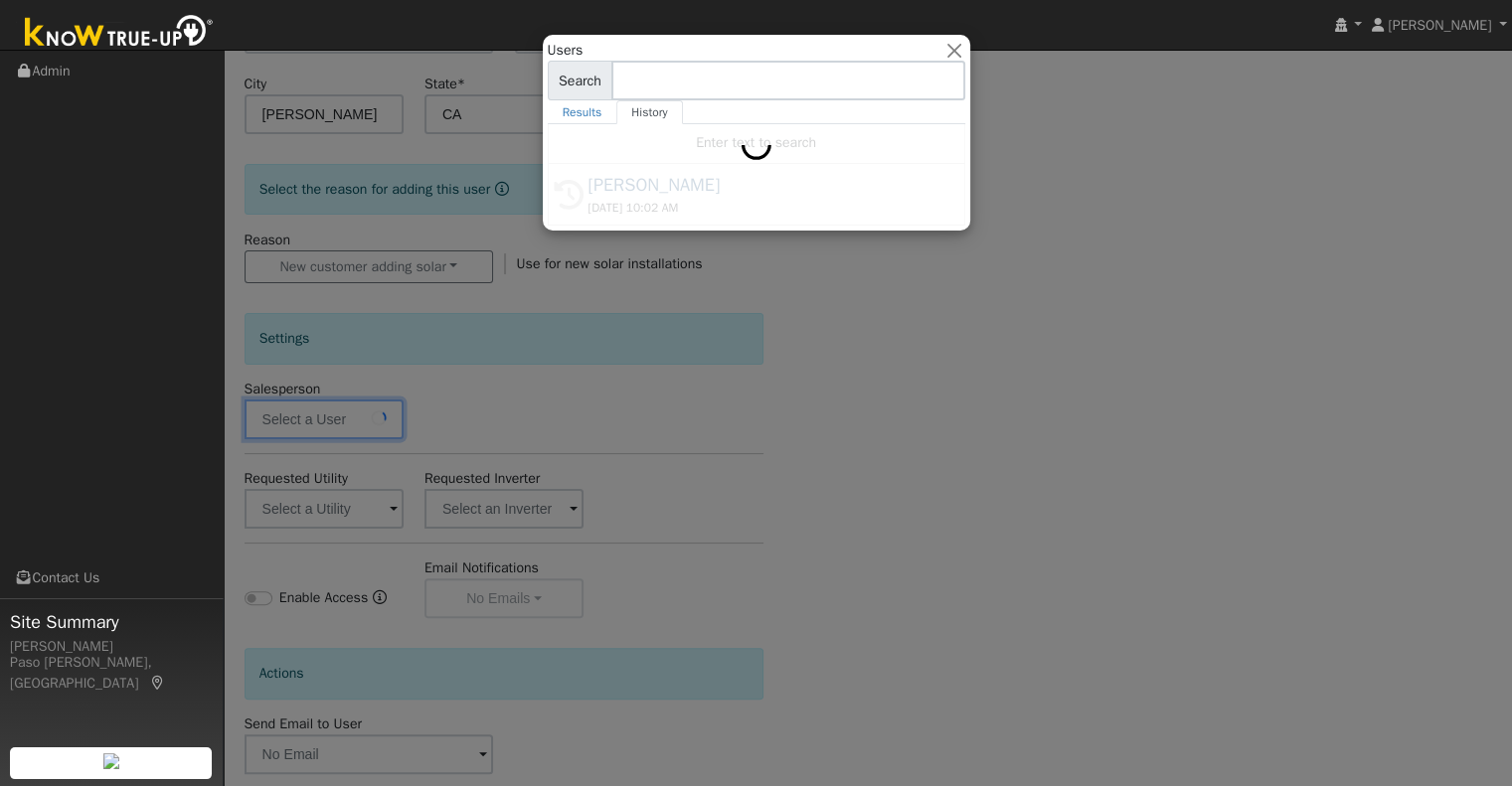 type on "[PERSON_NAME]" 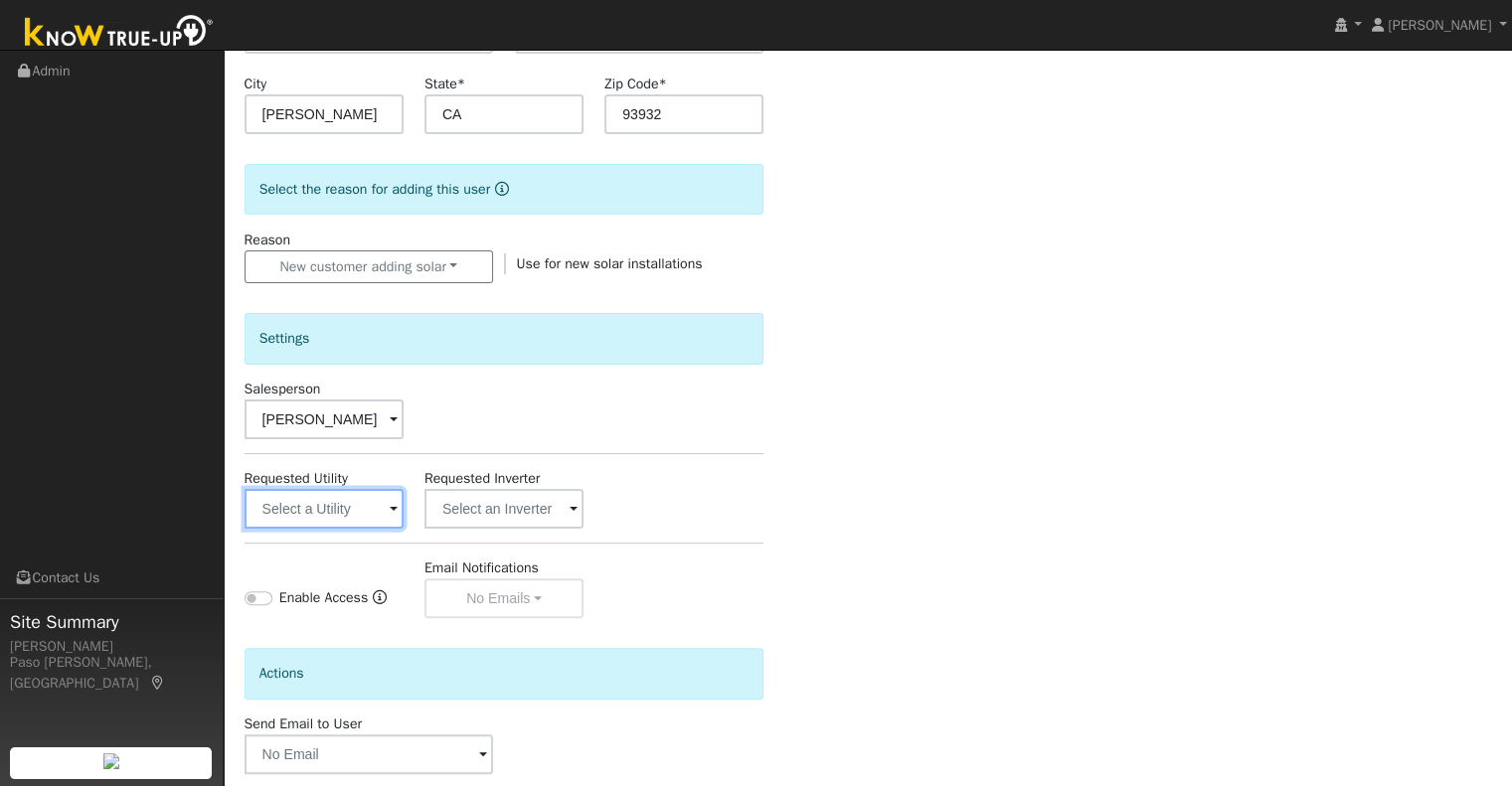 click at bounding box center (324, 509) 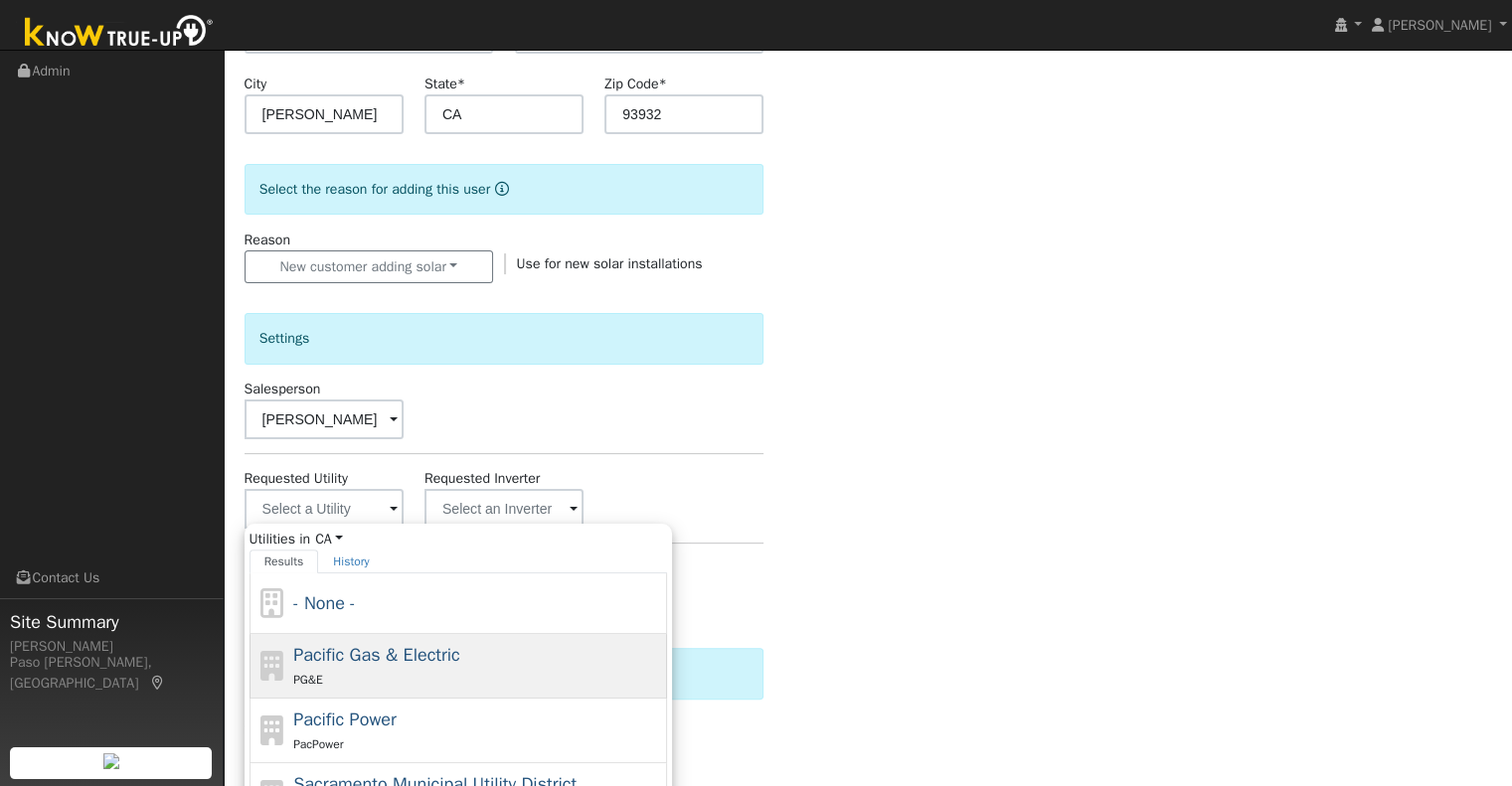 click on "PG&E" at bounding box center (477, 679) 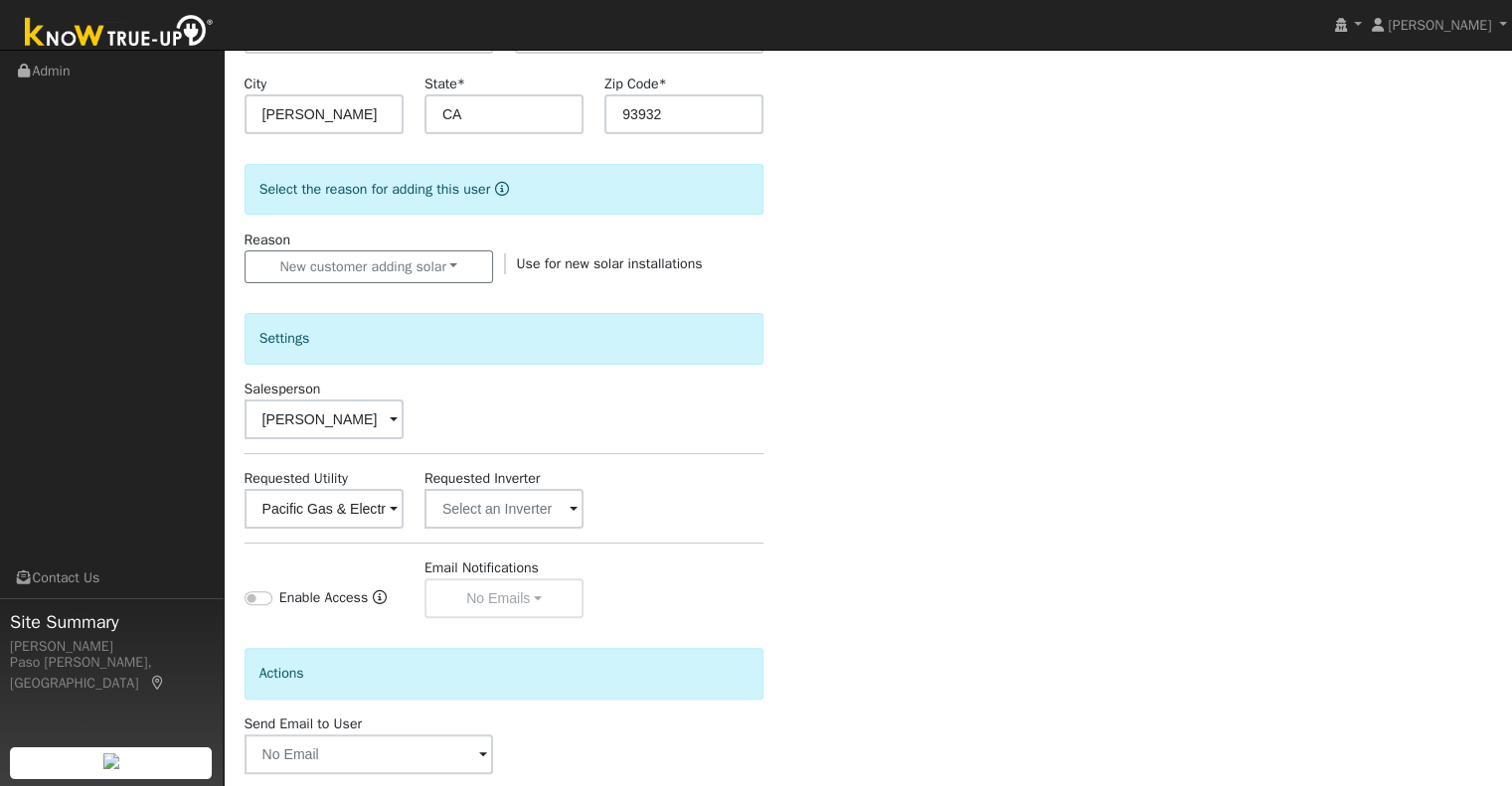 click on "Enter the information below to add a new user First Name  * Larry Last Name  * Conatser Email Phone Address 64881 Cross Road Address 2 City Lockwood State  * CA Zip Code  * 93932  Select the reason for adding this user  Reason New customer adding solar New lead New customer adding solar New customer has solar Use for new solar installations Settings Salesperson Scott Bouchillon Requested Utility Pacific Gas & Electric Requested Inverter Enable Access Email Notifications No Emails No Emails Weekly Emails Monthly Emails Actions Send Email to User Delete Email Template Are you sure you want to delete ? Cancel Delete Connect Now Add User No Yes" at bounding box center [868, 317] 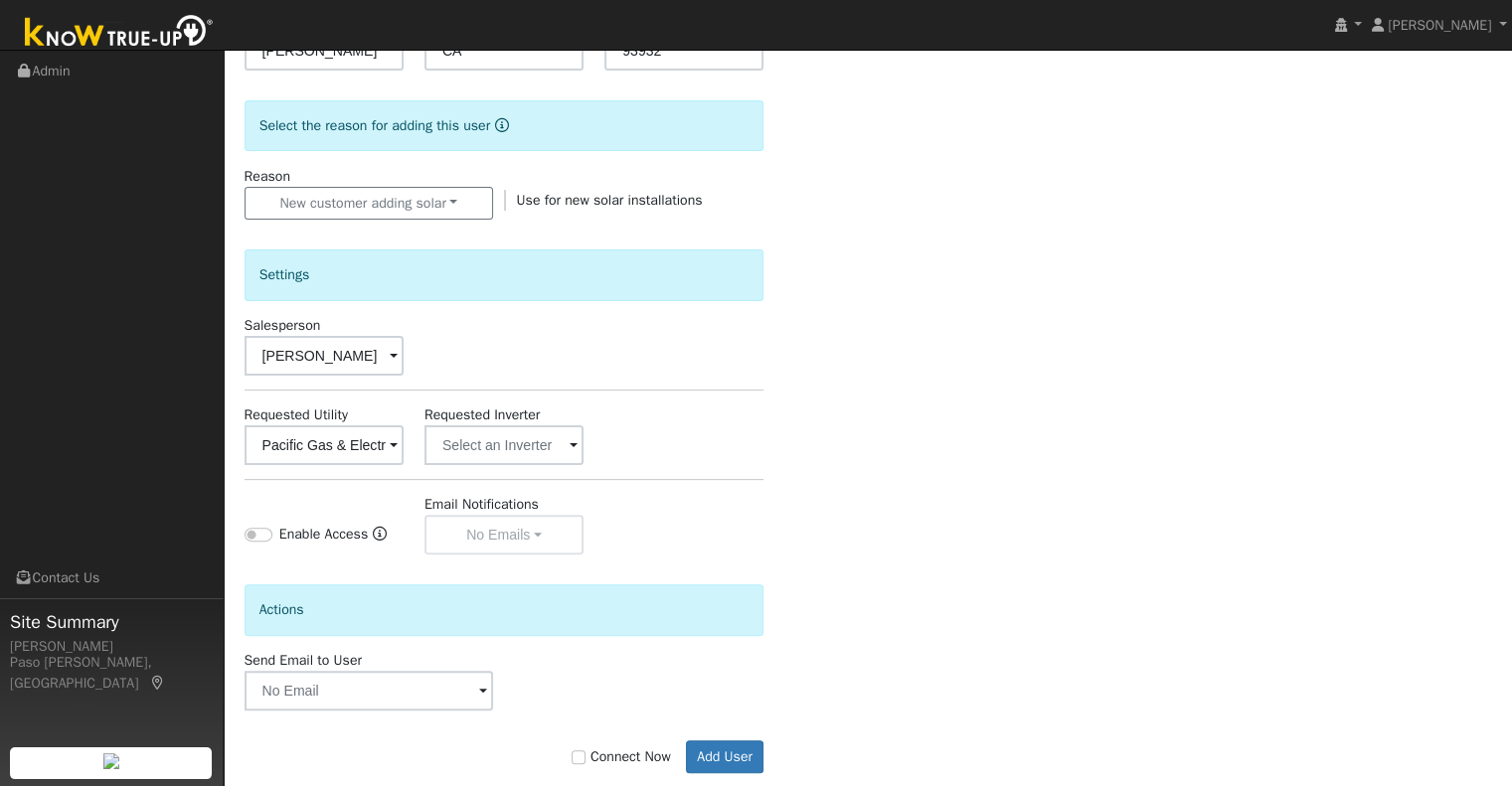 scroll, scrollTop: 496, scrollLeft: 0, axis: vertical 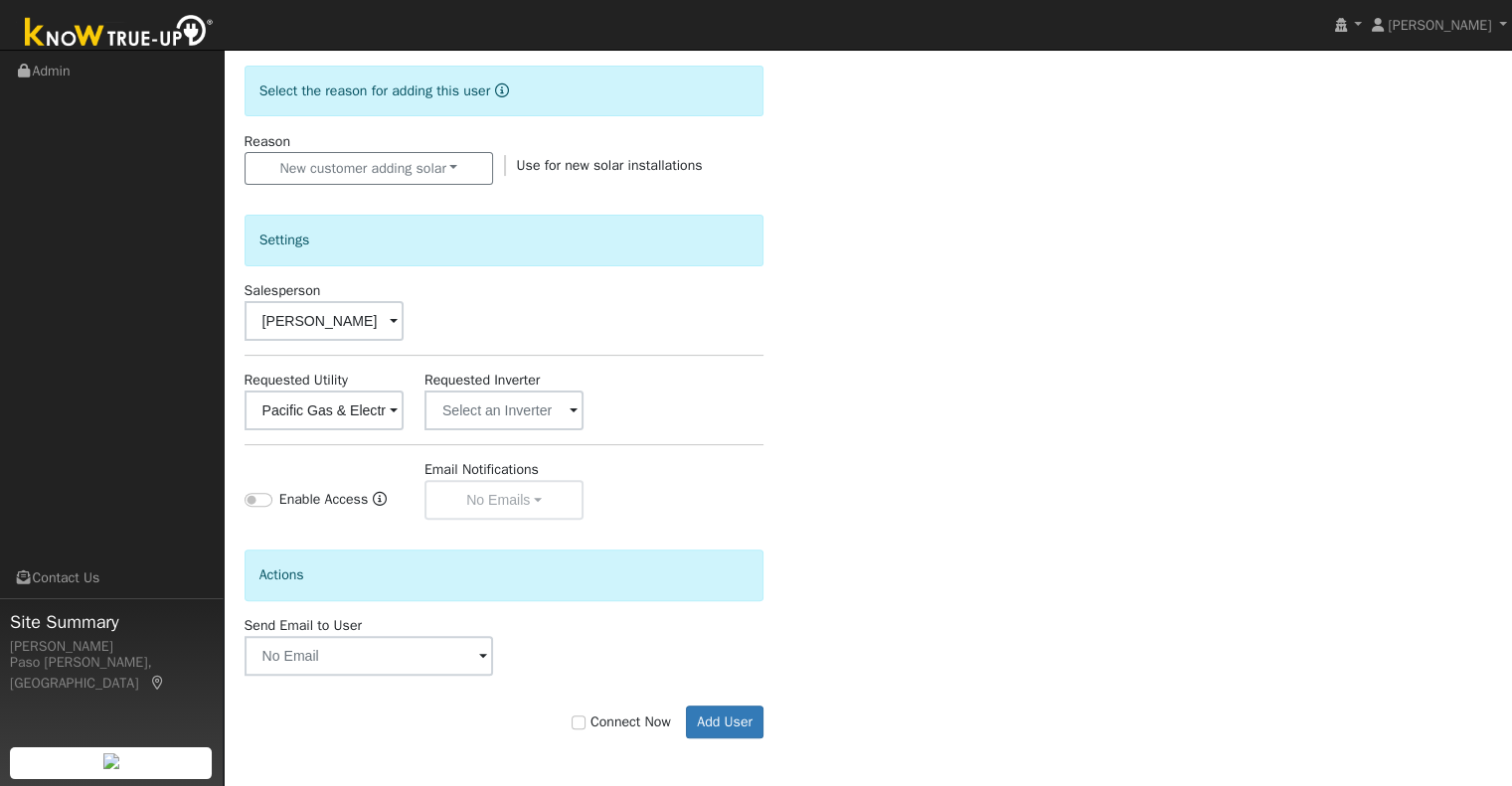 click on "Connect Now" at bounding box center [621, 721] 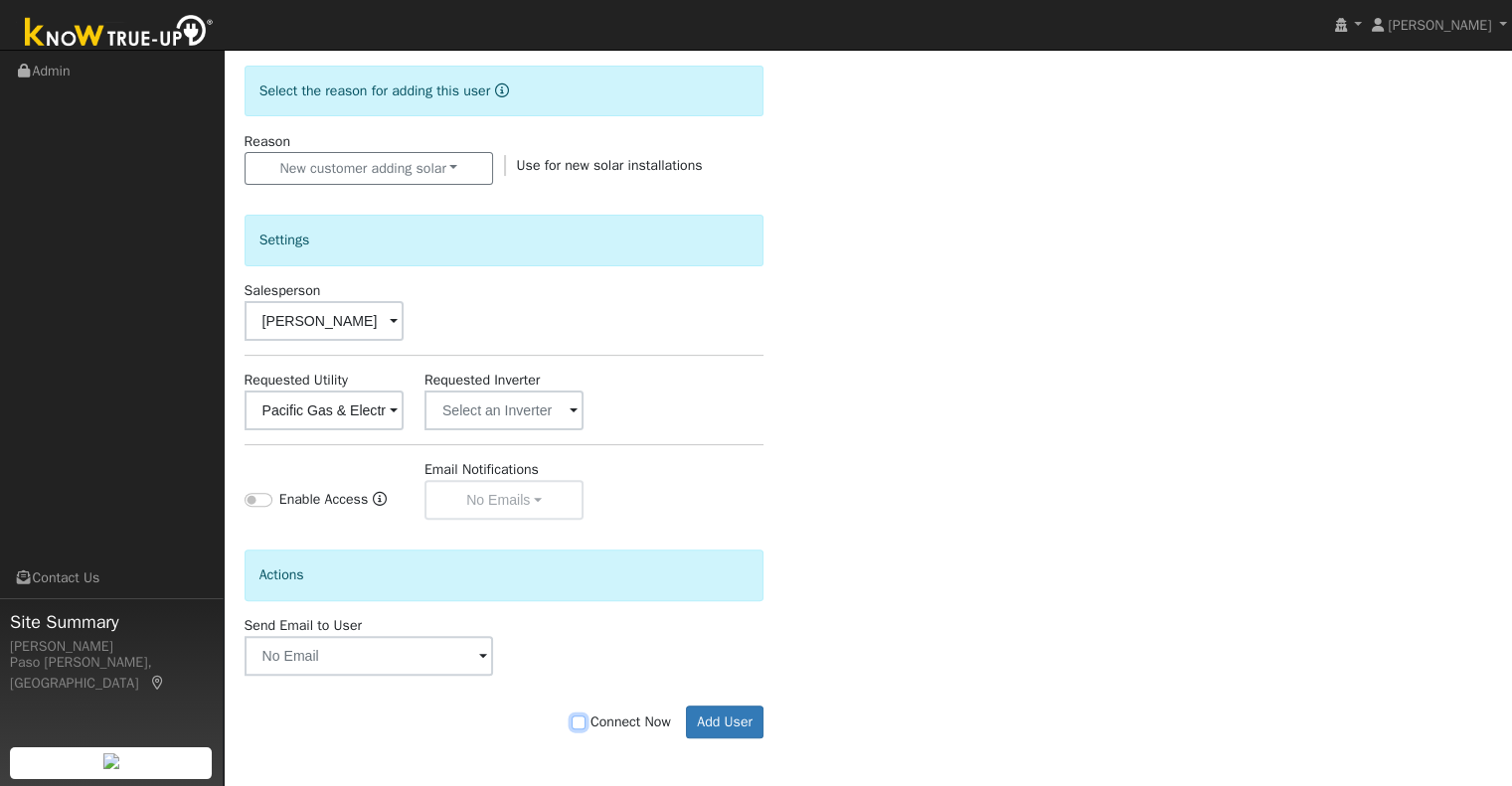 checkbox on "true" 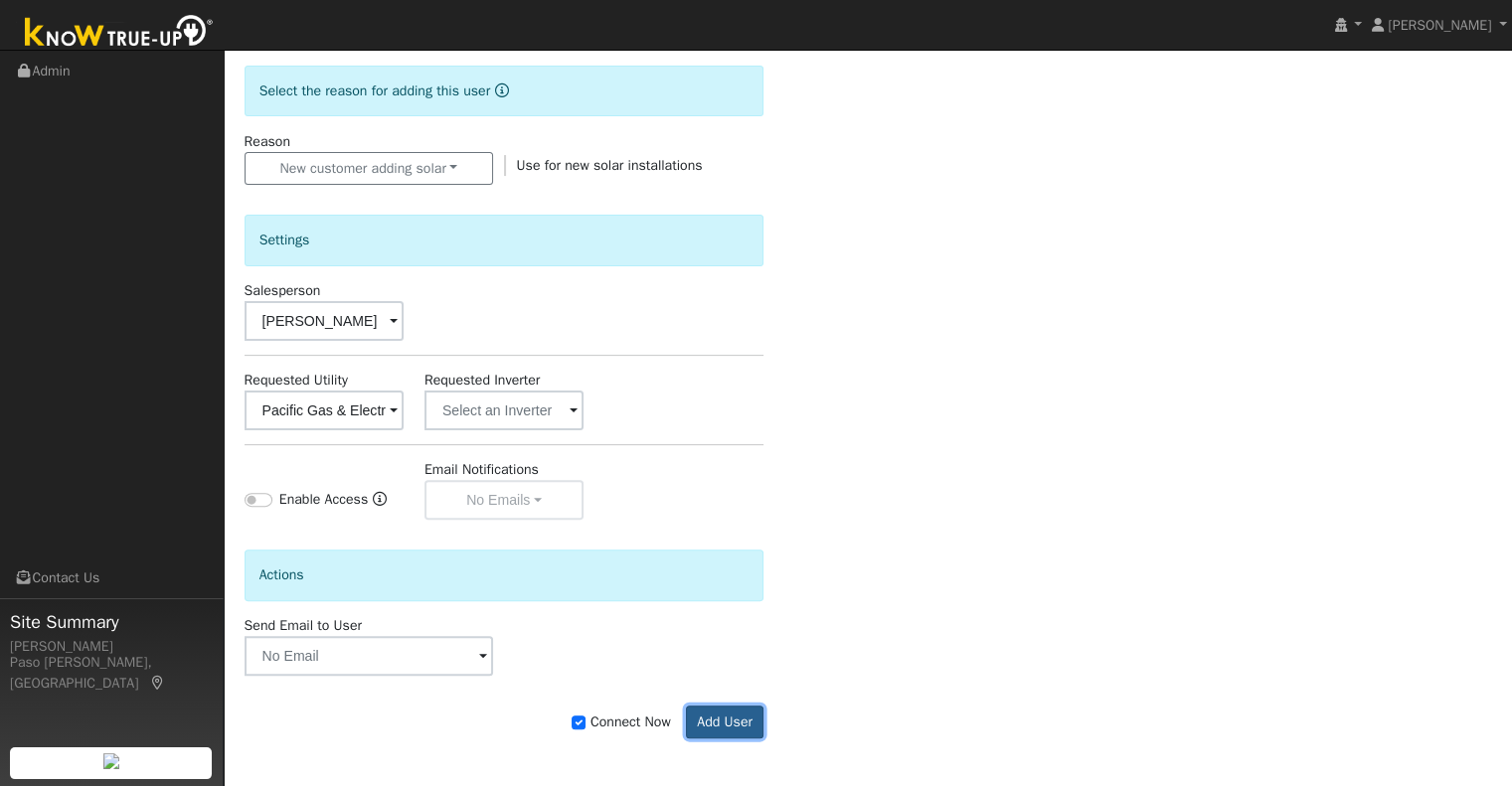 click on "Add User" at bounding box center (725, 722) 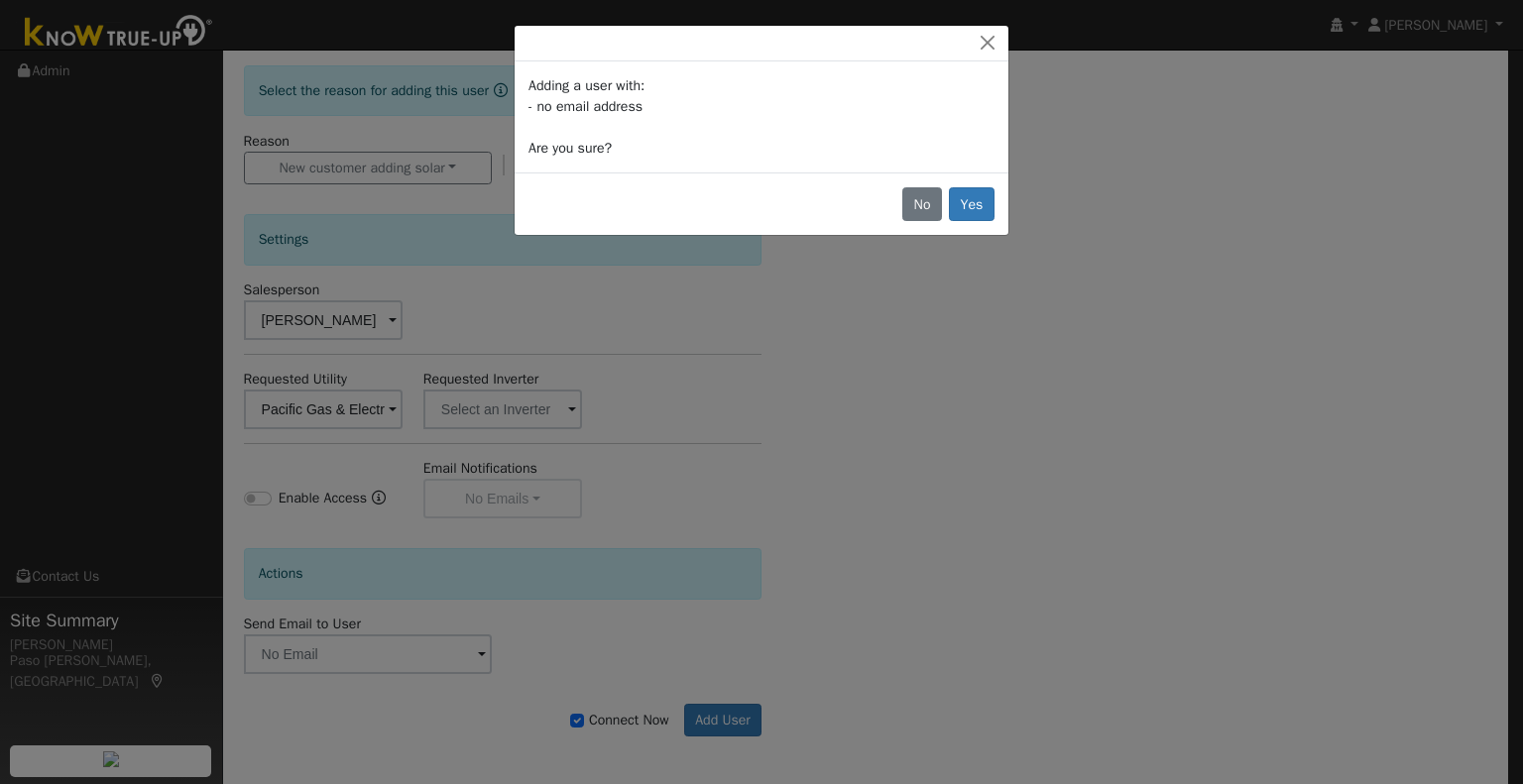 click on "No Yes" at bounding box center [762, 203] 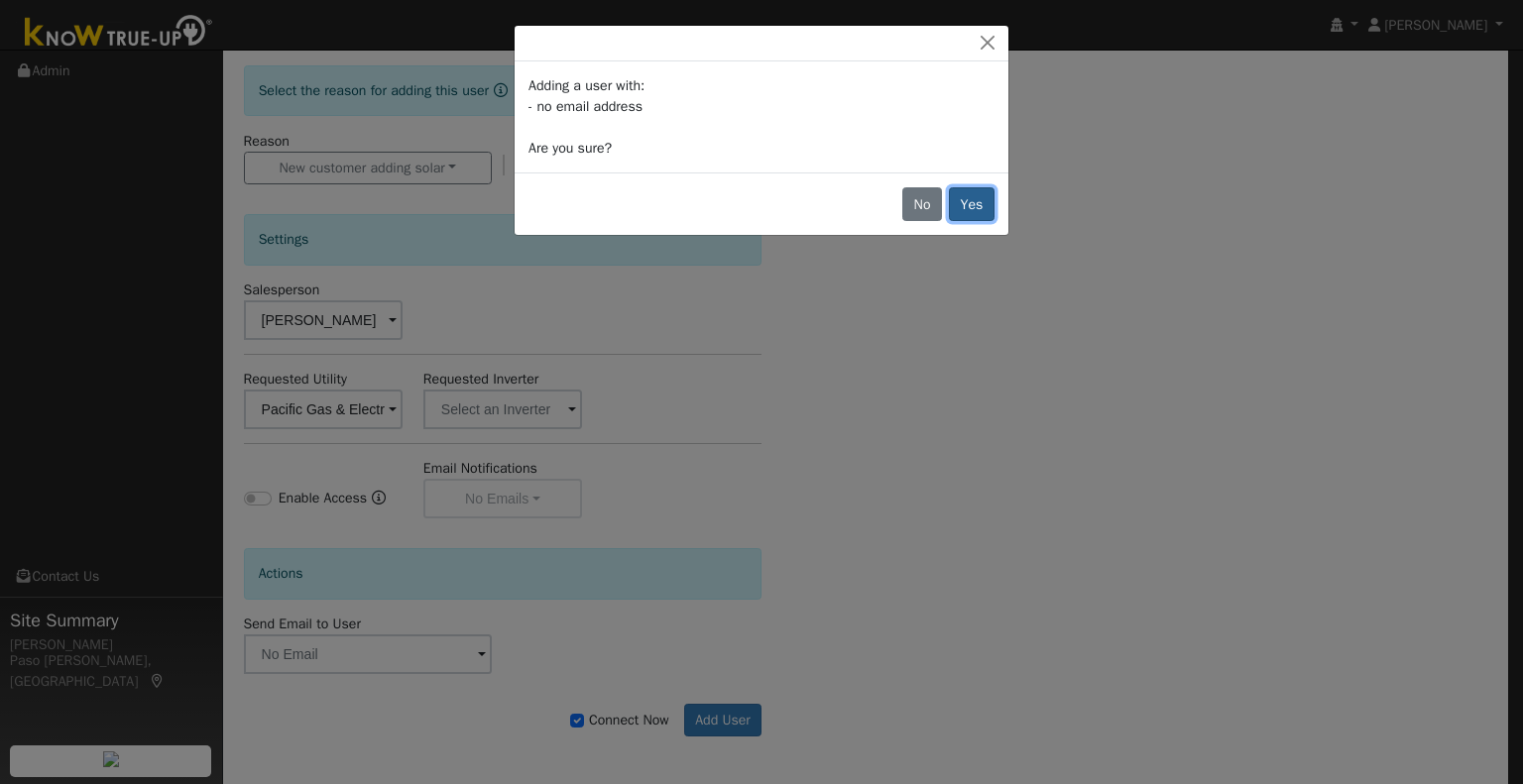 click on "Yes" at bounding box center (972, 204) 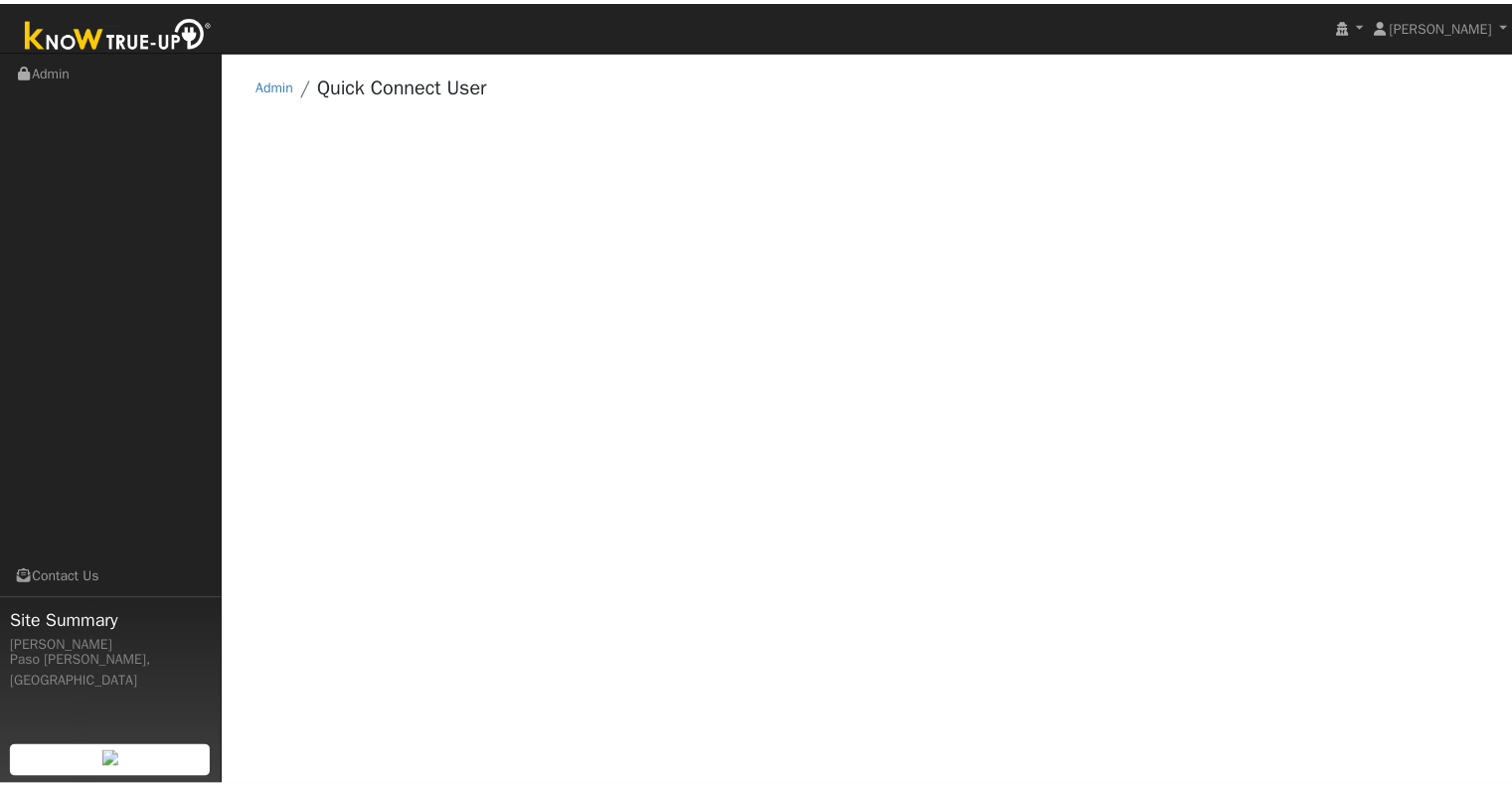 scroll, scrollTop: 0, scrollLeft: 0, axis: both 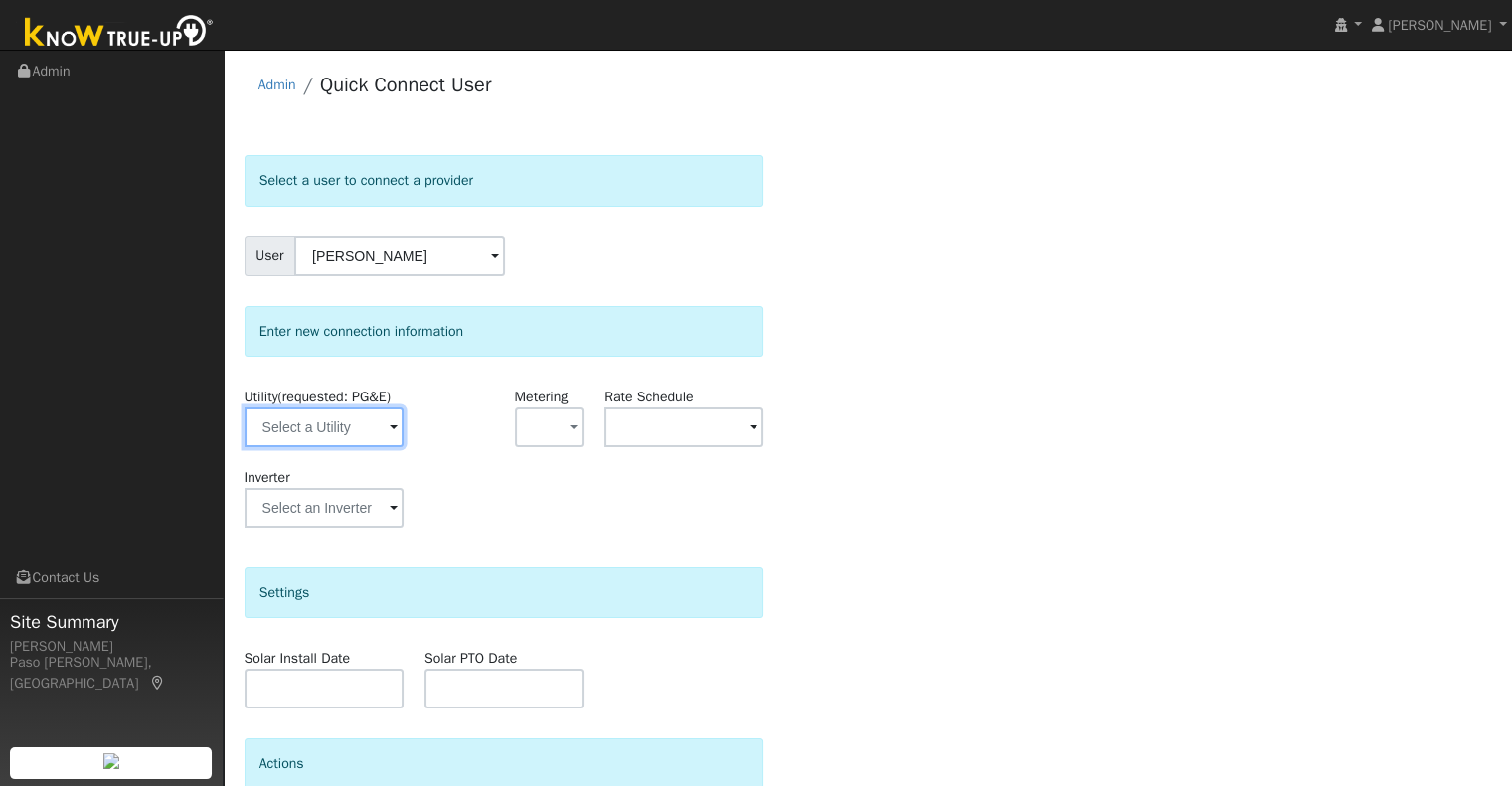 click at bounding box center (324, 427) 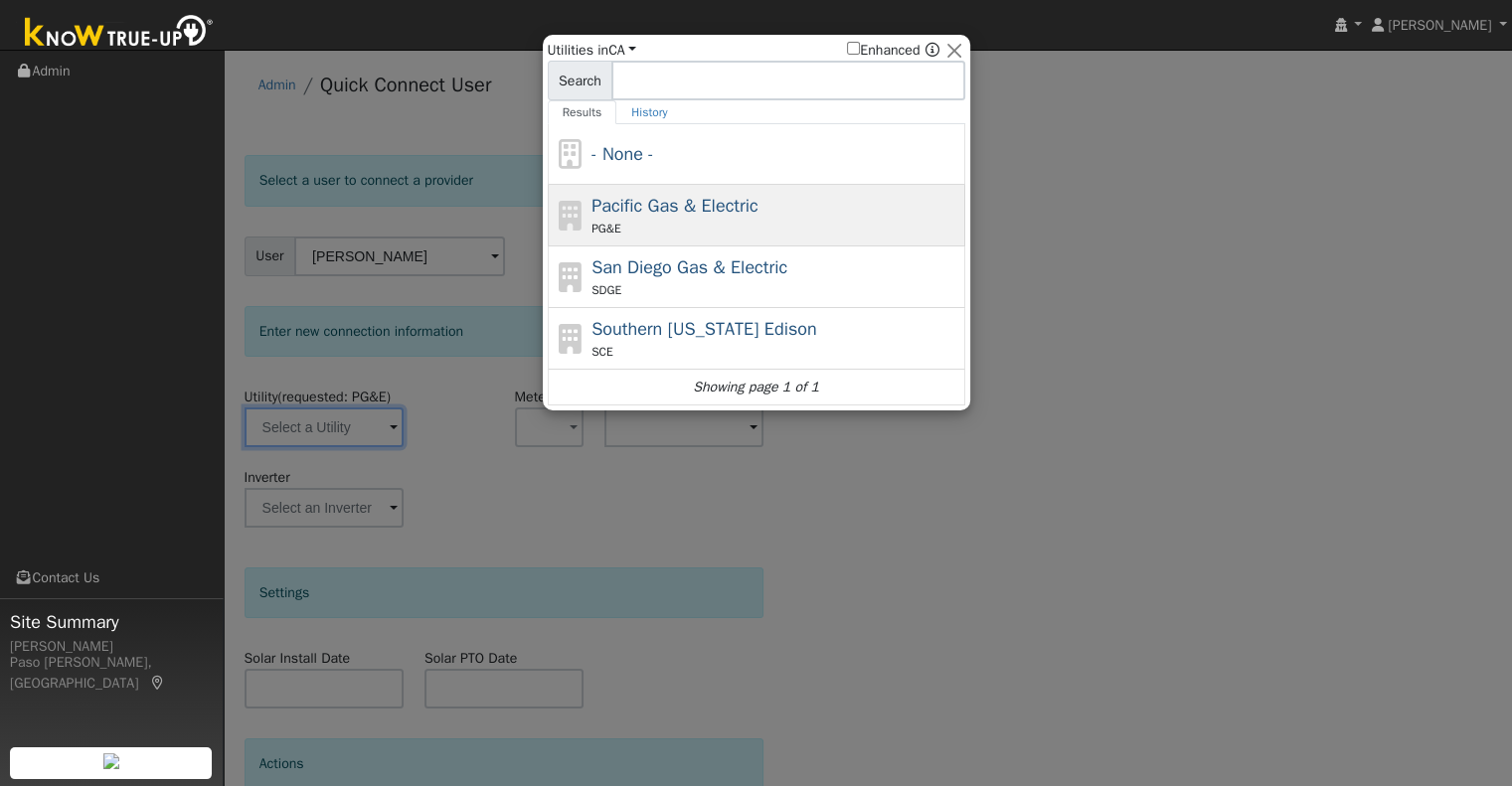 click on "PG&E" at bounding box center (775, 229) 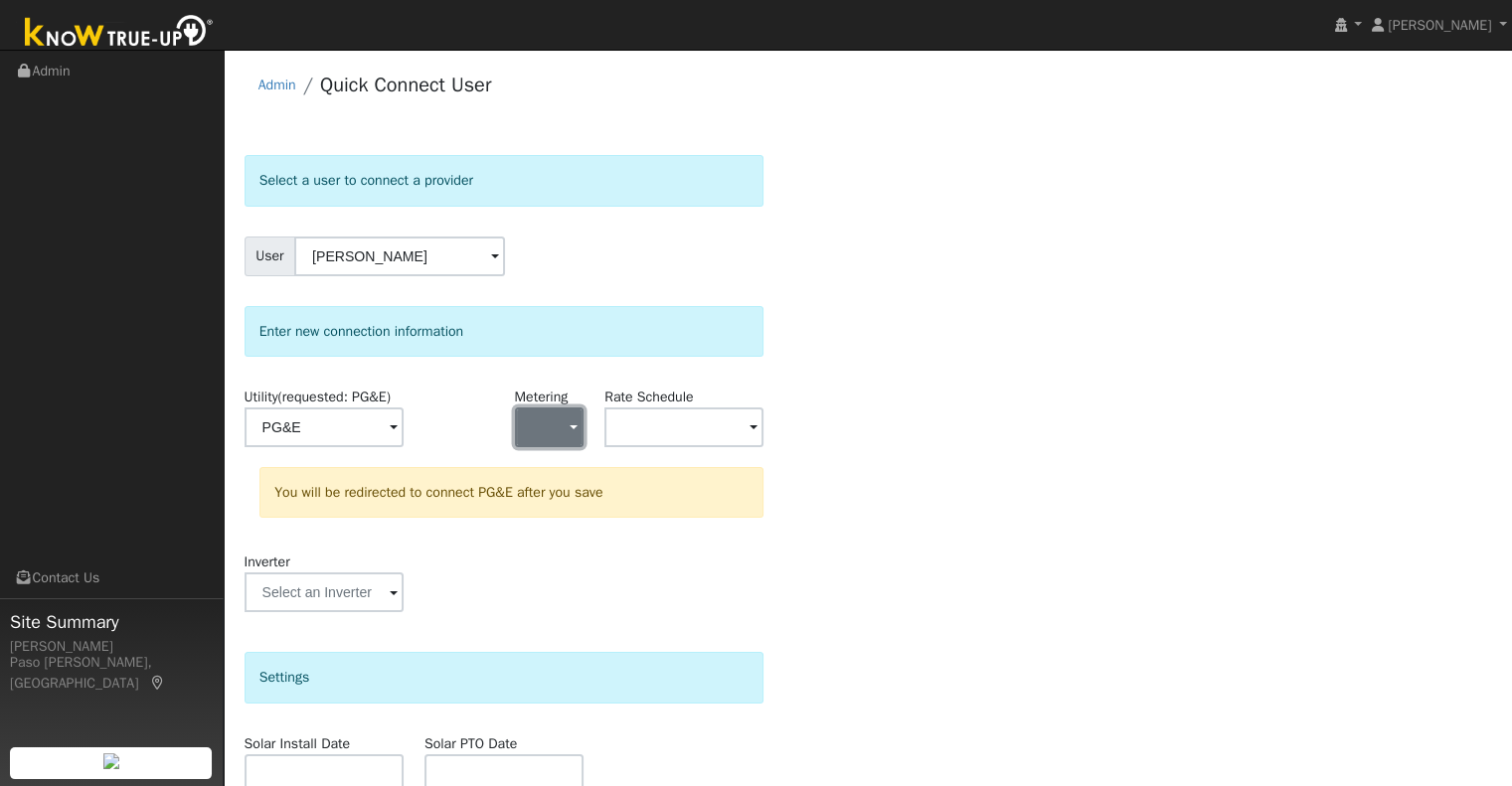 click 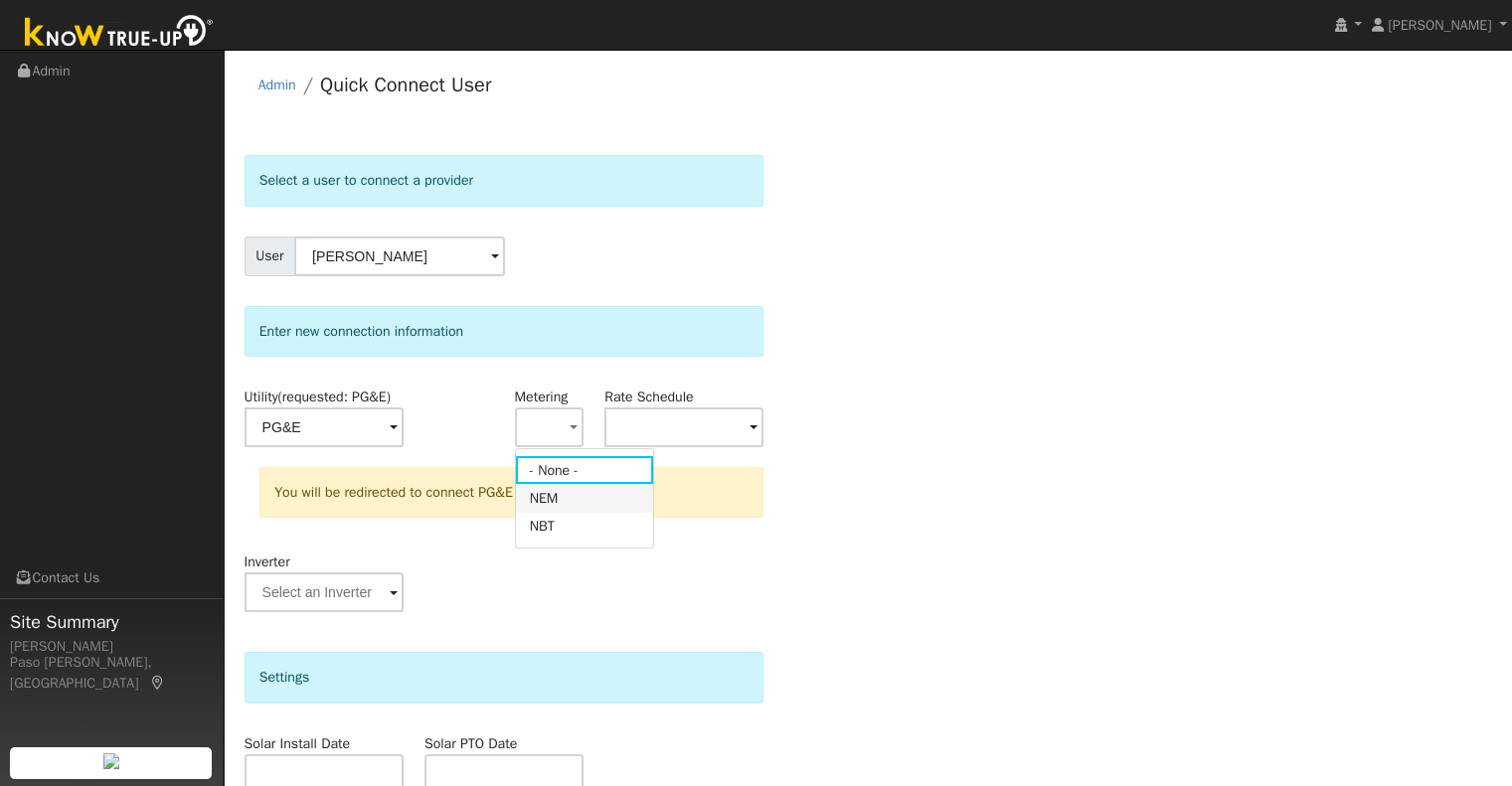 click on "NEM" at bounding box center (585, 498) 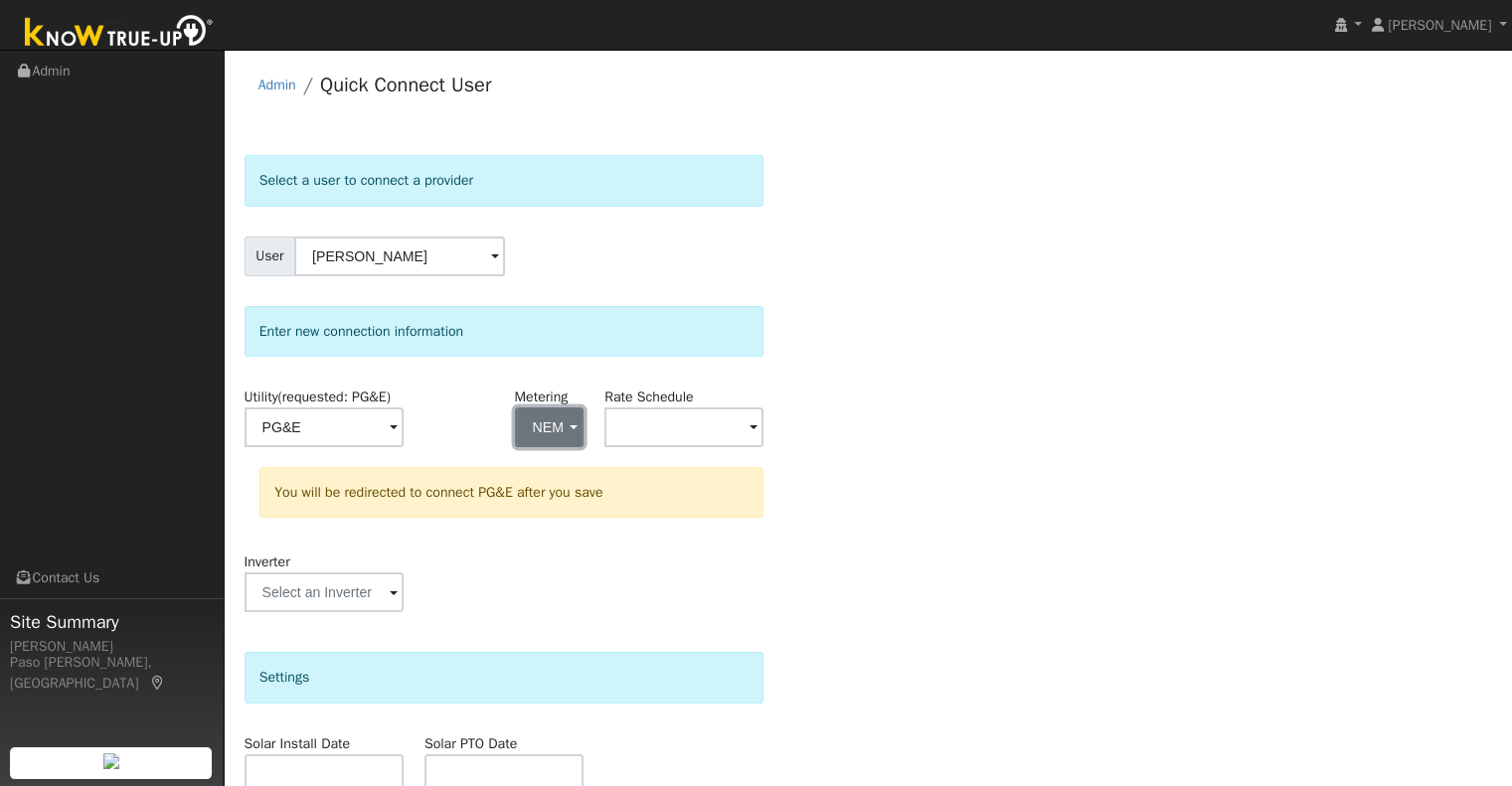 click on "NEM" at bounding box center [550, 427] 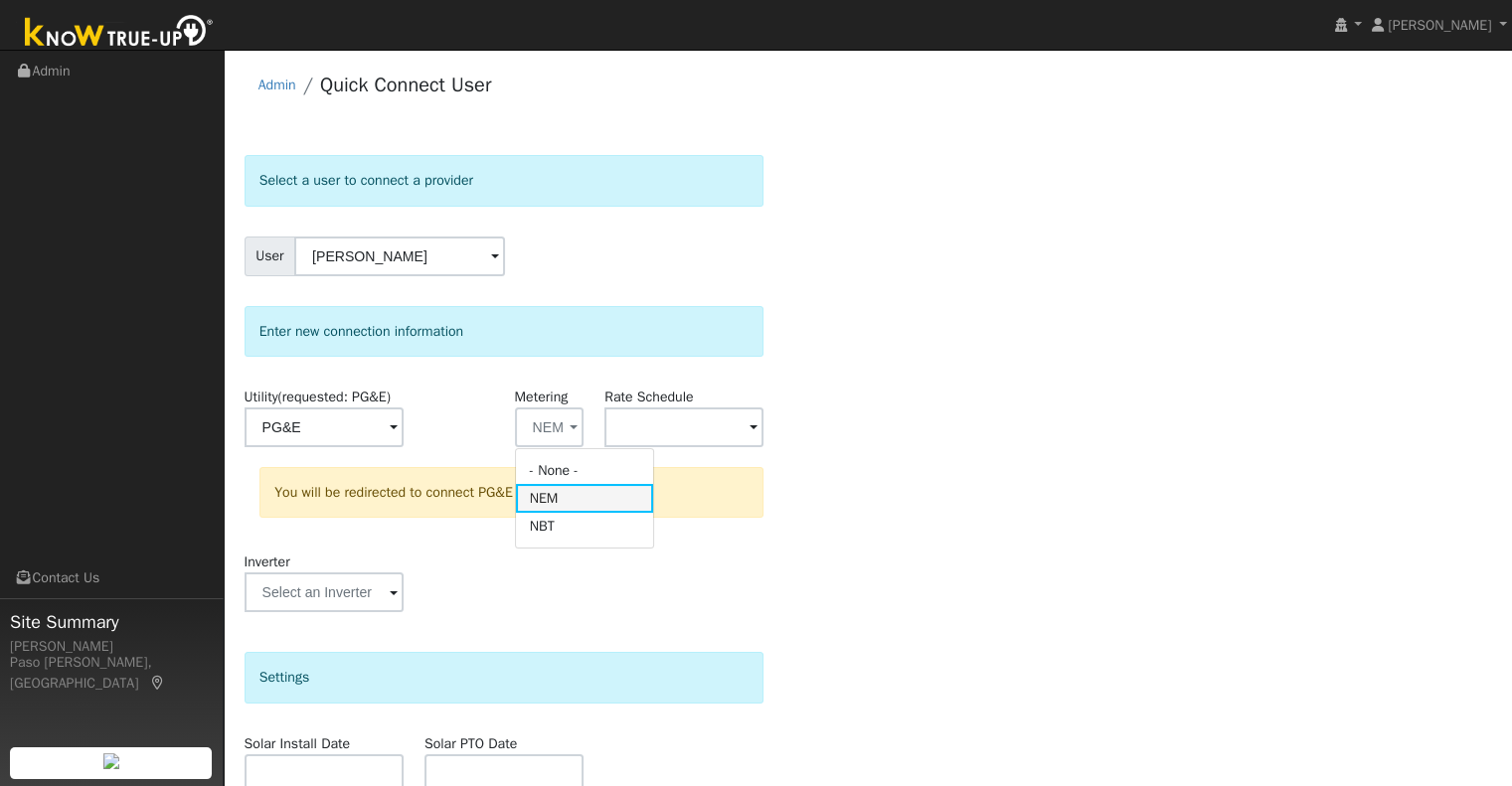 click on "NEM" at bounding box center [585, 498] 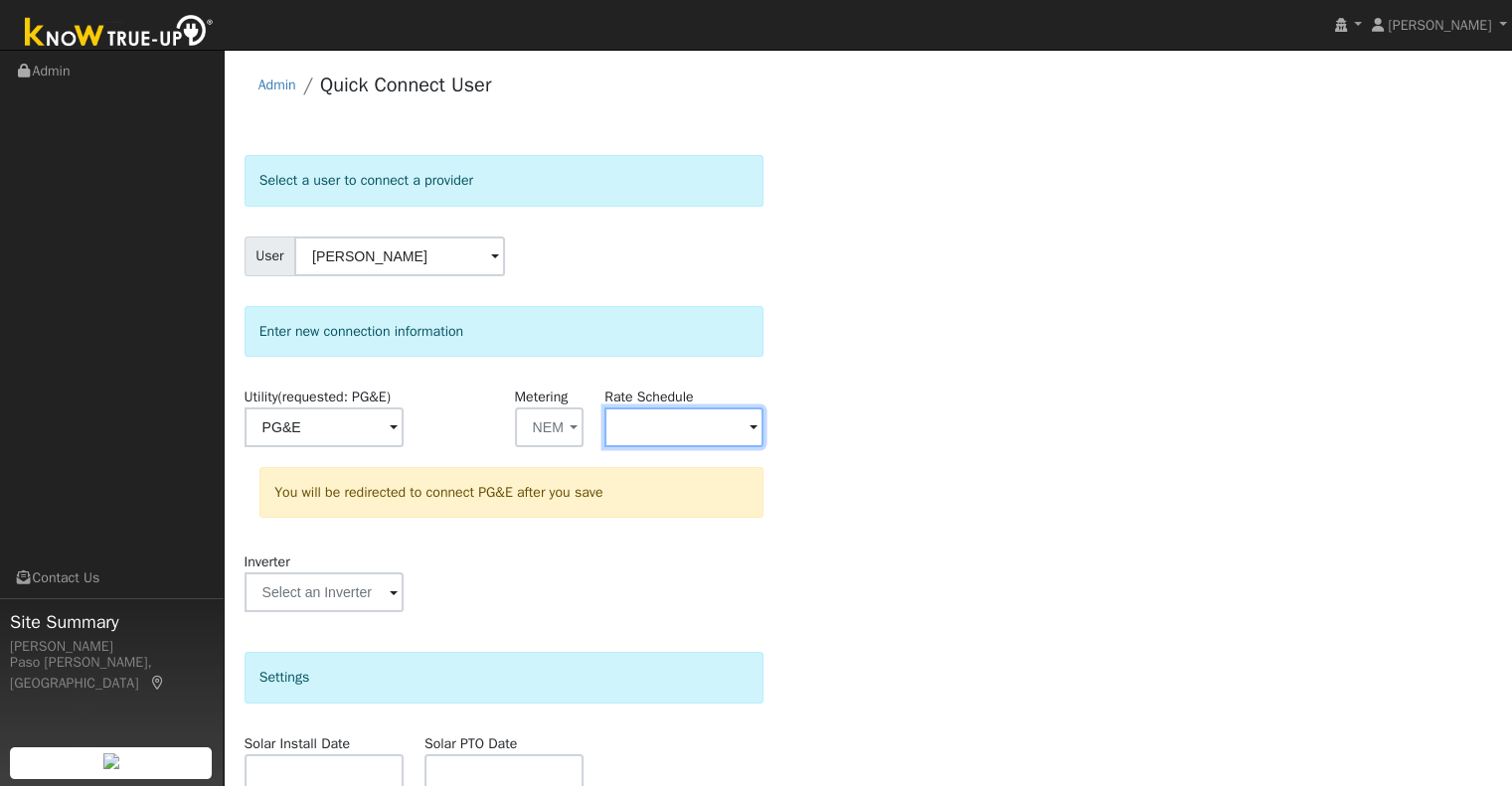 click at bounding box center (324, 427) 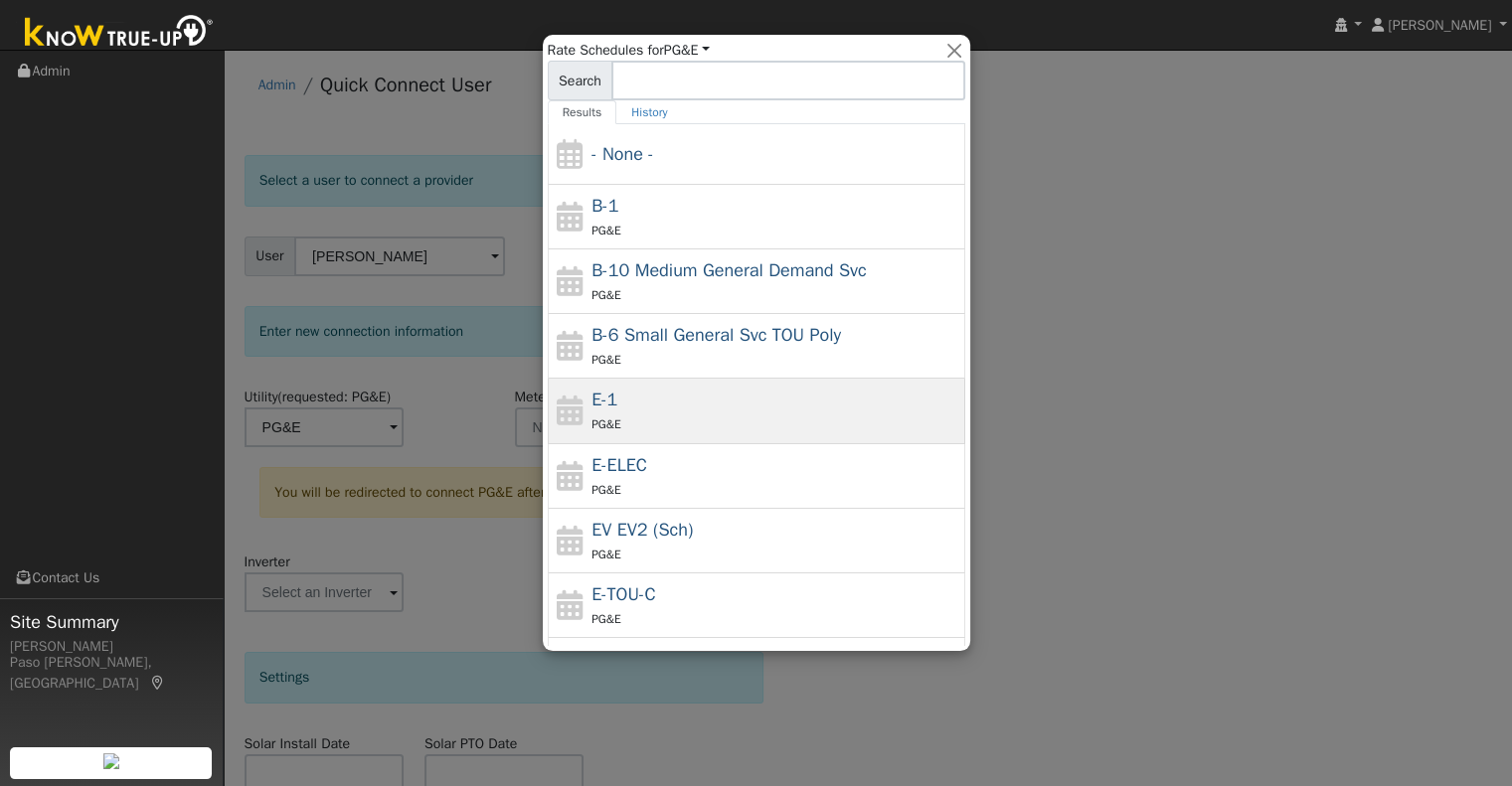 click on "PG&E" at bounding box center (775, 423) 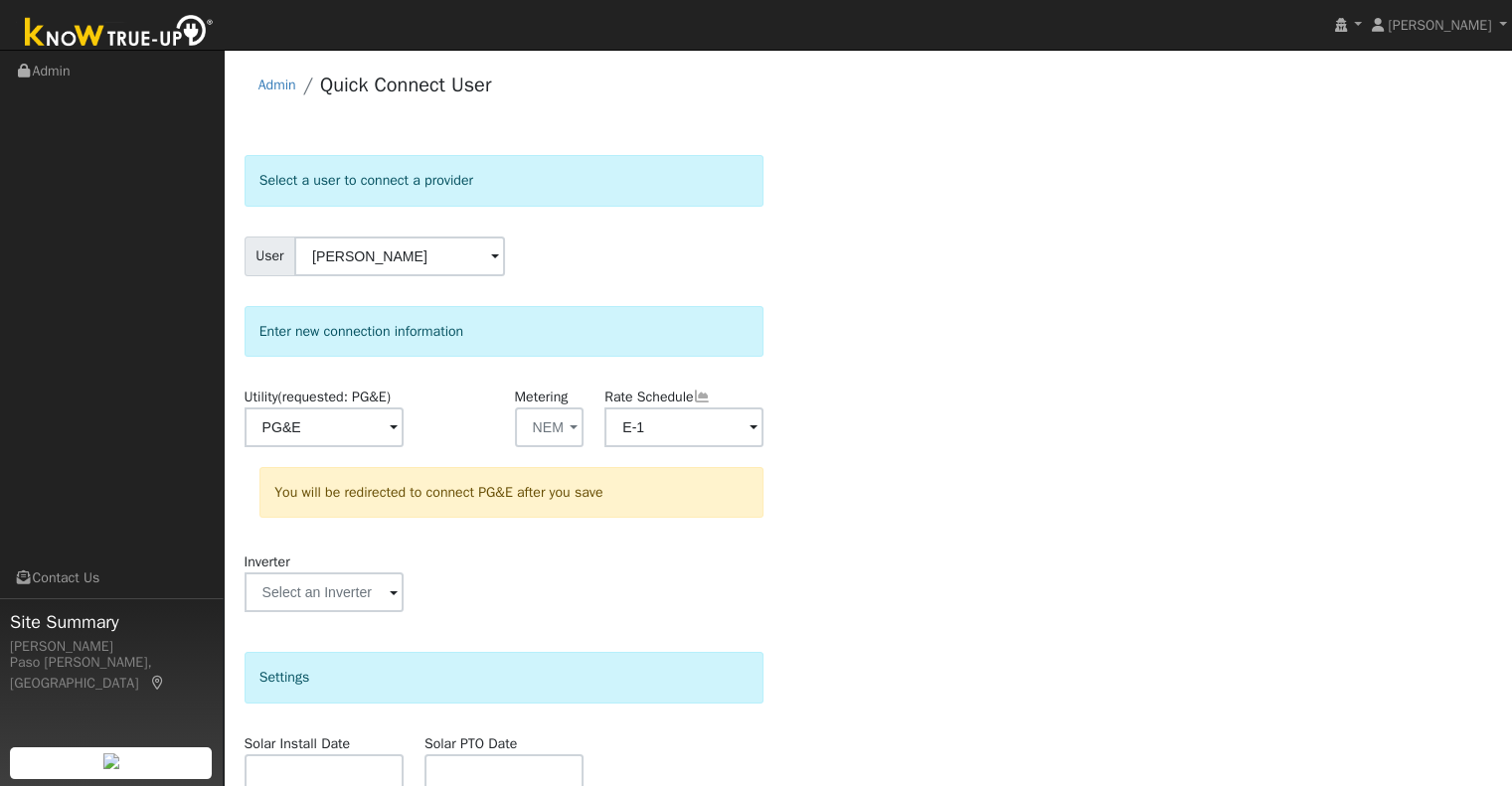 click on "Select a user to connect a provider User Larry Conatser Account   Default Account Default Account 64881 Cross Road, Lockwood, CA 93932 Primary Account Enter new connection information Utility  (requested: PG&E) PG&E Metering NEM - None - NEM NBT  Rate Schedule  E-1 You will be redirected to connect PG&E after you save Inverter Disconnecting . Do you also want to delete all of the  data?  - Delete data if disconnecting or connecting to different data.  - Keep data if reconnecting to same data.  Be careful: this cannot be undone.  Cancel  No  Yes Settings Solar Install Date Solar PTO Date Actions Send Email to User Delete Email Template Are you sure you want to delete ? Cancel Delete Connect User No Yes" at bounding box center [868, 596] 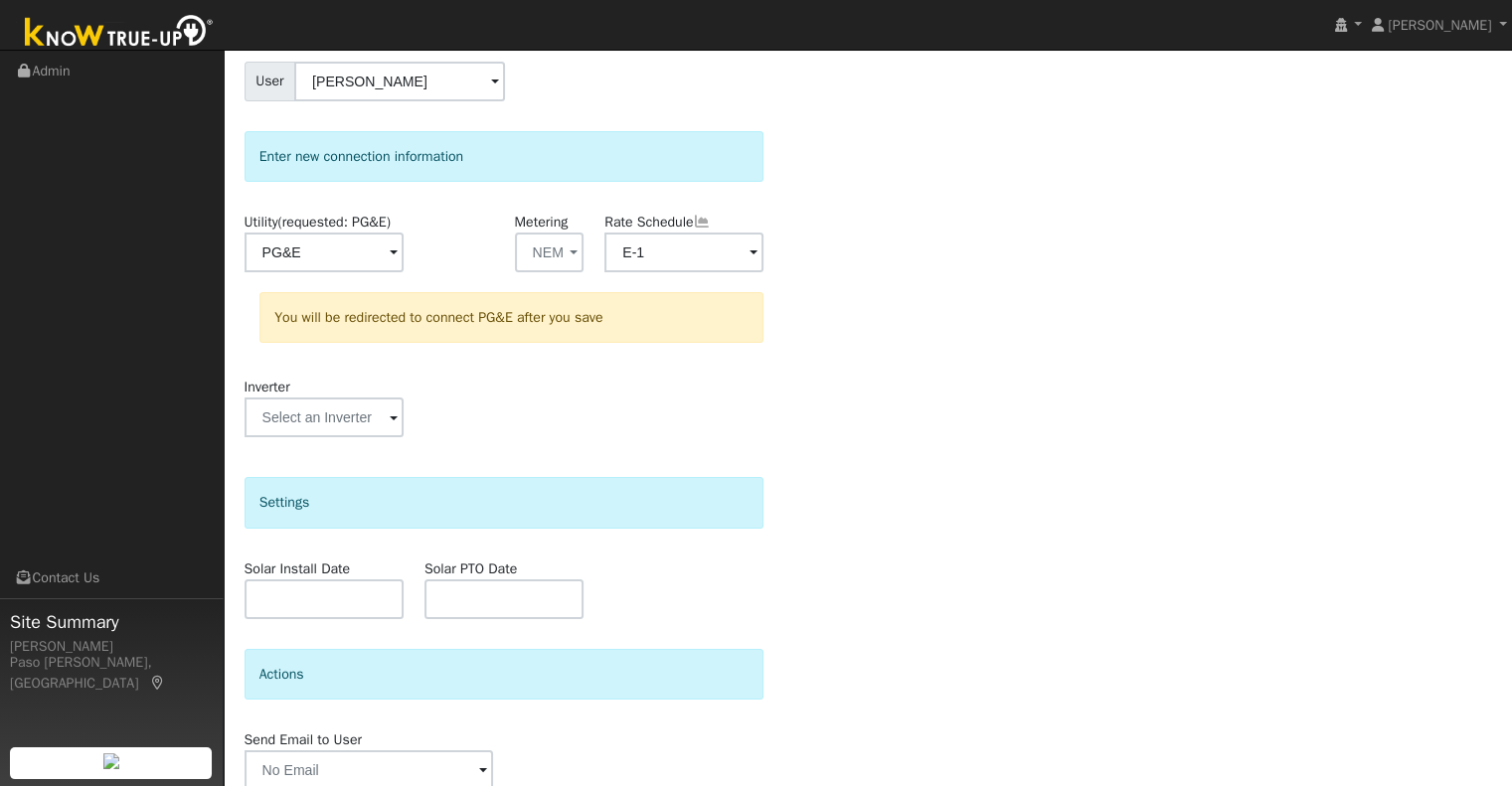 scroll, scrollTop: 258, scrollLeft: 0, axis: vertical 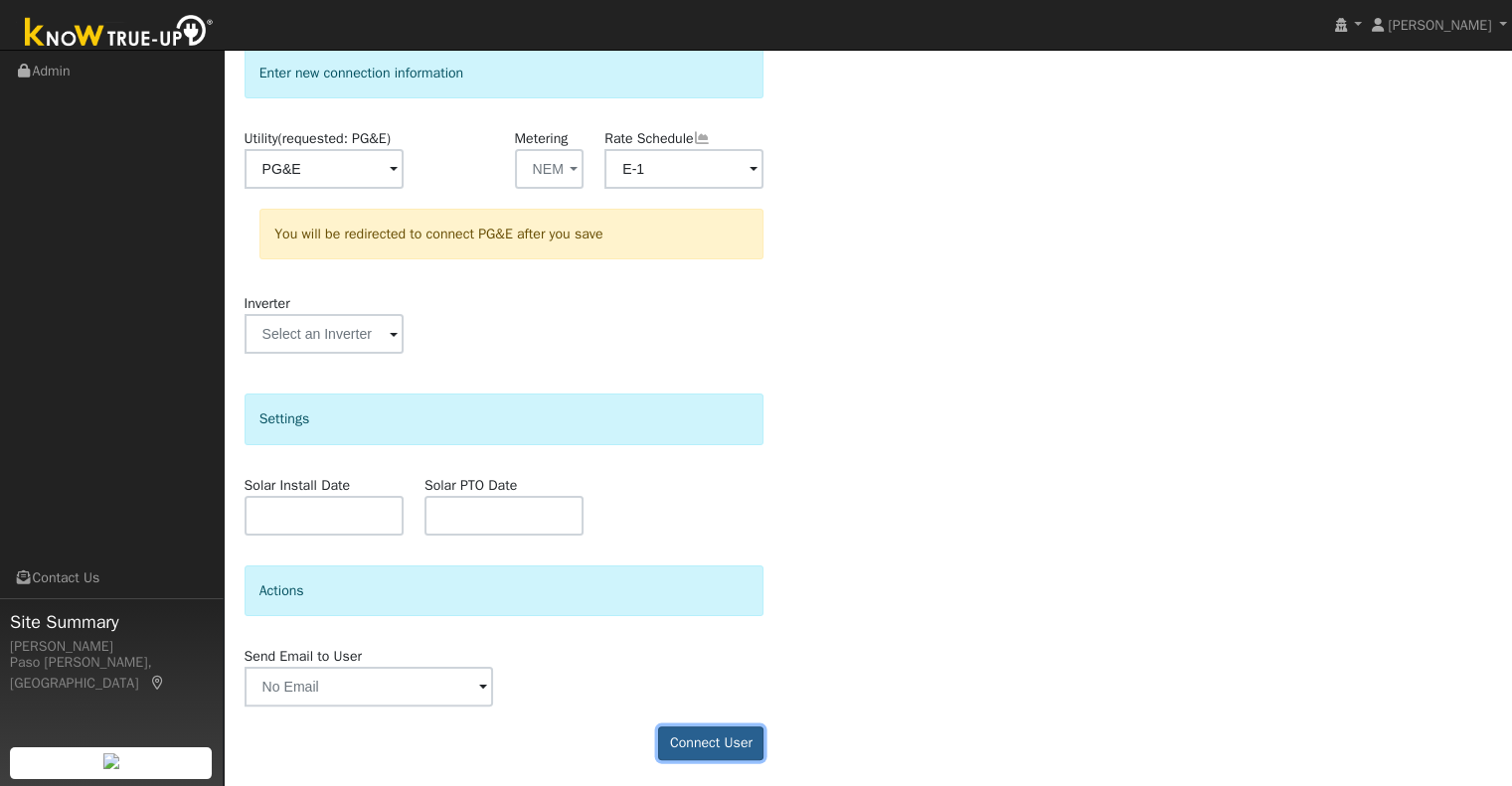 click on "Connect User" at bounding box center (711, 743) 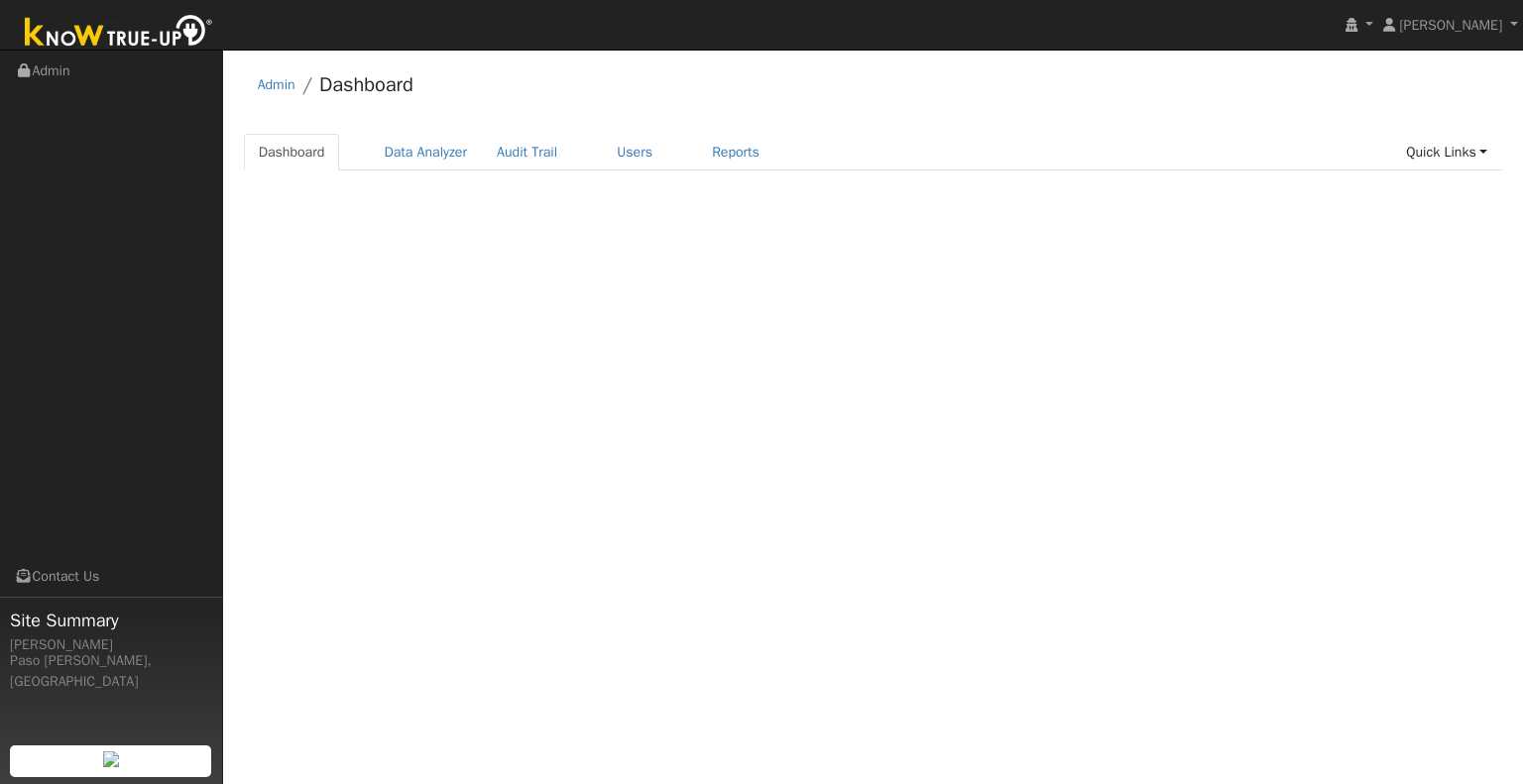 scroll, scrollTop: 0, scrollLeft: 0, axis: both 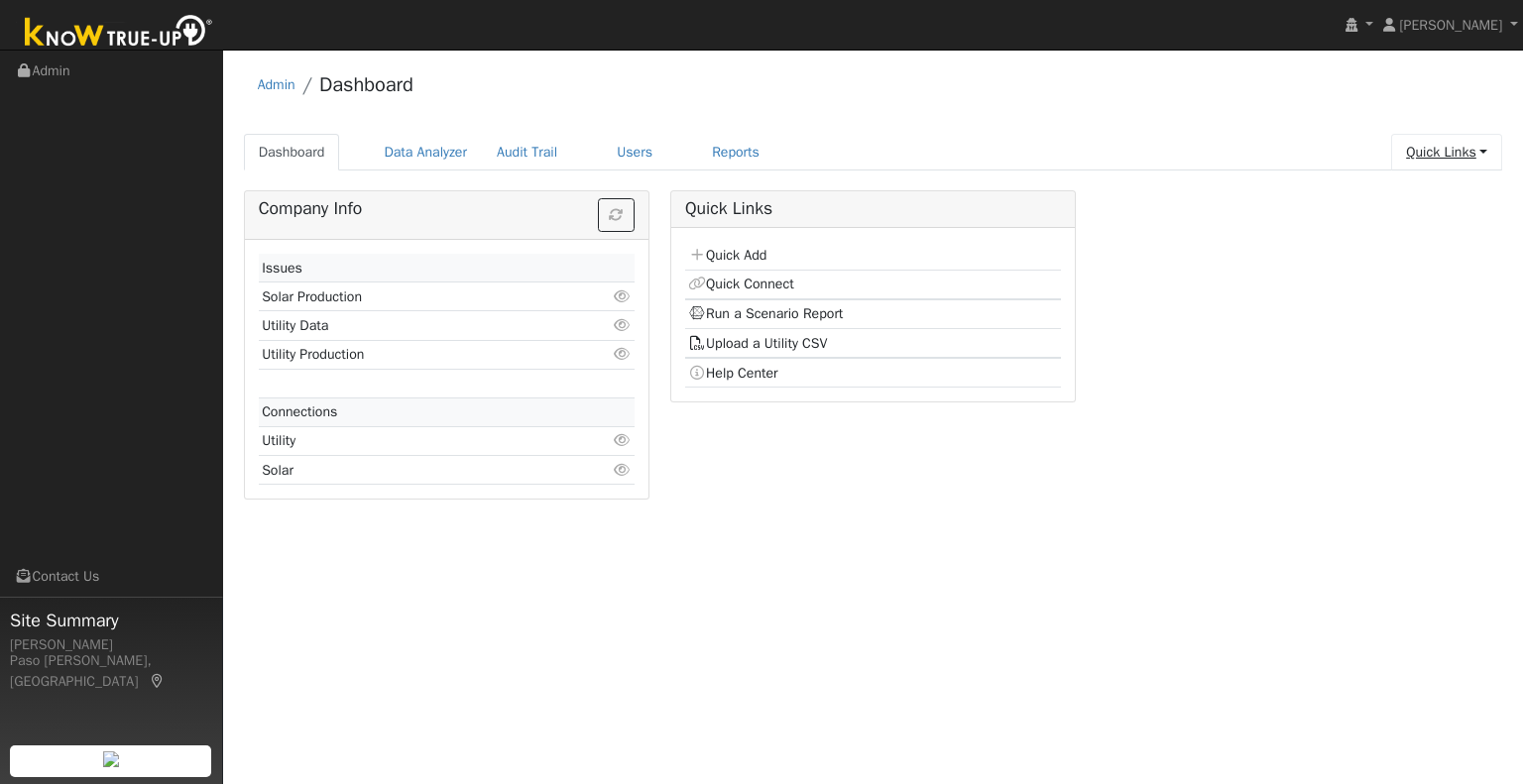click on "Quick Links" at bounding box center [1447, 152] 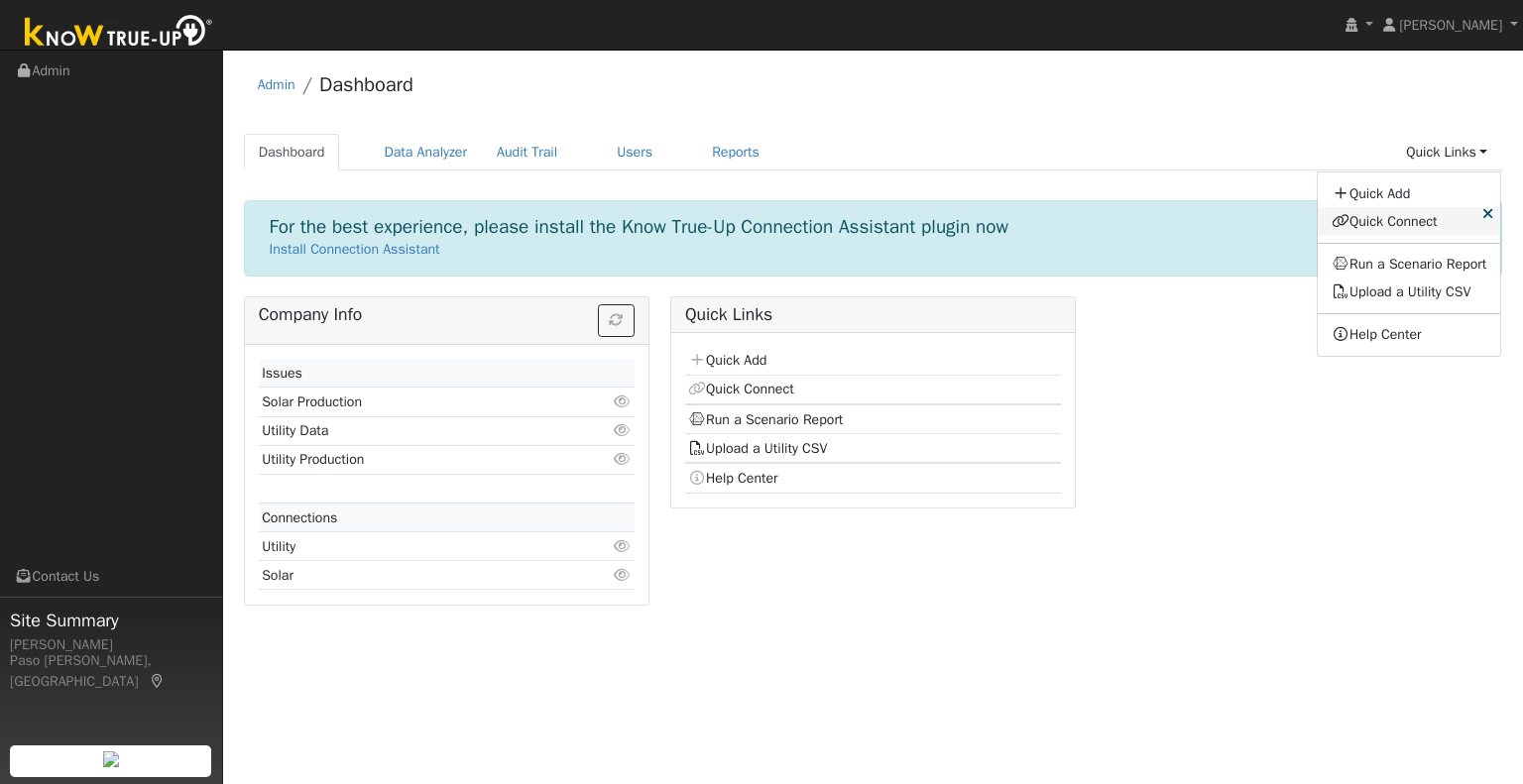 click on "Quick Connect" at bounding box center [1409, 221] 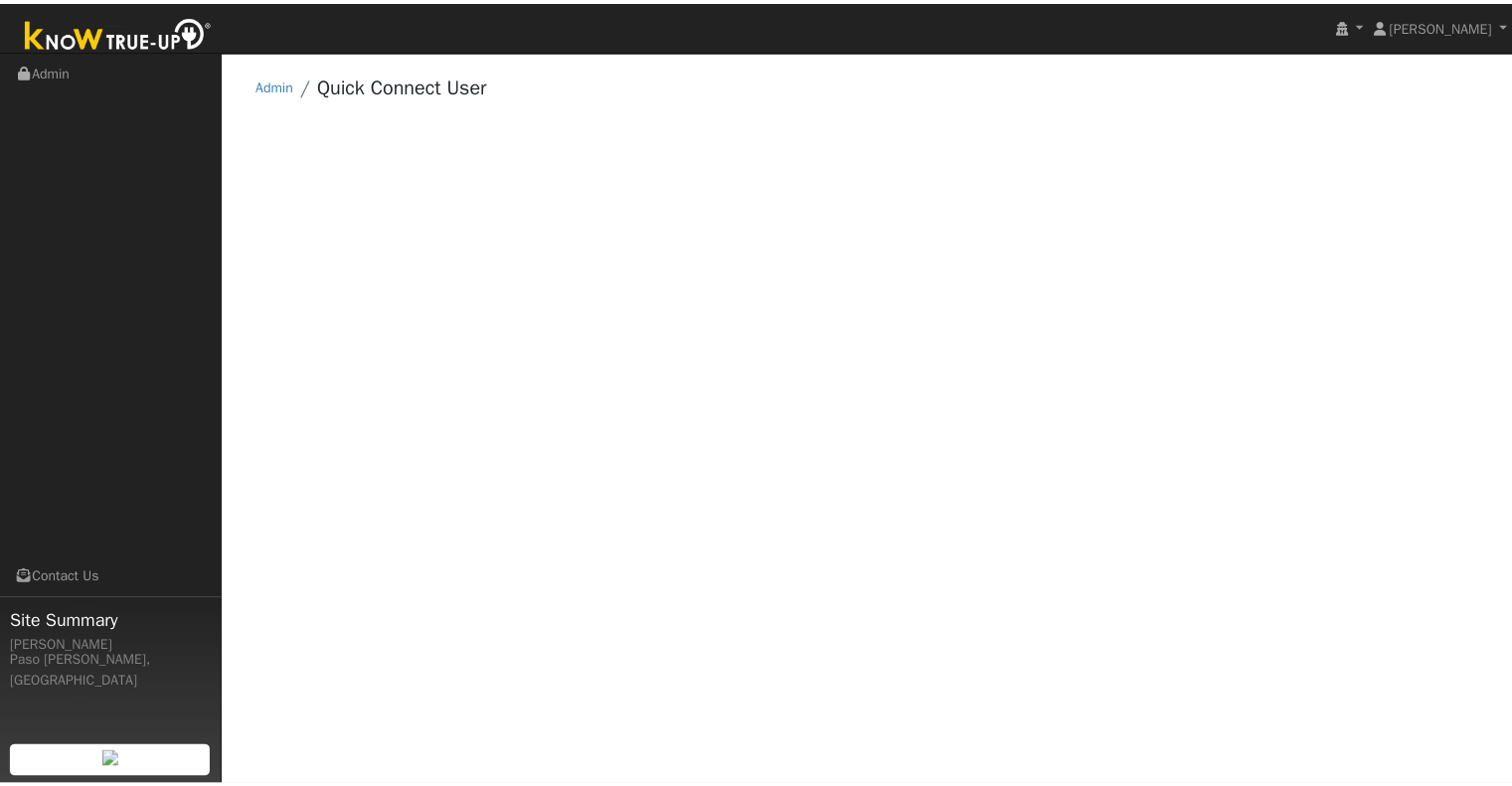 scroll, scrollTop: 0, scrollLeft: 0, axis: both 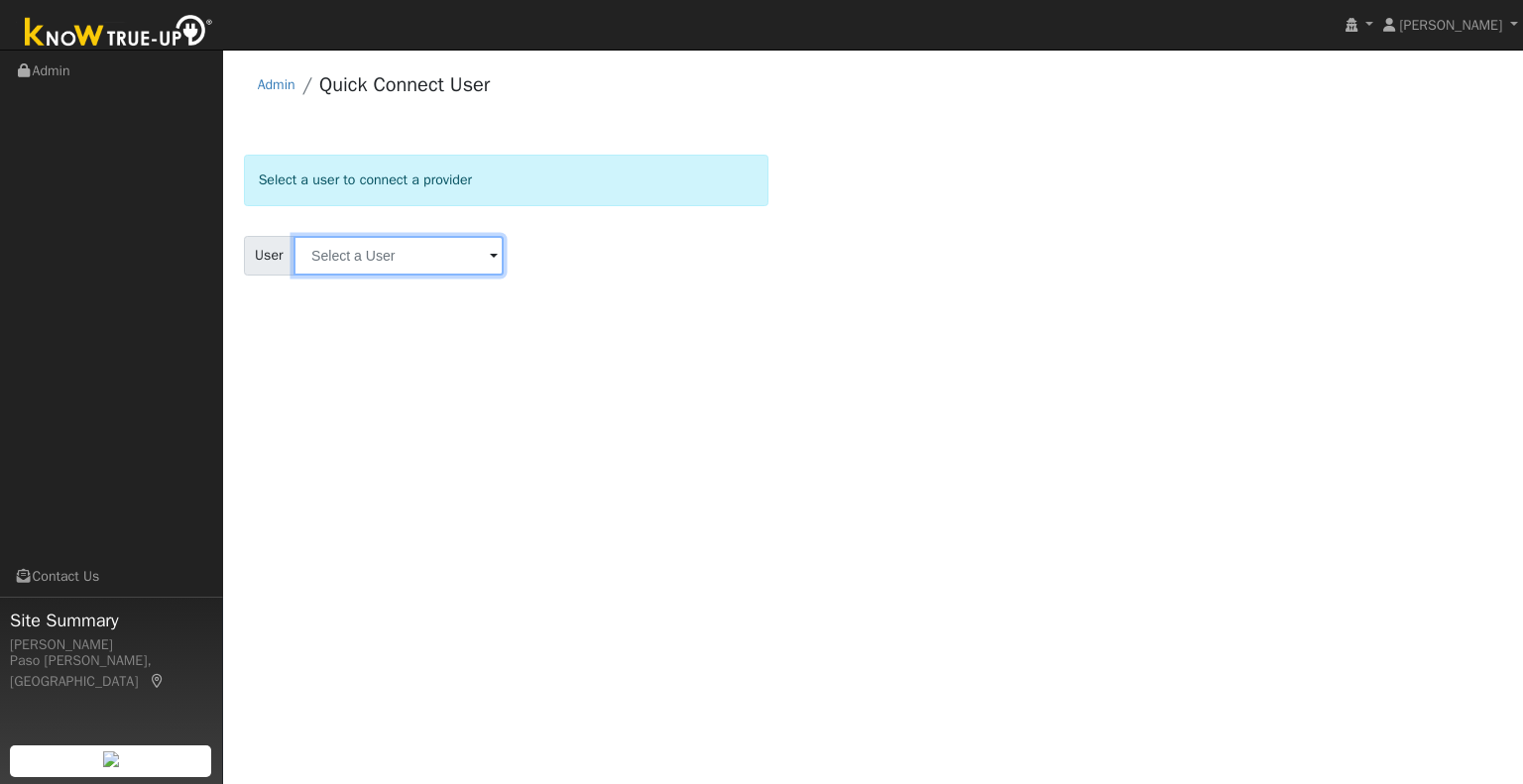 click at bounding box center [399, 256] 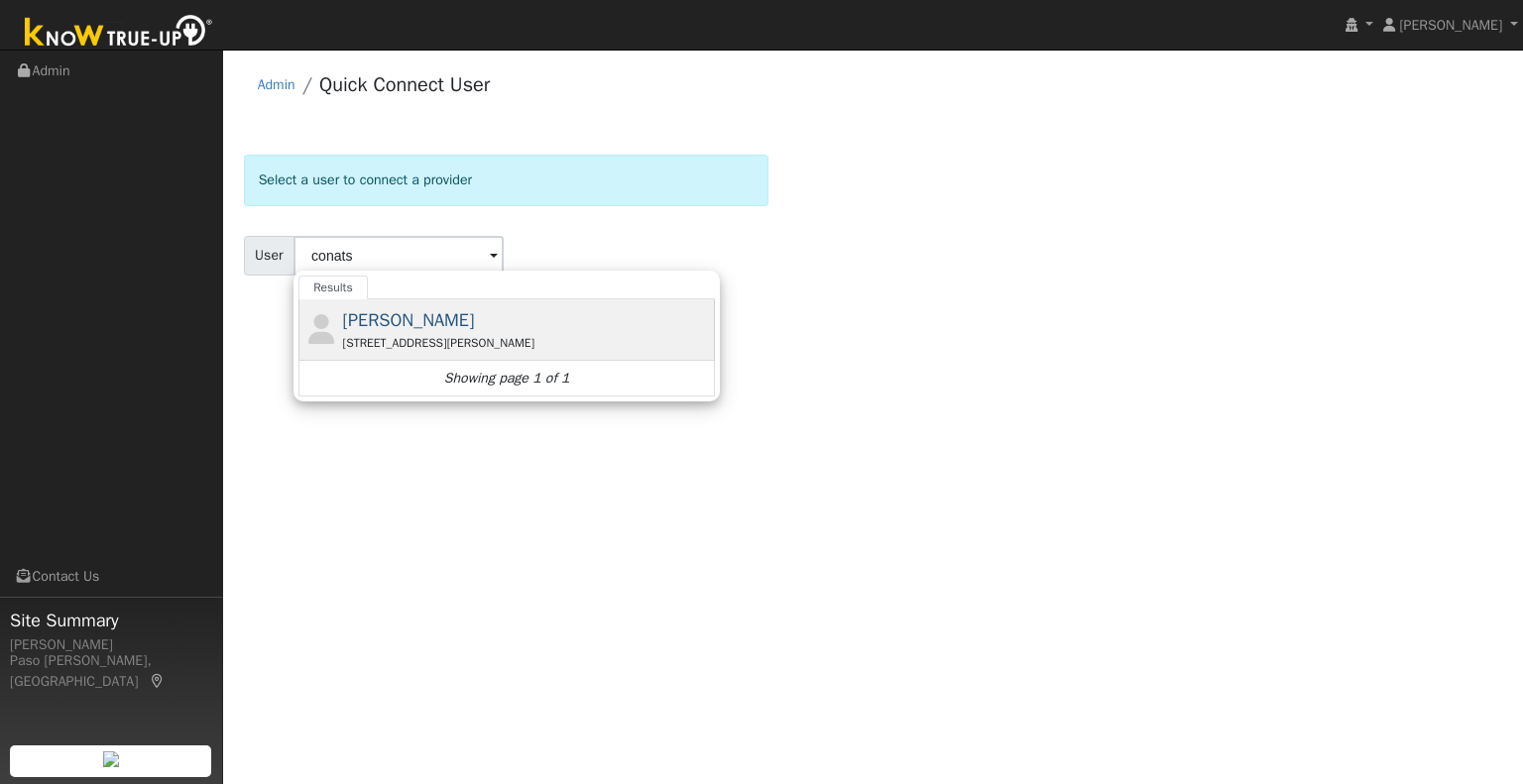 click on "[STREET_ADDRESS][PERSON_NAME]" at bounding box center (527, 343) 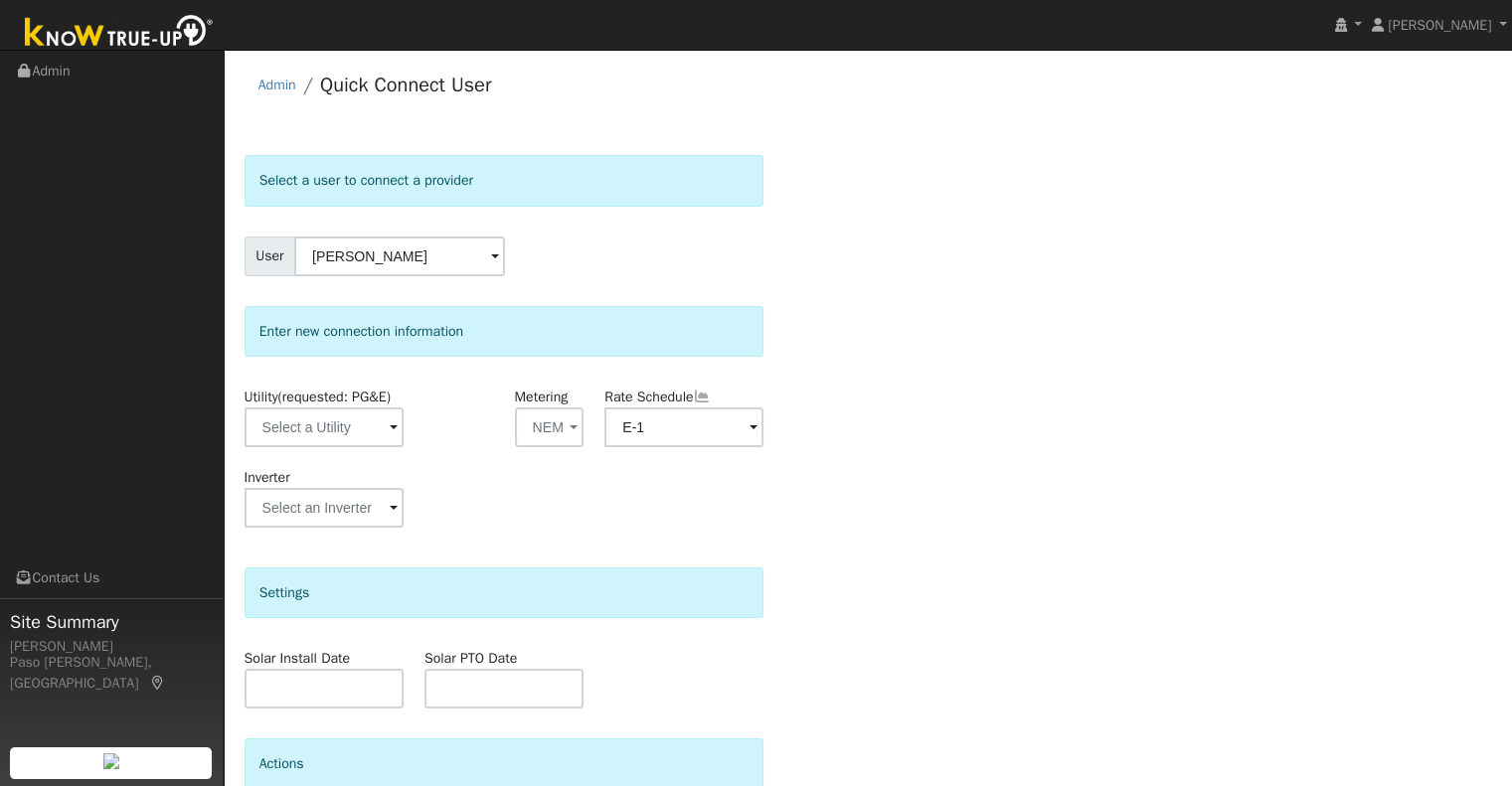 scroll, scrollTop: 175, scrollLeft: 0, axis: vertical 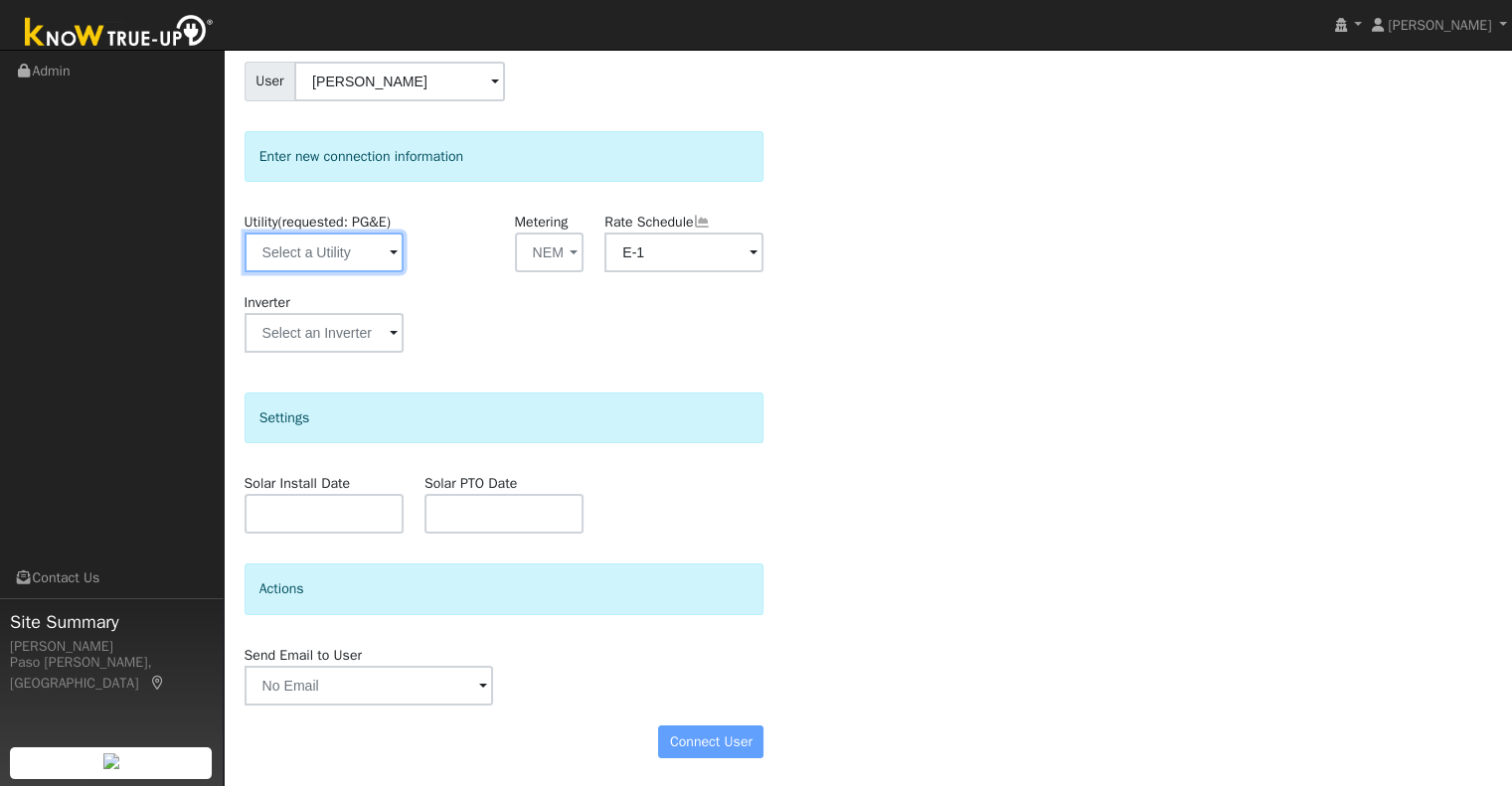 click at bounding box center (324, 252) 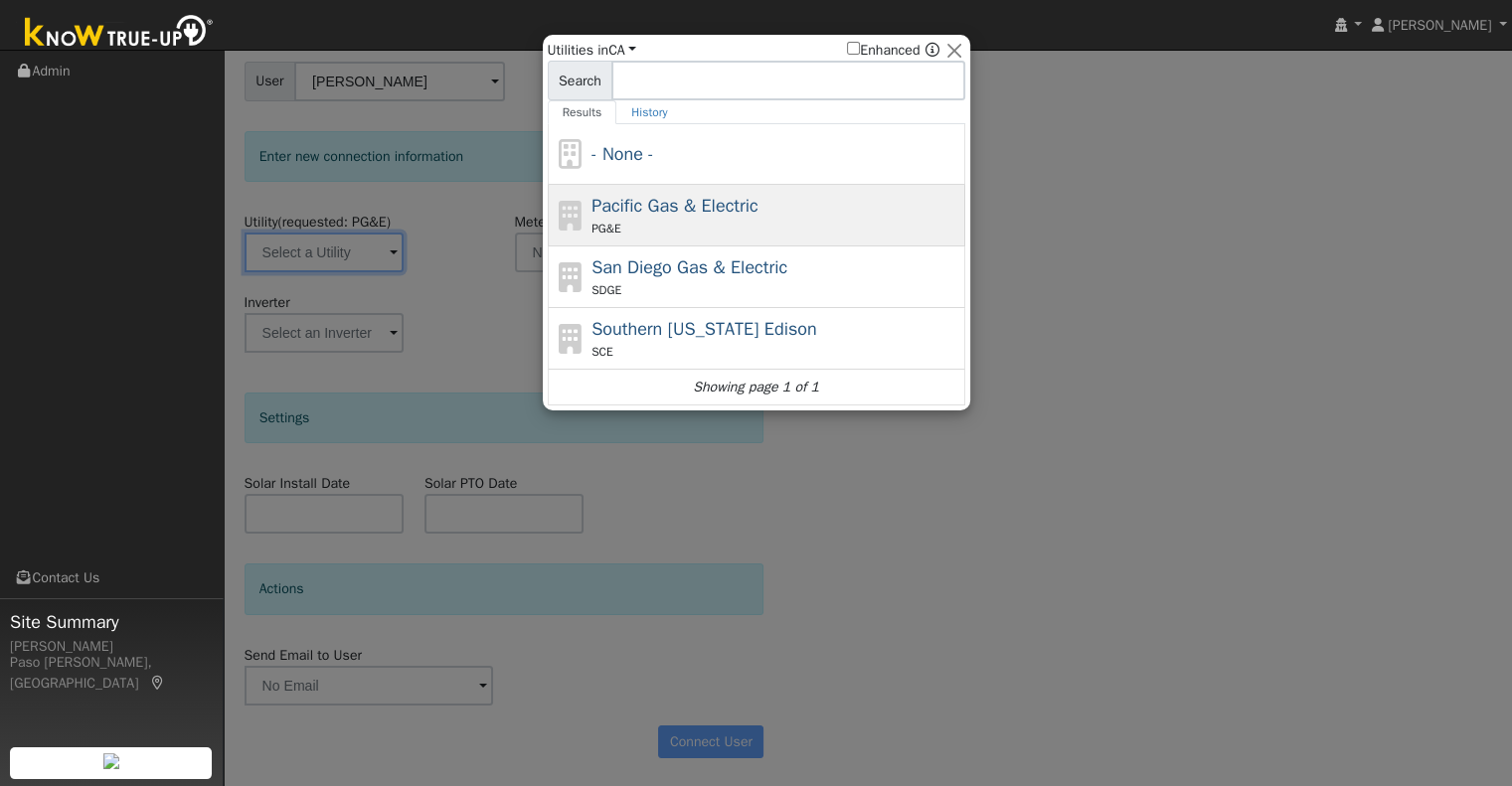 click on "Pacific Gas & Electric" at bounding box center (675, 206) 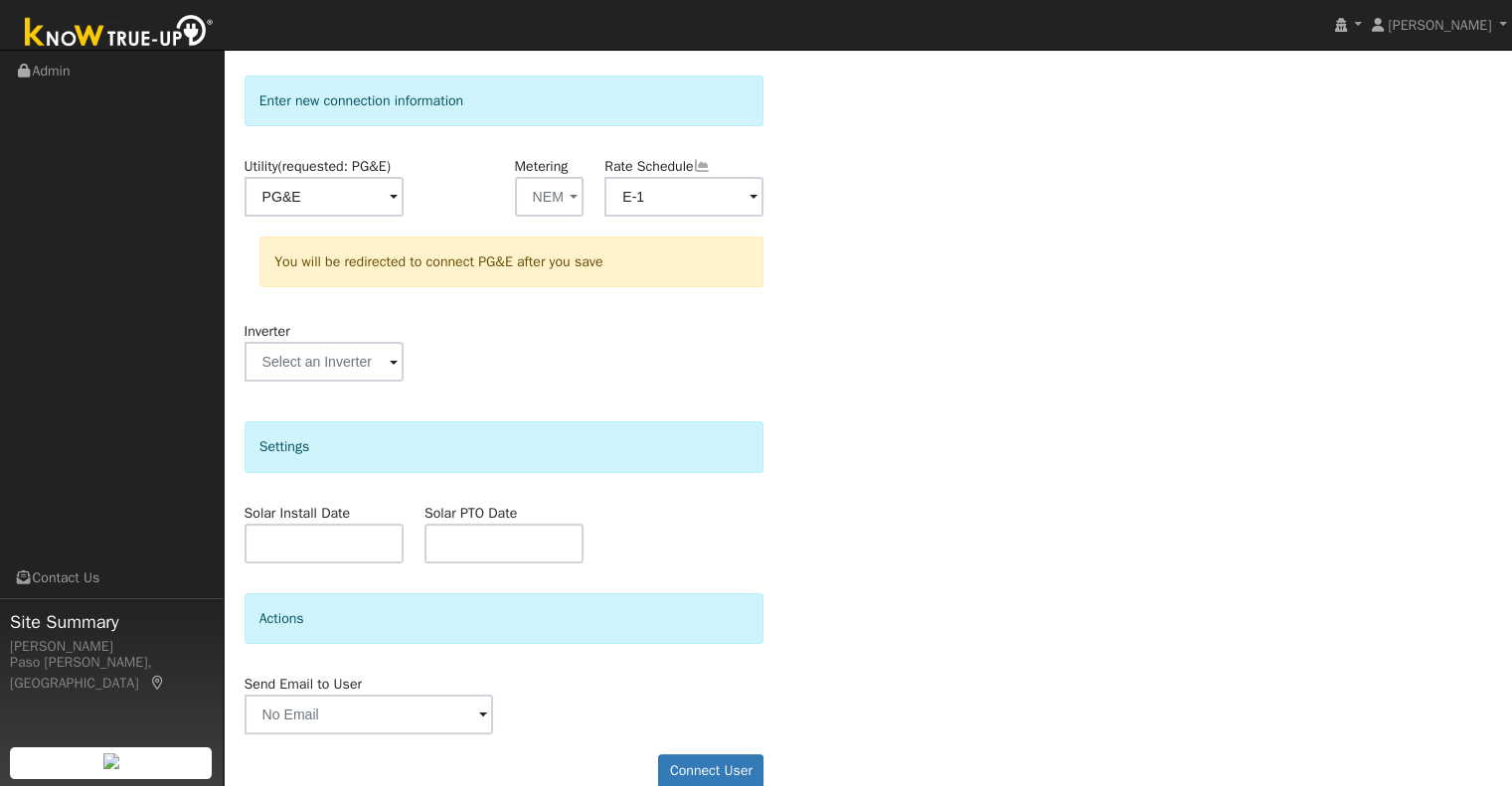 scroll, scrollTop: 258, scrollLeft: 0, axis: vertical 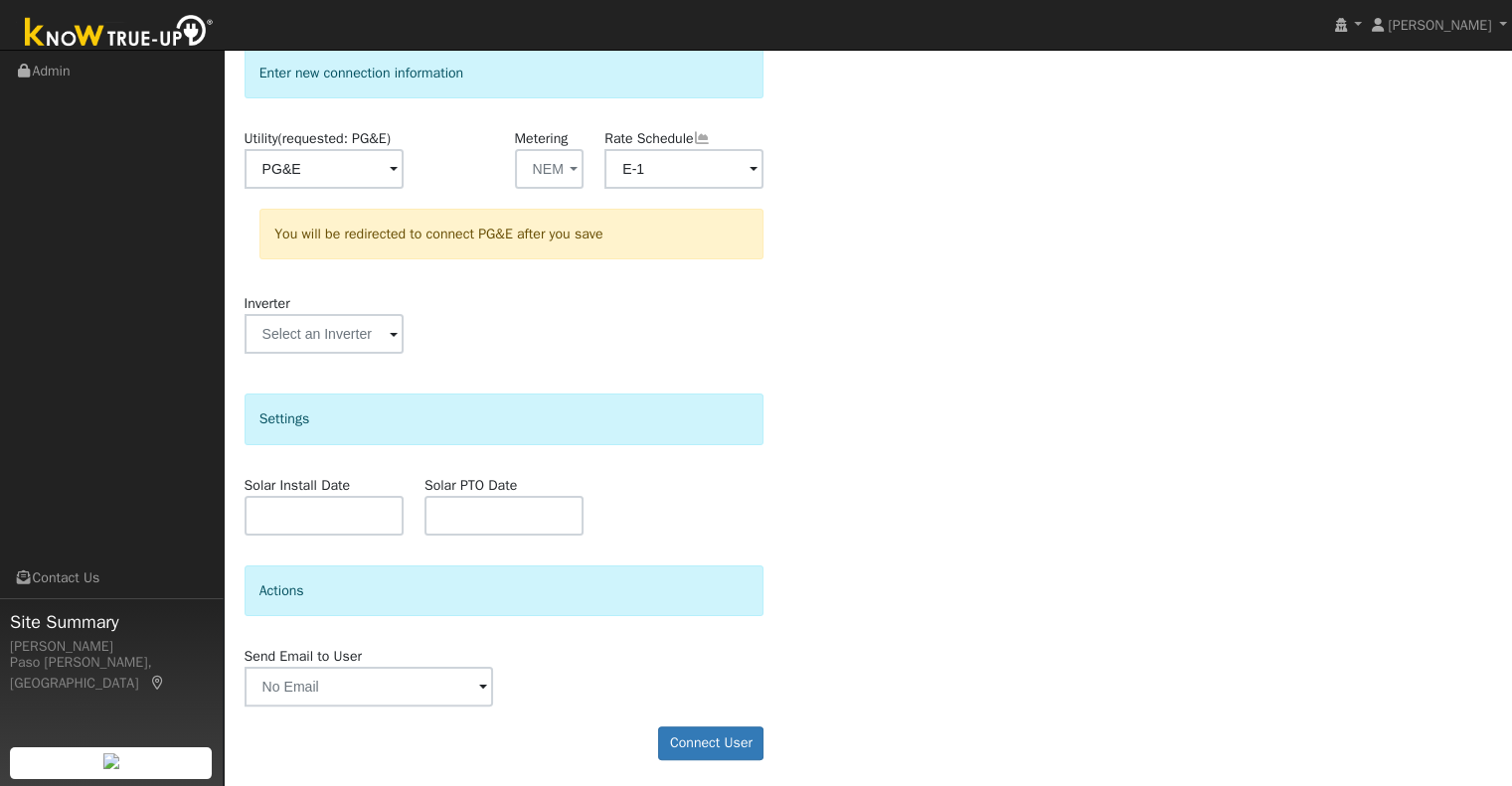 click on "Select a user to connect a provider User Larry Conatser Account   Default Account Default Account 64881 Cross Road, Lockwood, CA 93932 Primary Account Enter new connection information Utility  (requested: PG&E) PG&E Metering NEM - None - NEM NBT  Rate Schedule  E-1 You will be redirected to connect PG&E after you save Inverter Disconnecting . Do you also want to delete all of the  data?  - Delete data if disconnecting or connecting to different data.  - Keep data if reconnecting to same data.  Be careful: this cannot be undone.  Cancel  No  Yes Settings Solar Install Date Solar PTO Date Actions Send Email to User Delete Email Template Are you sure you want to delete ? Cancel Delete Connect User" 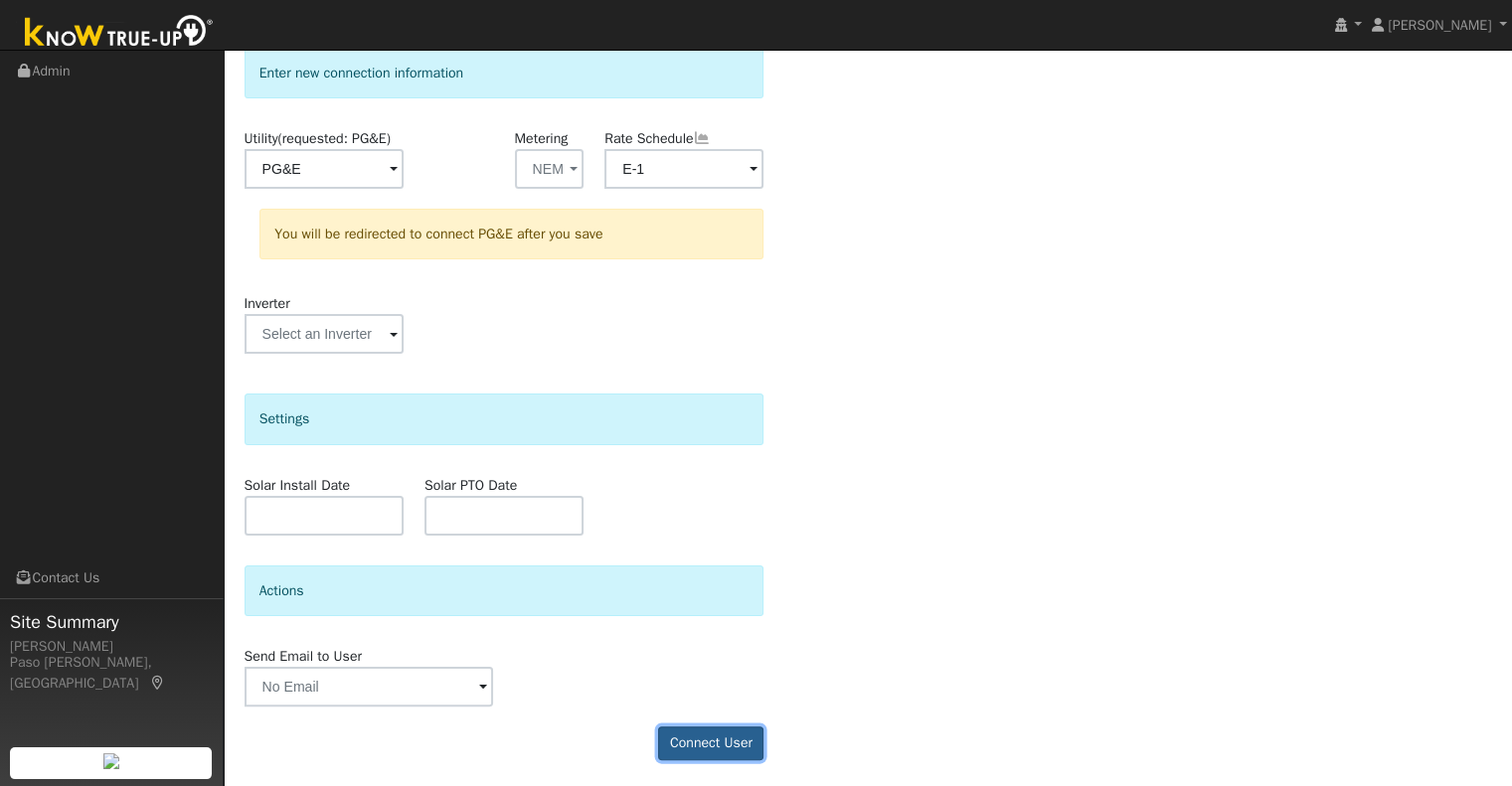 click on "Connect User" at bounding box center [711, 743] 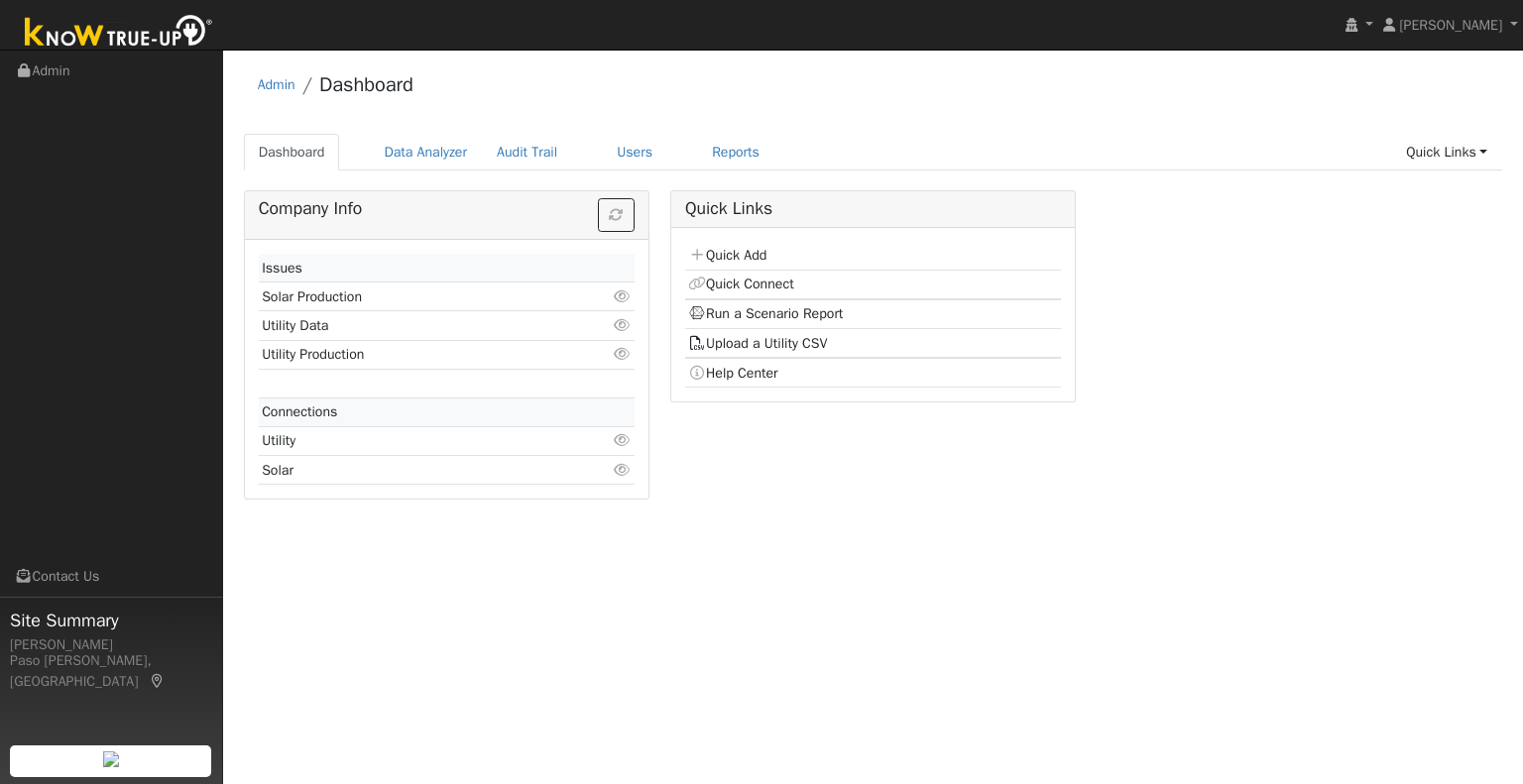 scroll, scrollTop: 0, scrollLeft: 0, axis: both 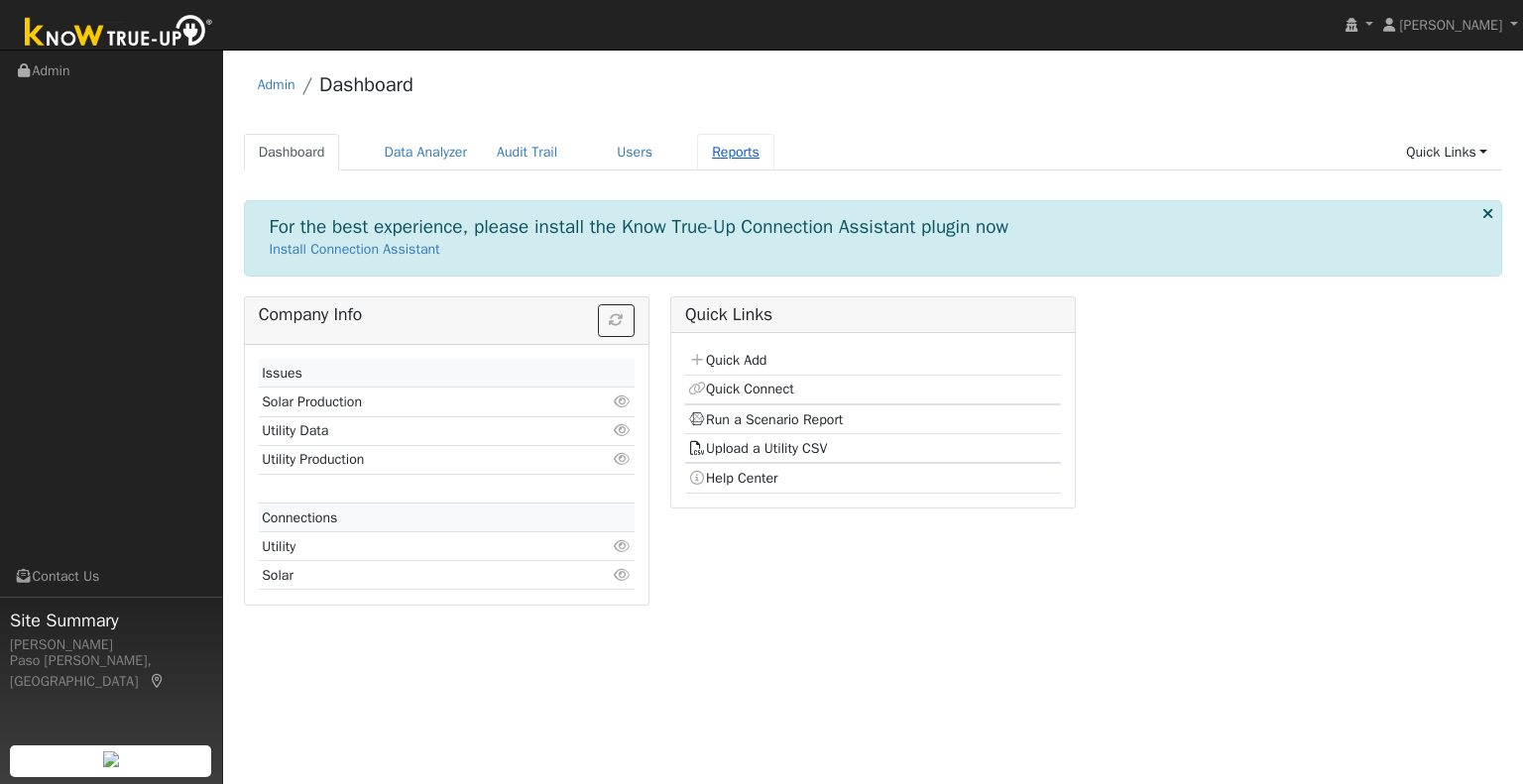 click on "Reports" at bounding box center (736, 152) 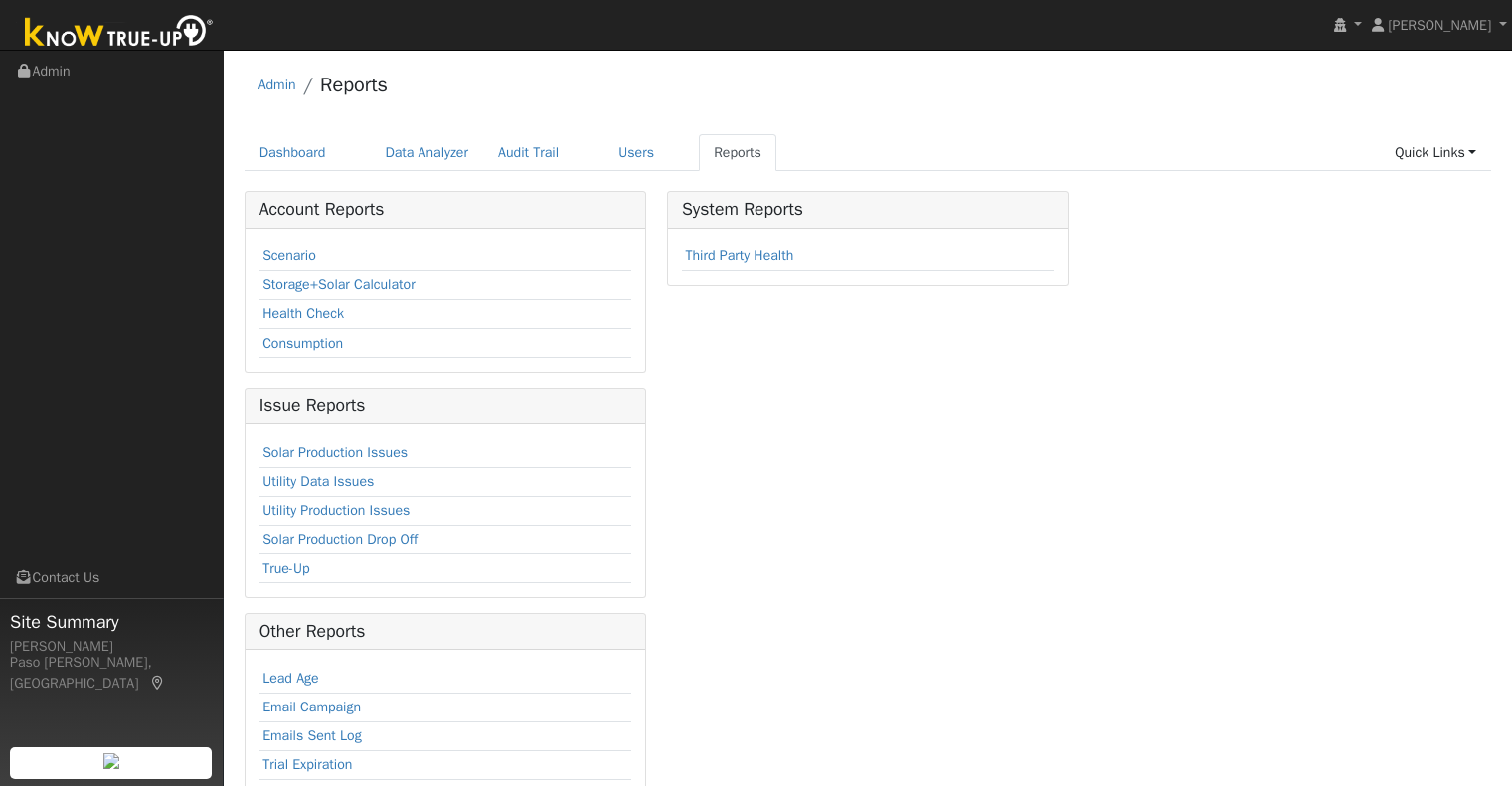 scroll, scrollTop: 0, scrollLeft: 0, axis: both 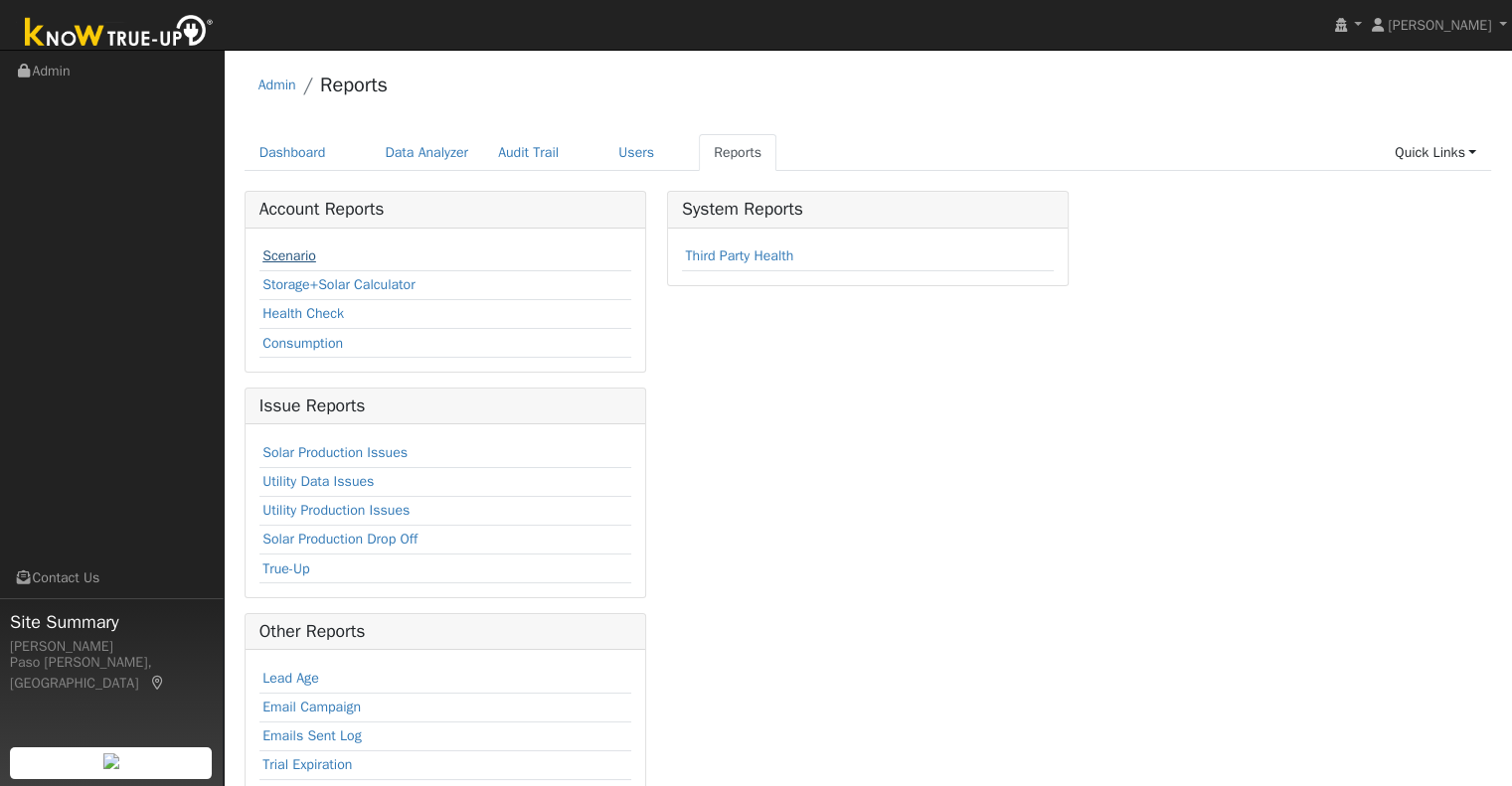click on "Scenario" at bounding box center [289, 255] 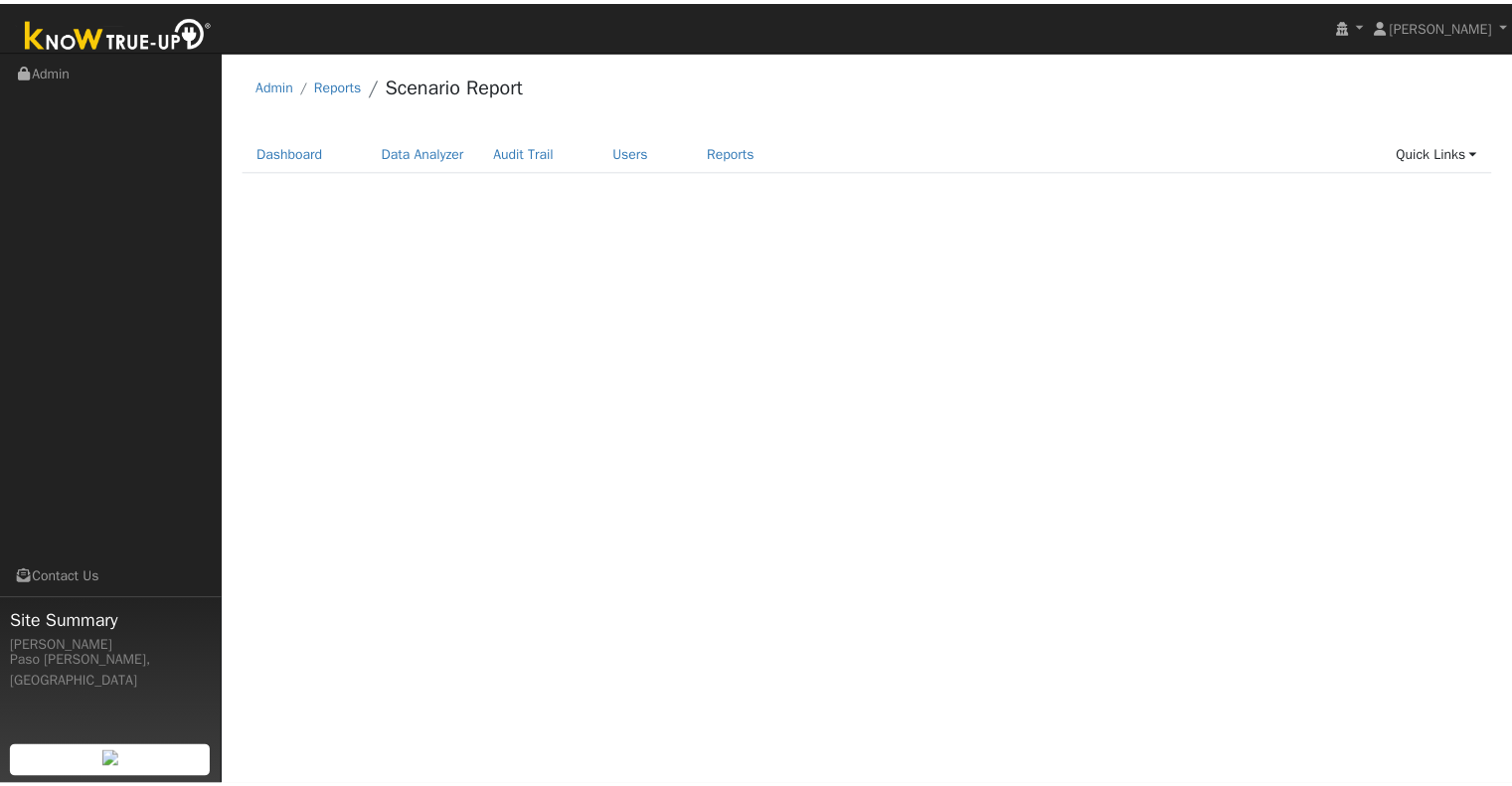 scroll, scrollTop: 0, scrollLeft: 0, axis: both 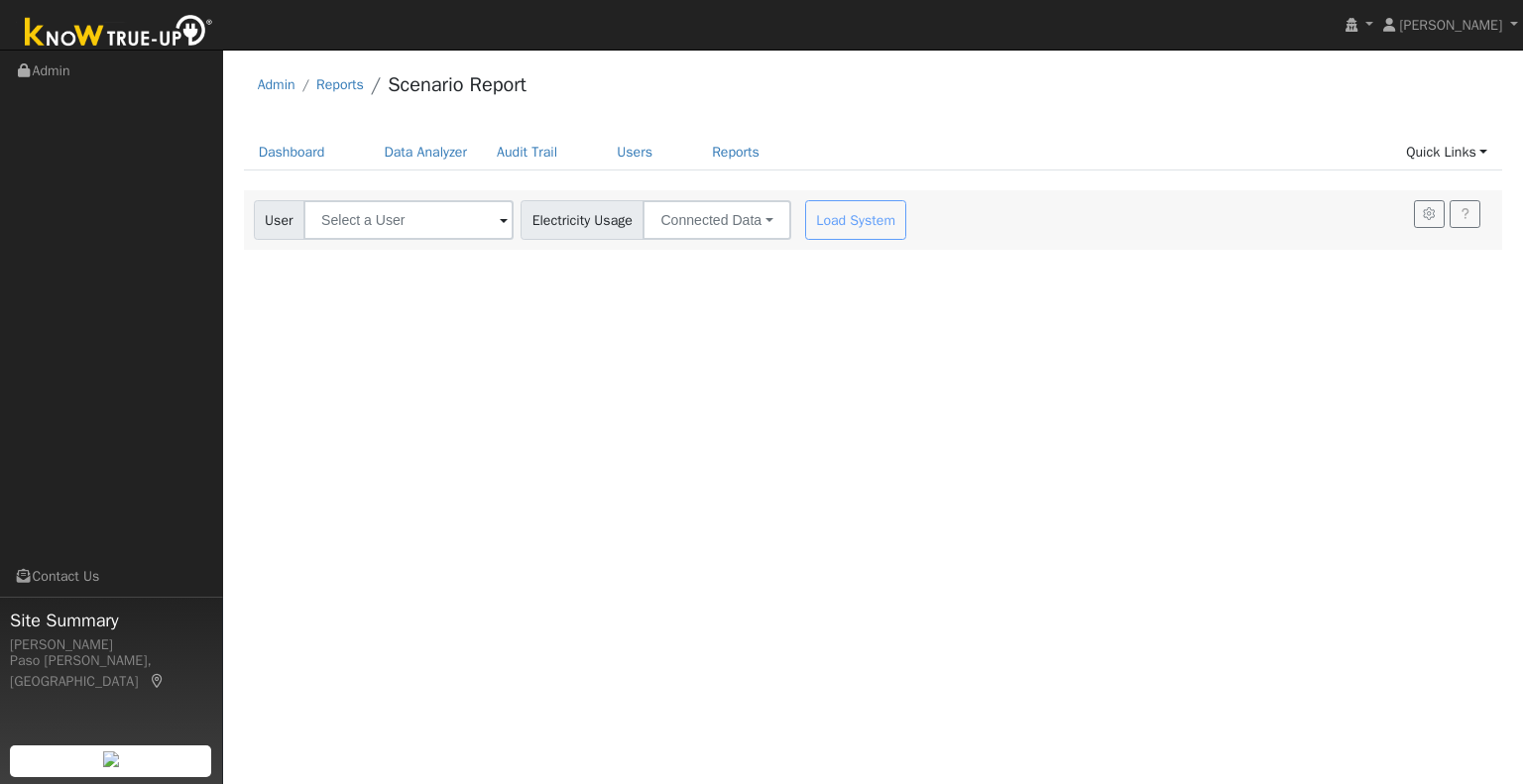 click at bounding box center (504, 221) 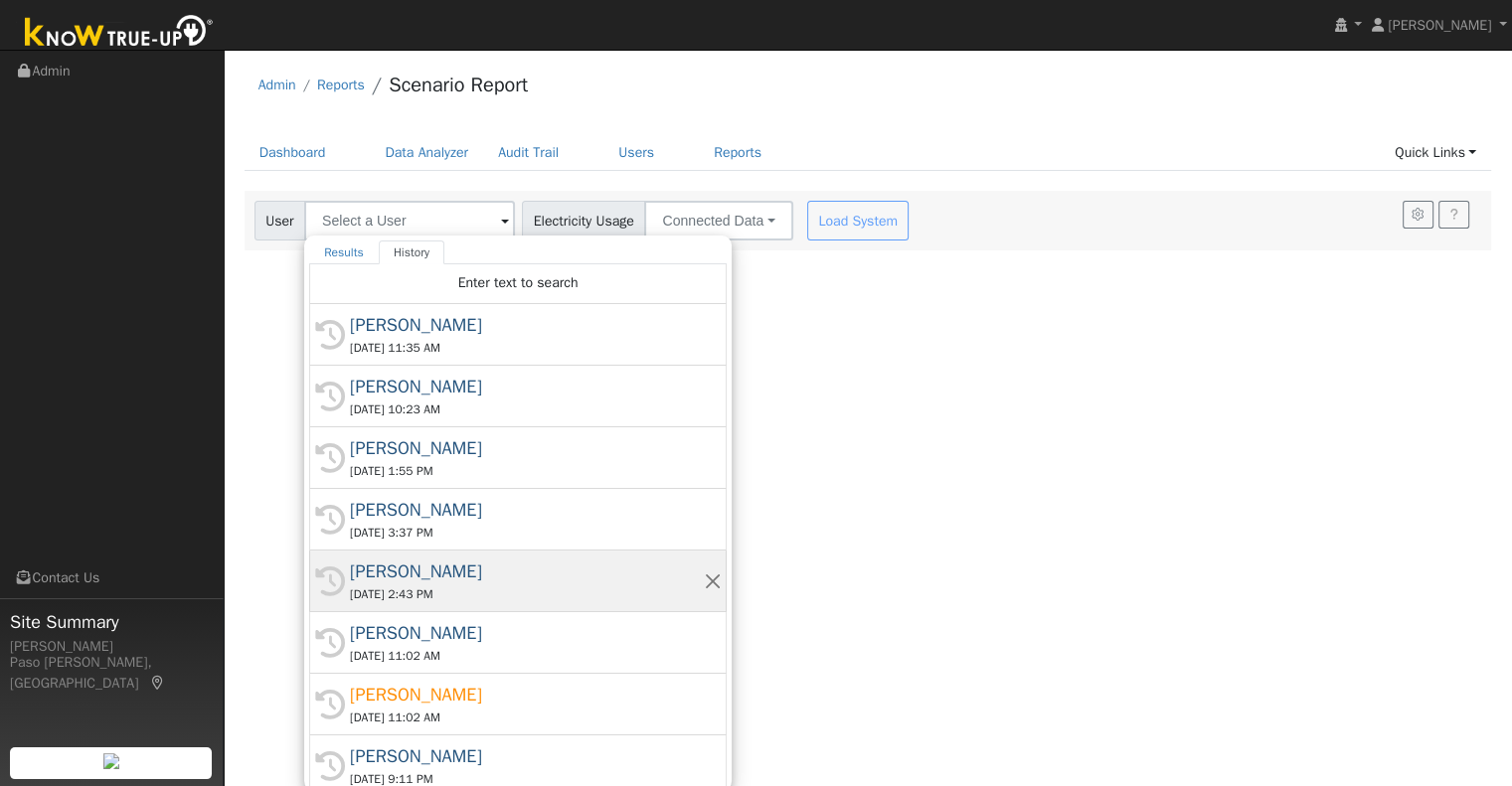 click on "[PERSON_NAME]" at bounding box center [527, 571] 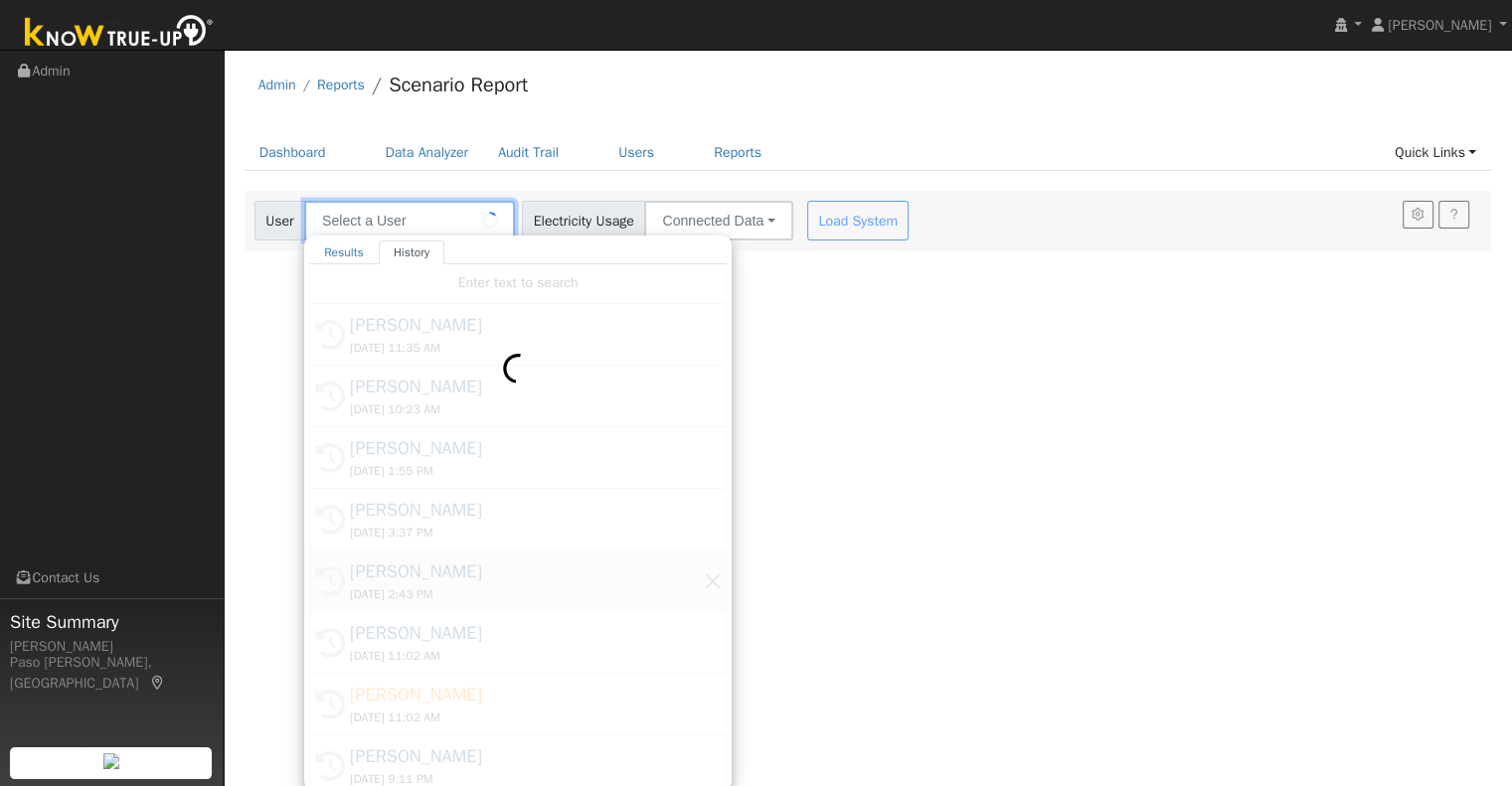 type on "[PERSON_NAME]" 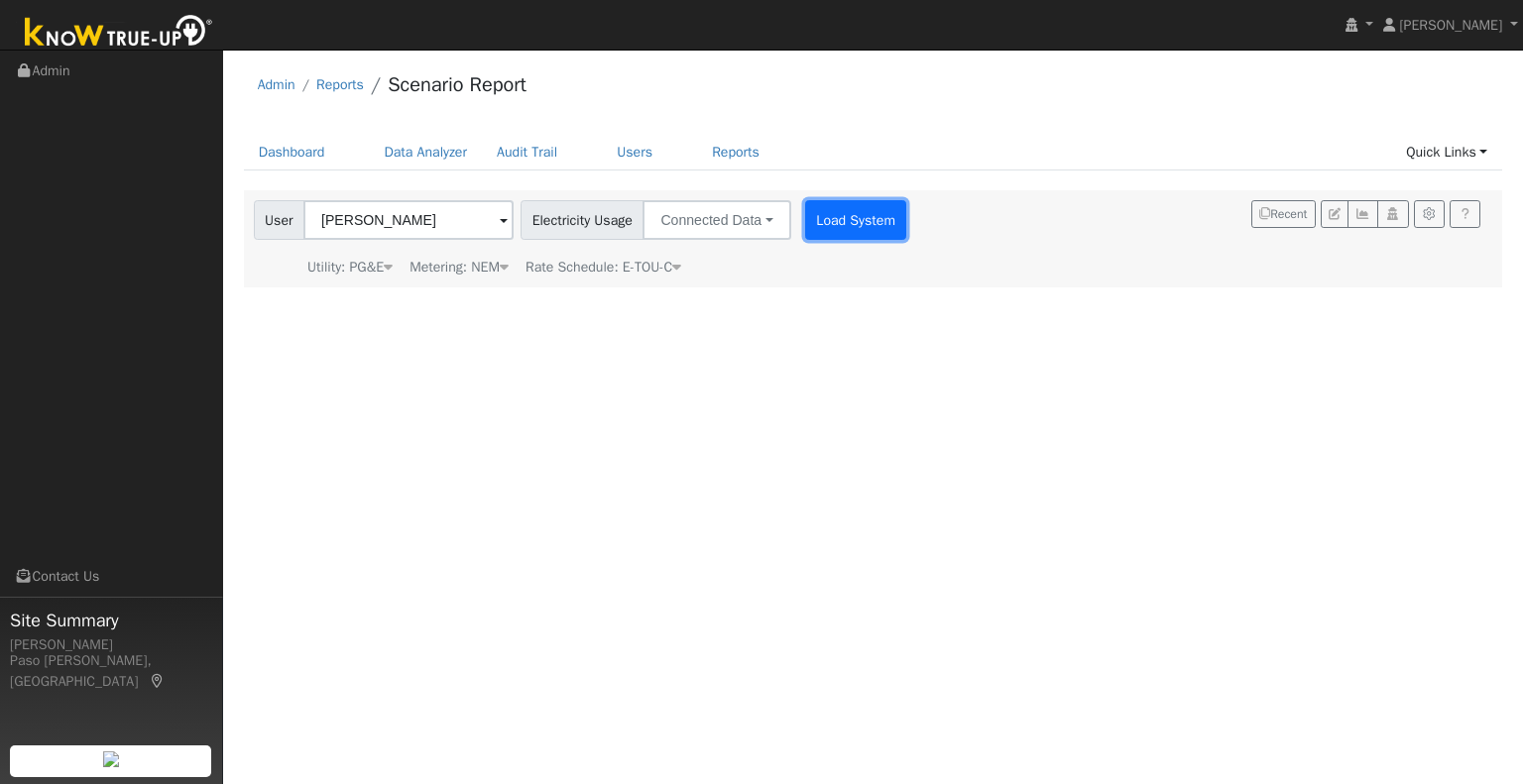 click on "Load System" at bounding box center [856, 220] 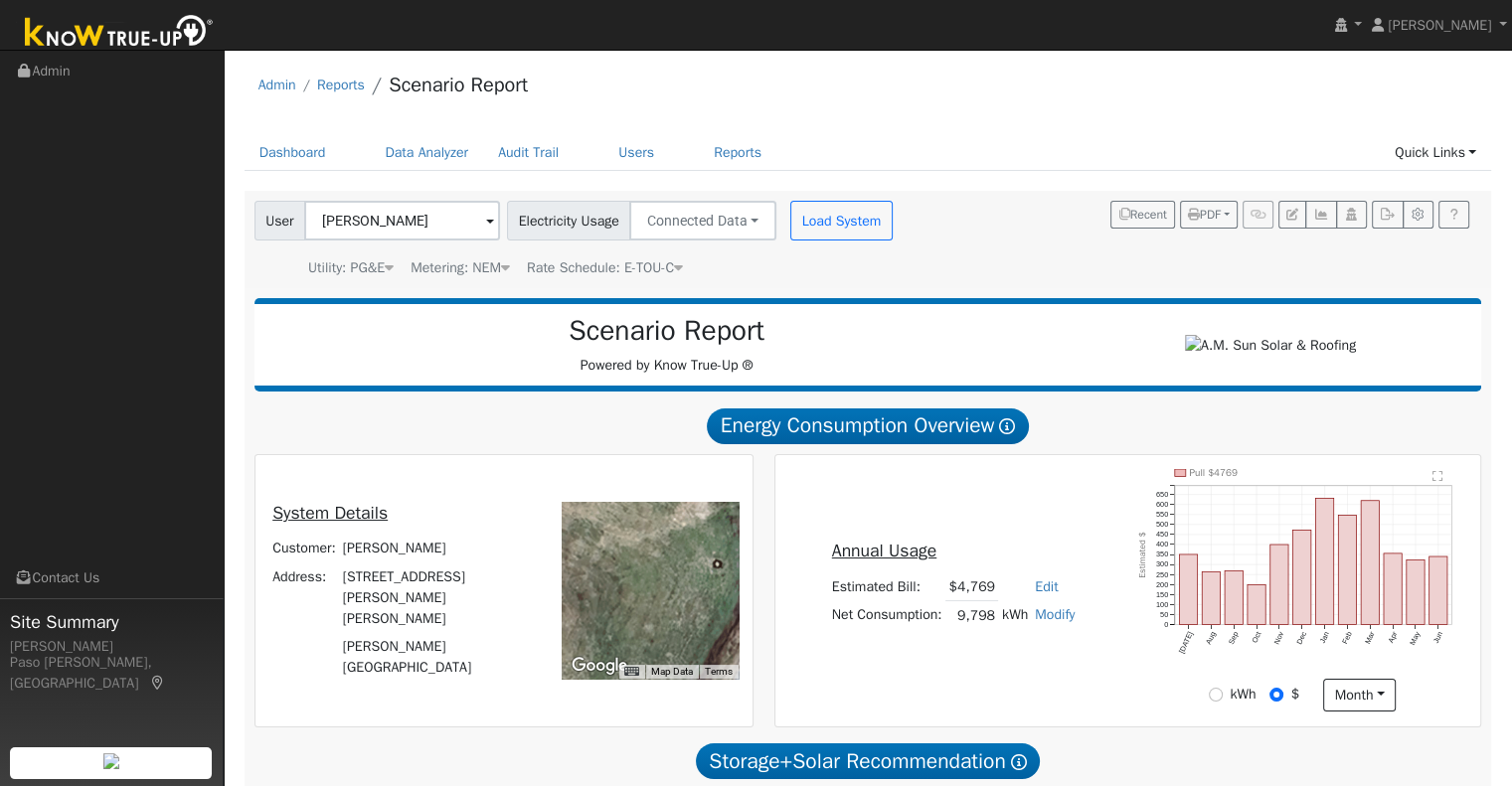 click on "Modify" at bounding box center (1055, 614) 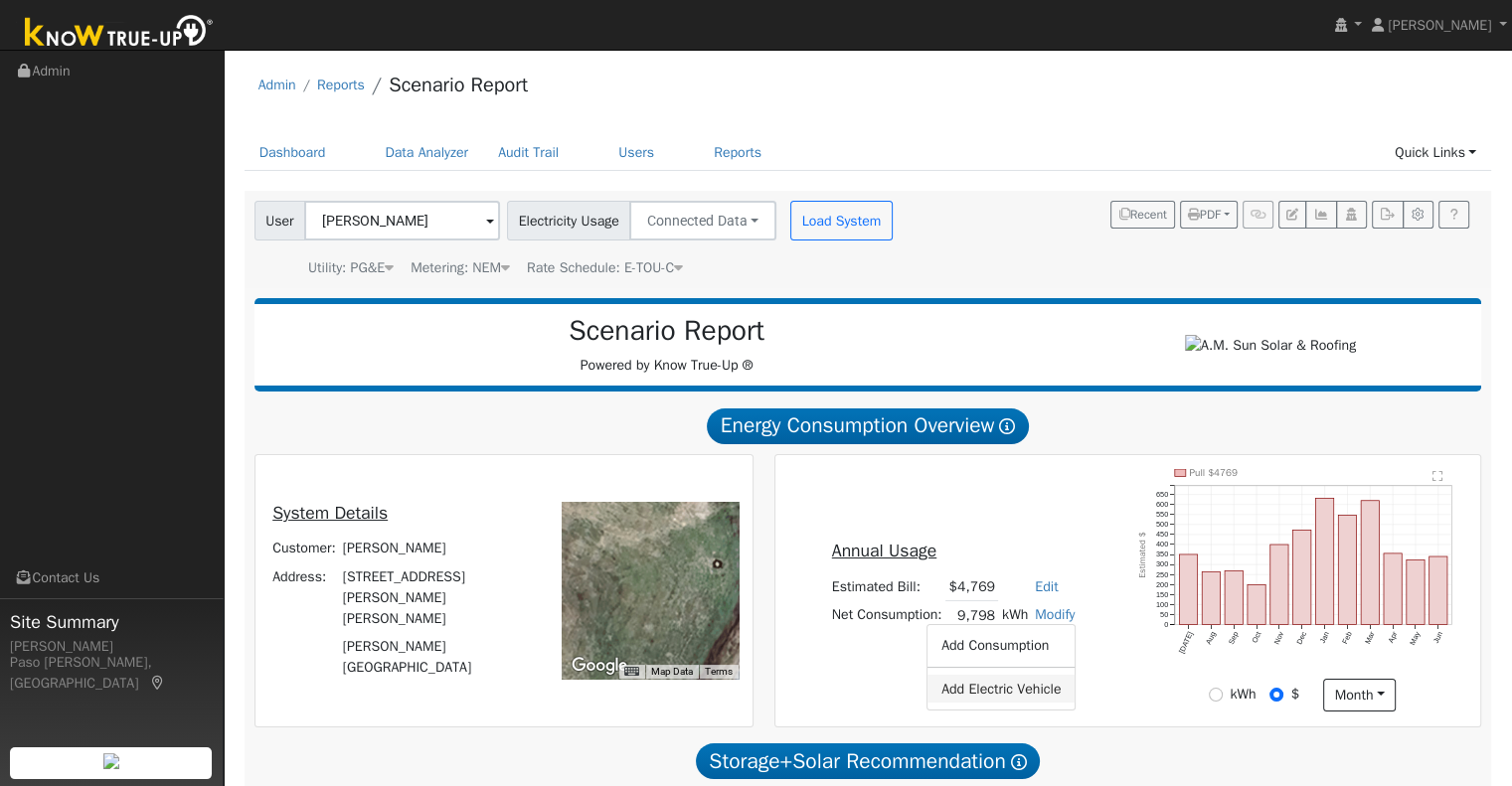 click on "Add Electric Vehicle" at bounding box center (1001, 689) 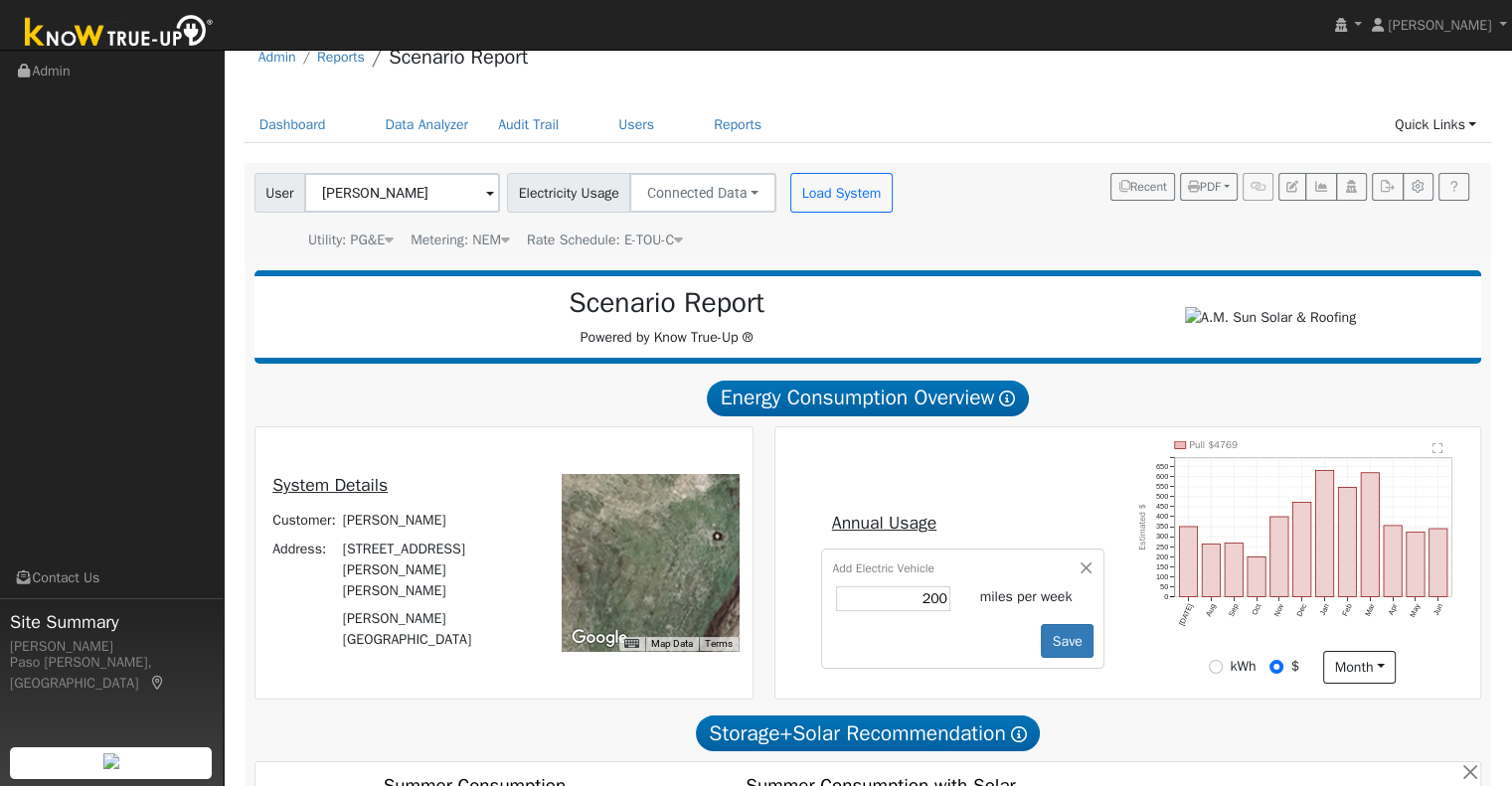 scroll, scrollTop: 0, scrollLeft: 0, axis: both 